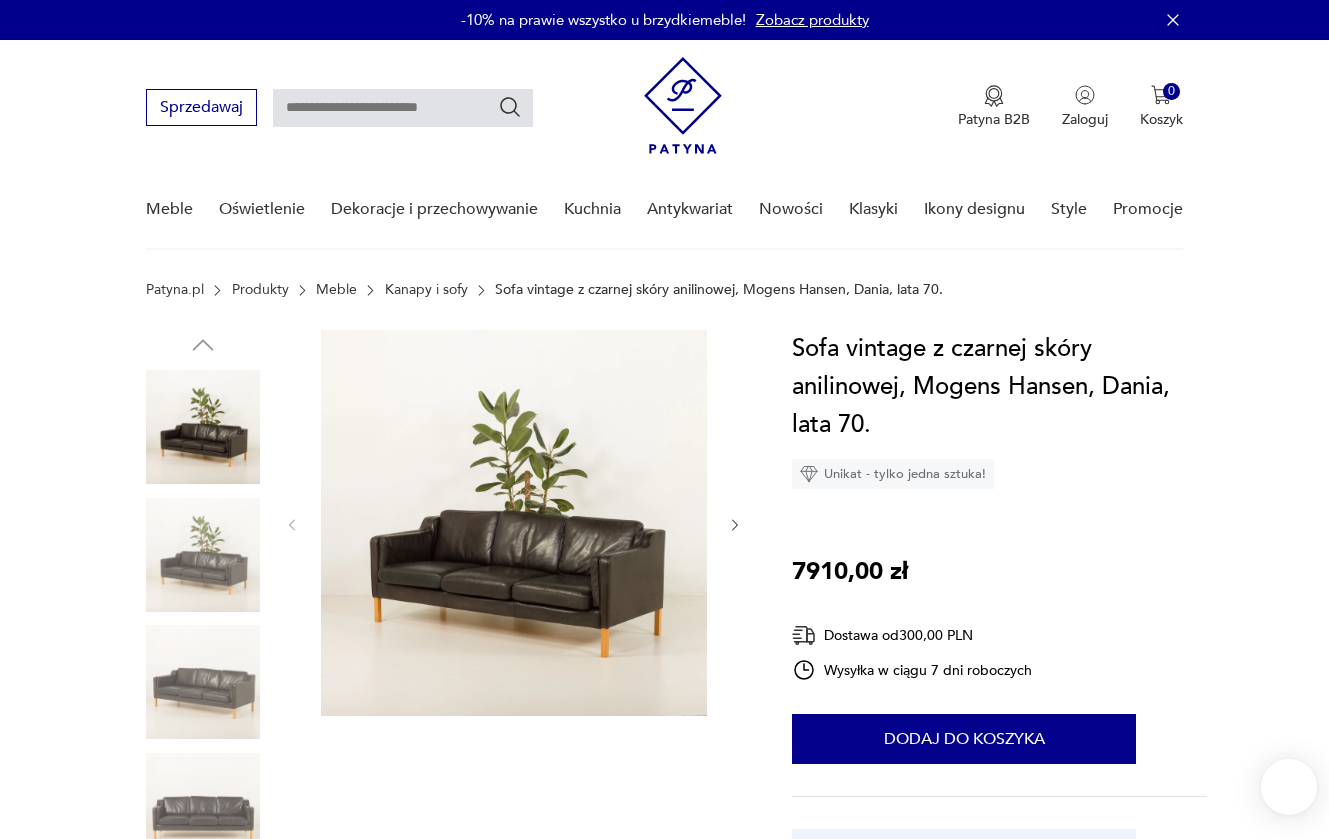 scroll, scrollTop: 0, scrollLeft: 0, axis: both 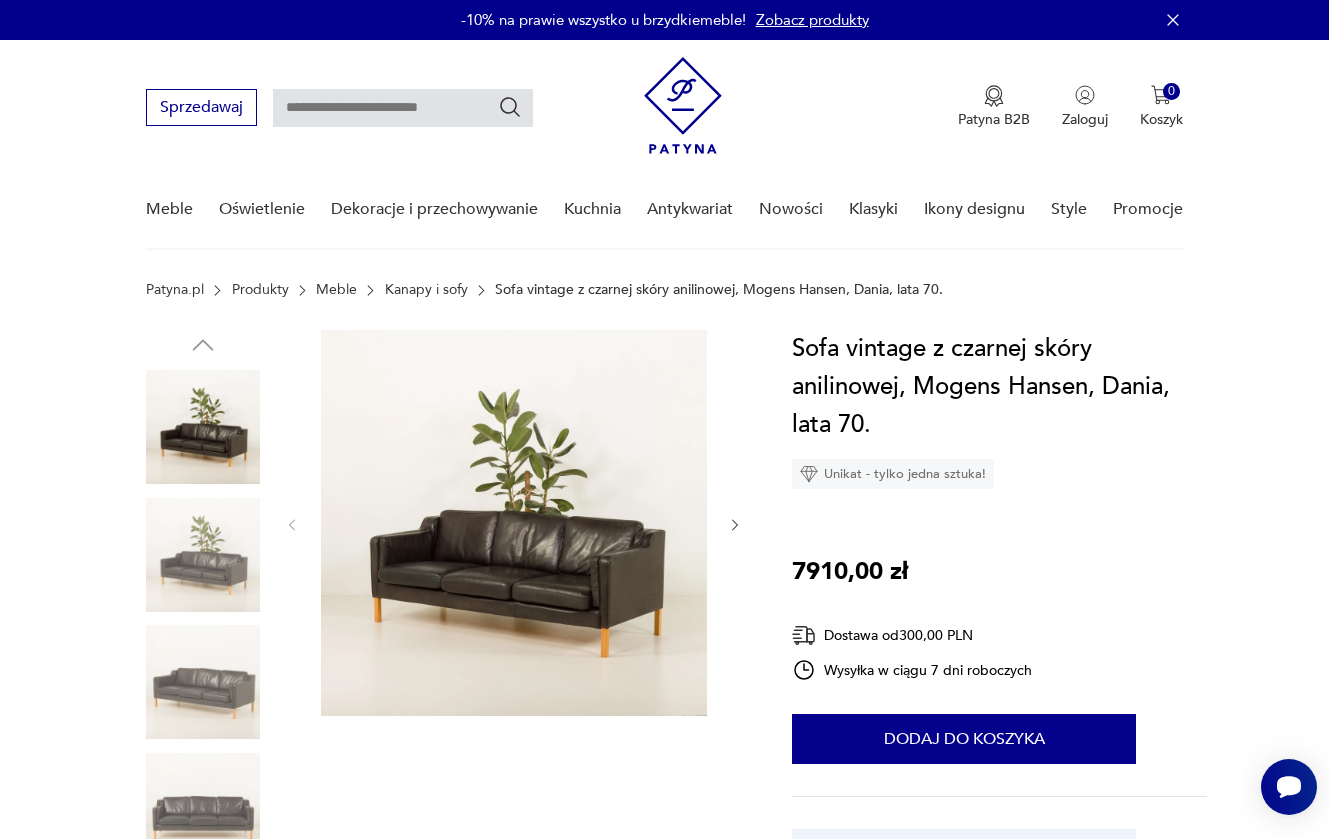 click on "Kanapy i sofy" at bounding box center (426, 290) 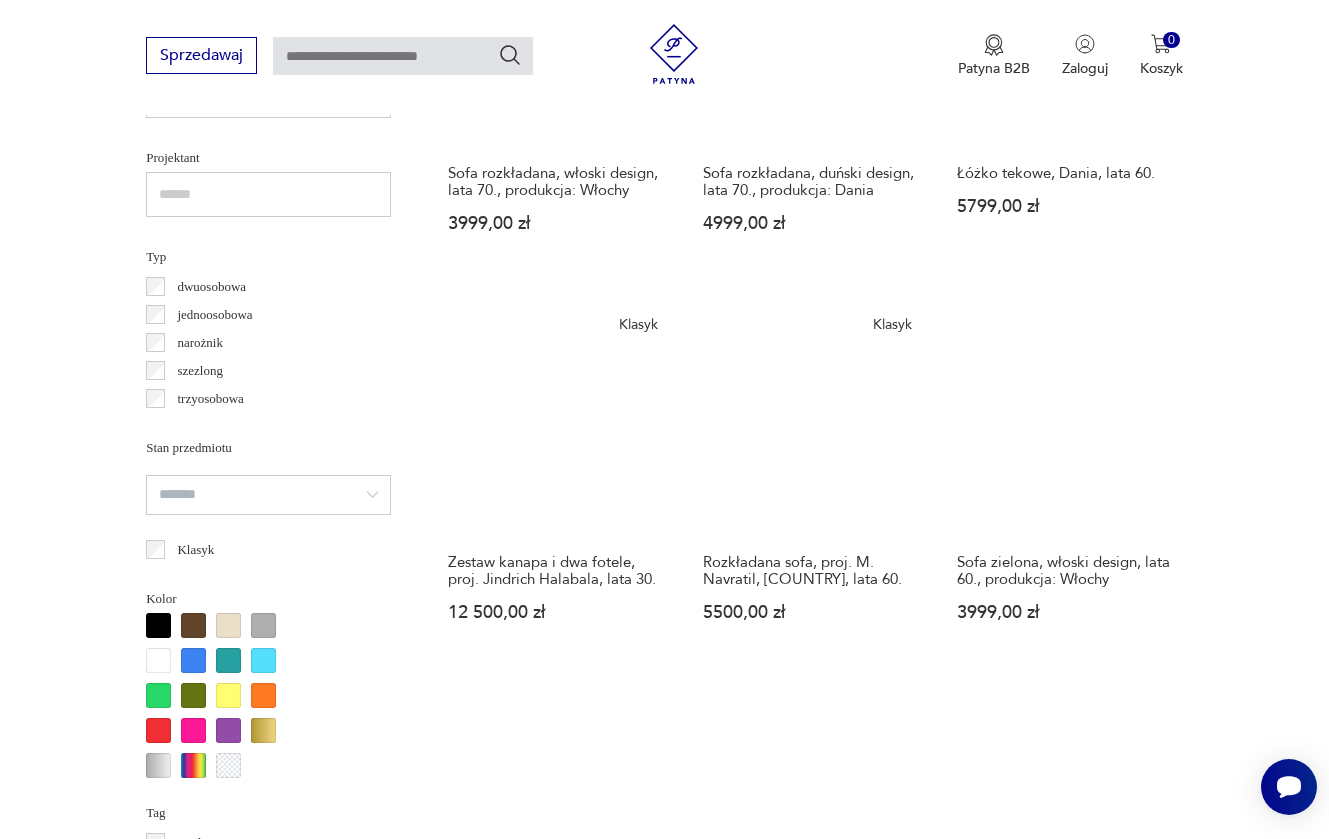 scroll, scrollTop: 1410, scrollLeft: 0, axis: vertical 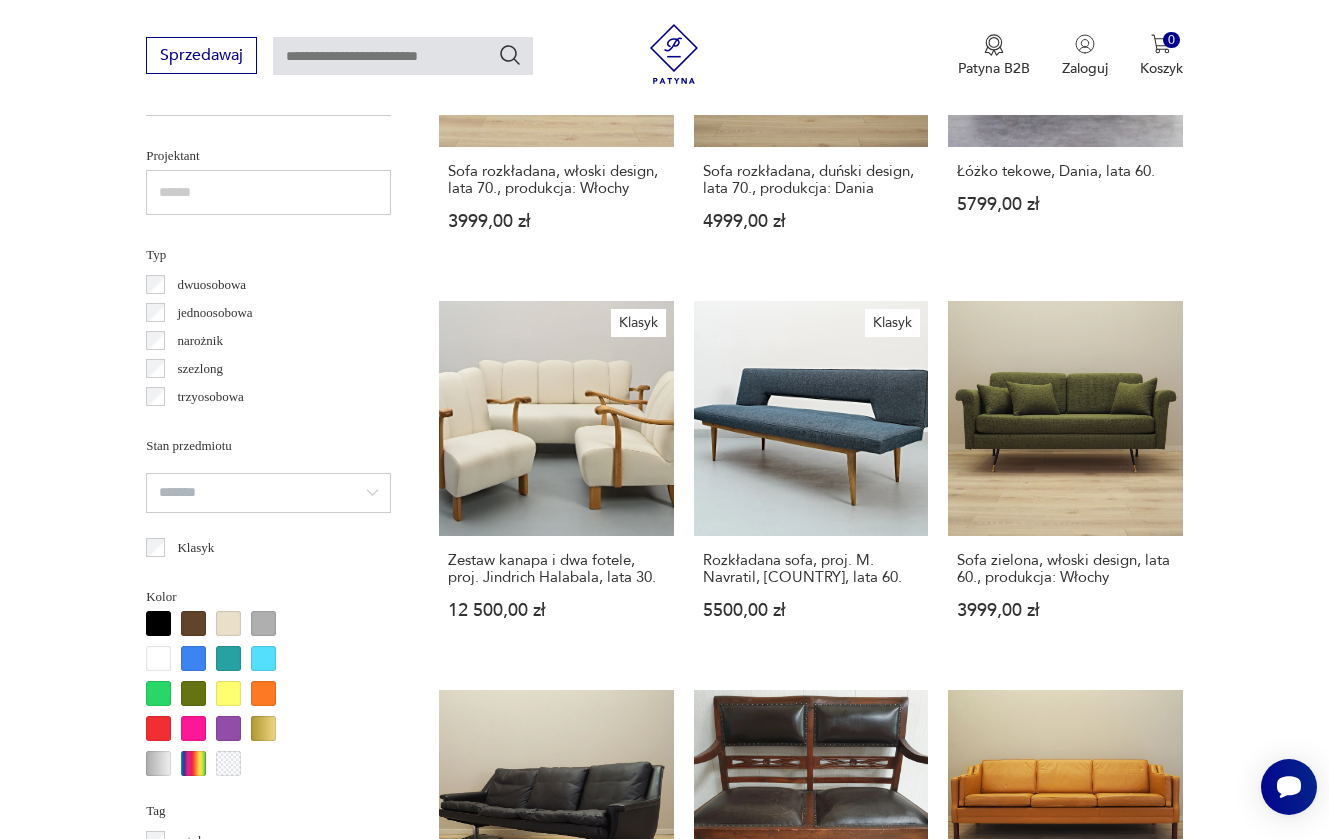 click at bounding box center (158, 623) 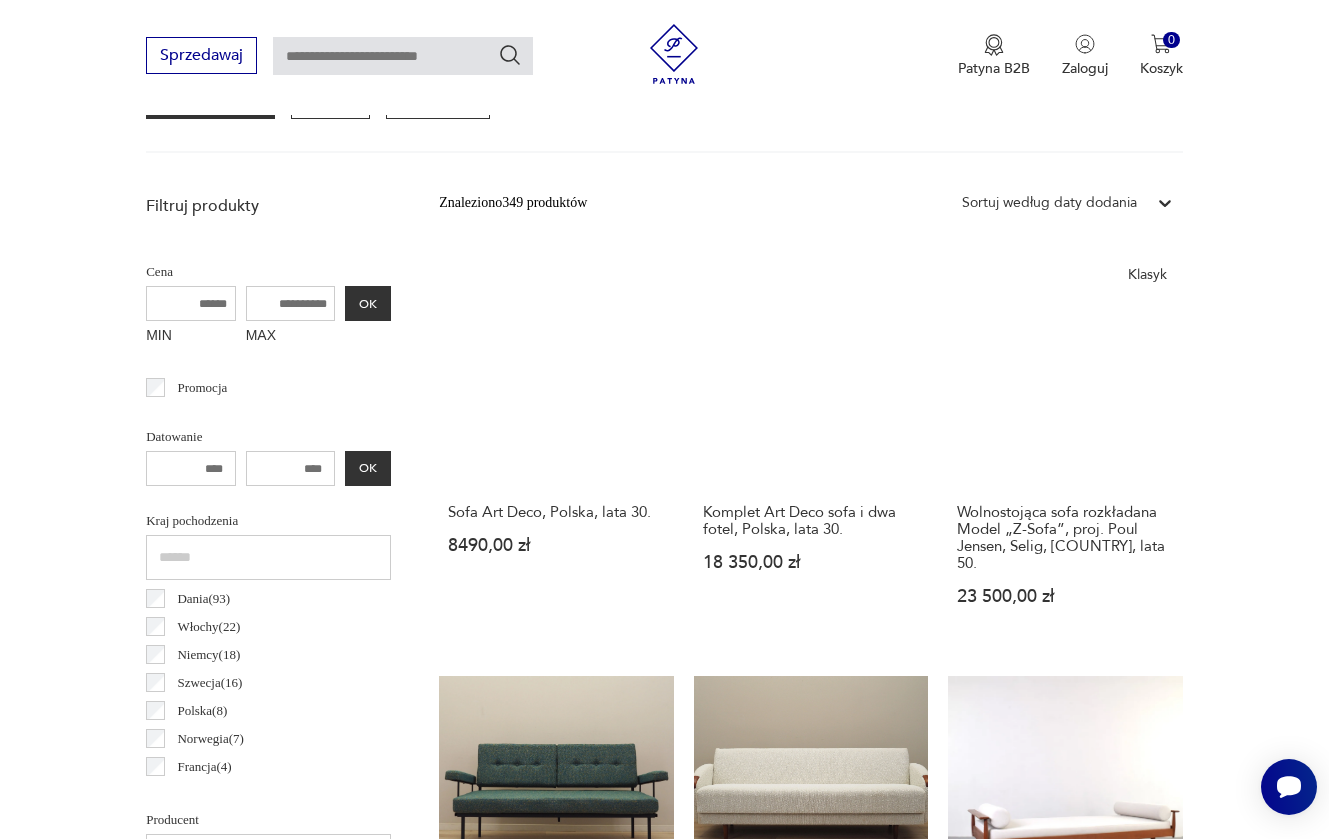 scroll, scrollTop: 532, scrollLeft: 0, axis: vertical 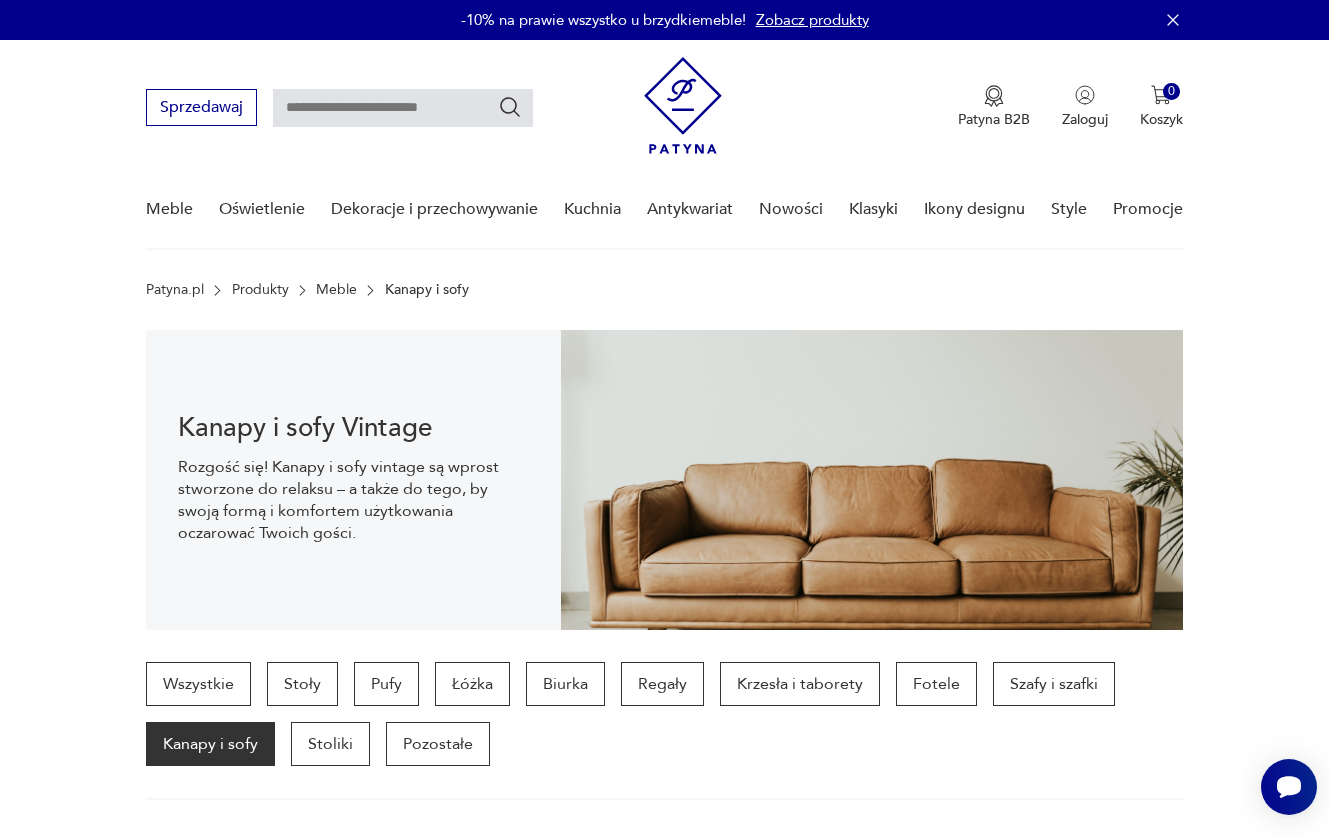 click on "Meble" at bounding box center [336, 290] 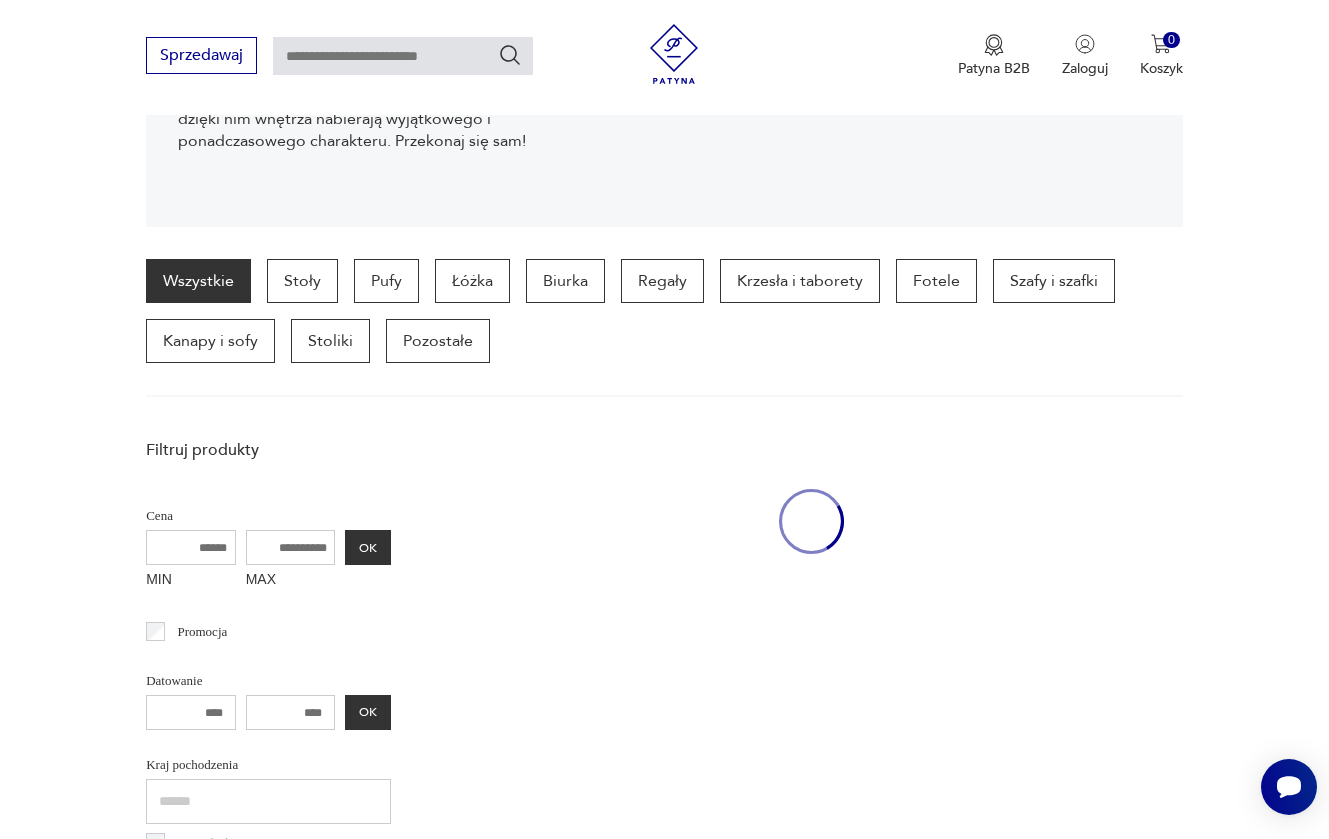 scroll, scrollTop: 451, scrollLeft: 0, axis: vertical 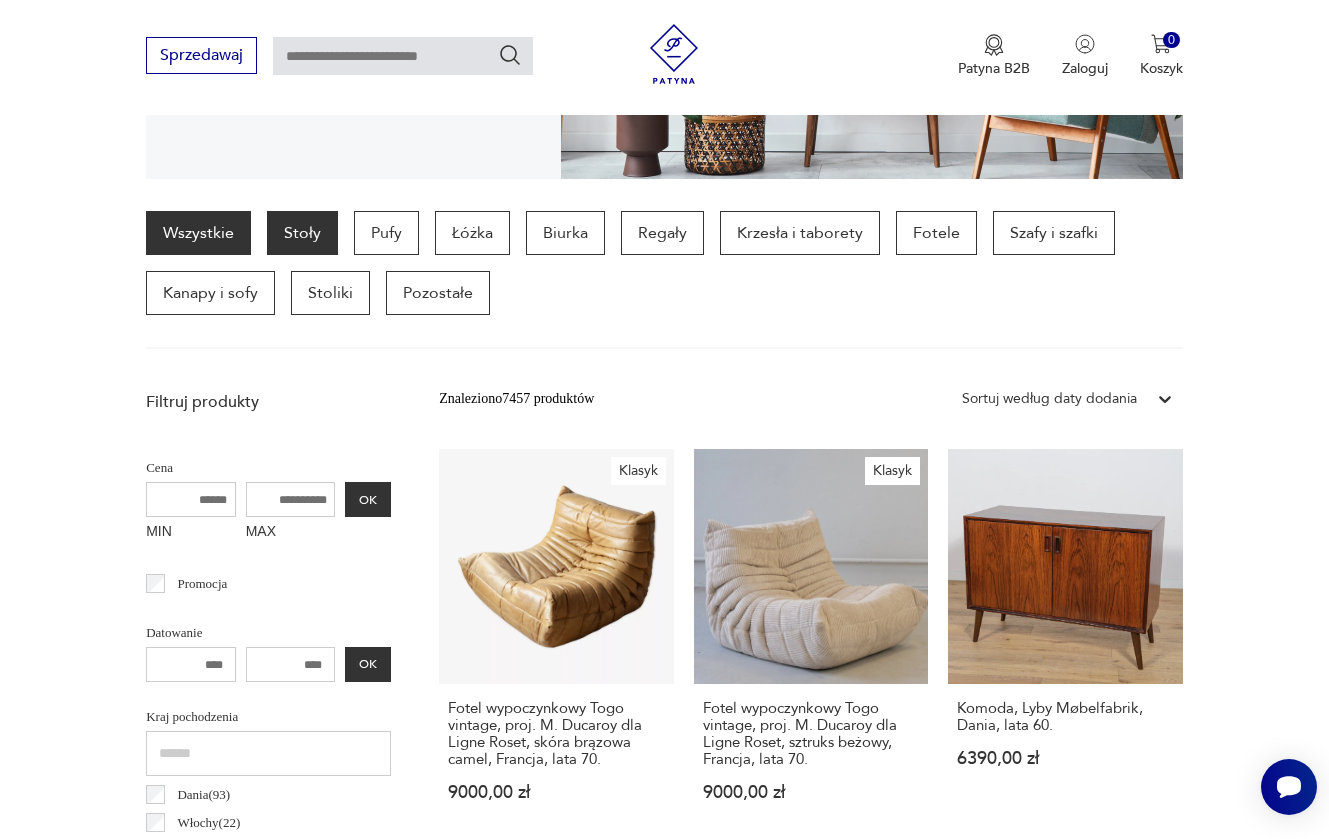 click on "Stoły" at bounding box center (302, 233) 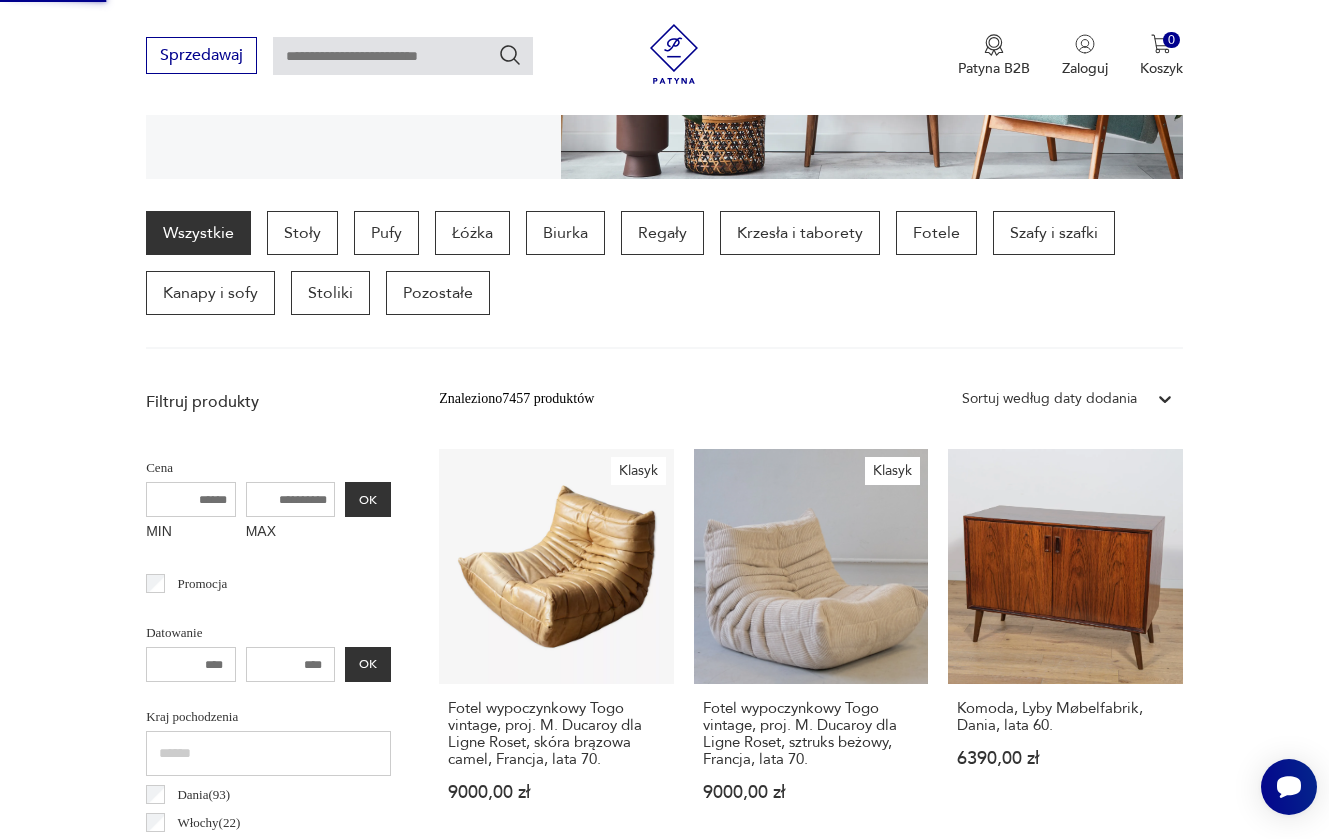 scroll, scrollTop: 532, scrollLeft: 0, axis: vertical 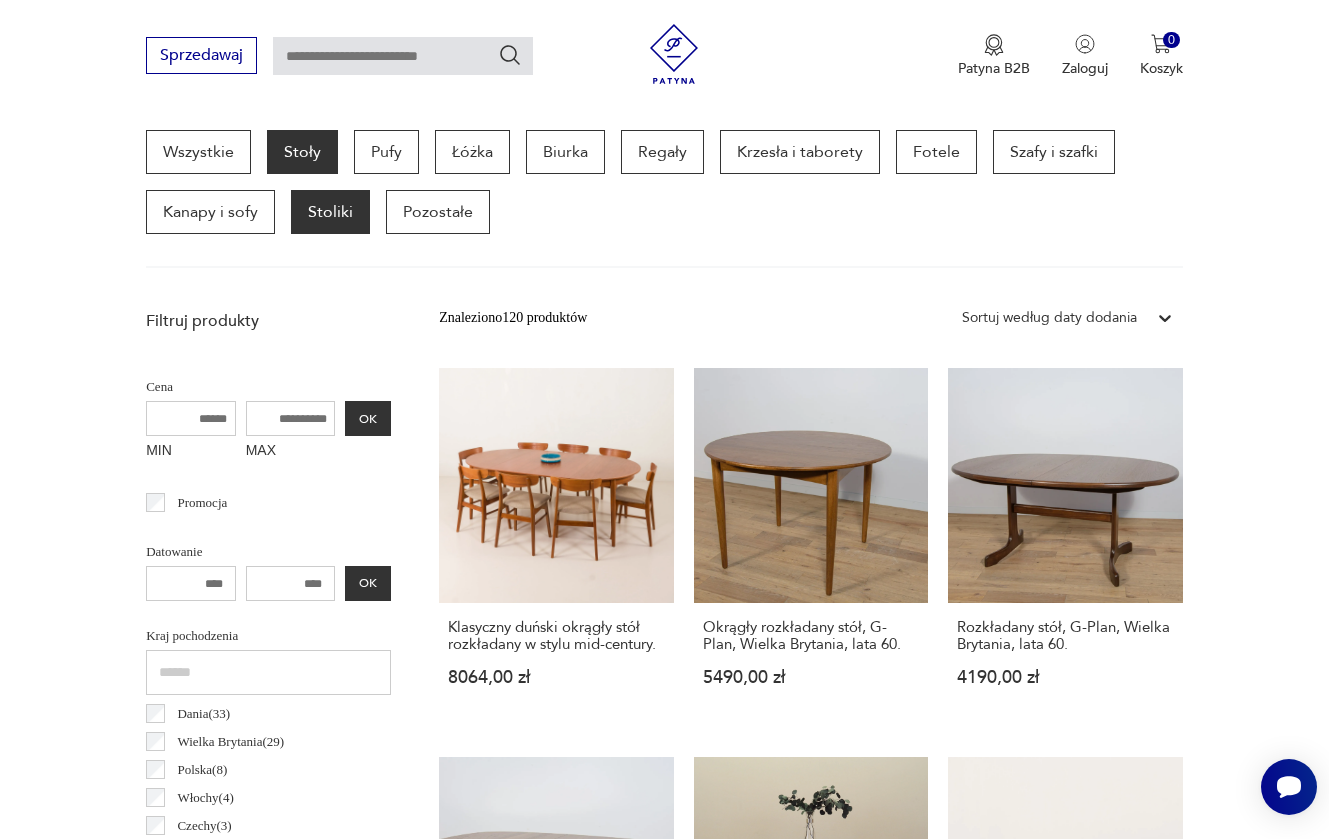 click on "Stoliki" at bounding box center (330, 212) 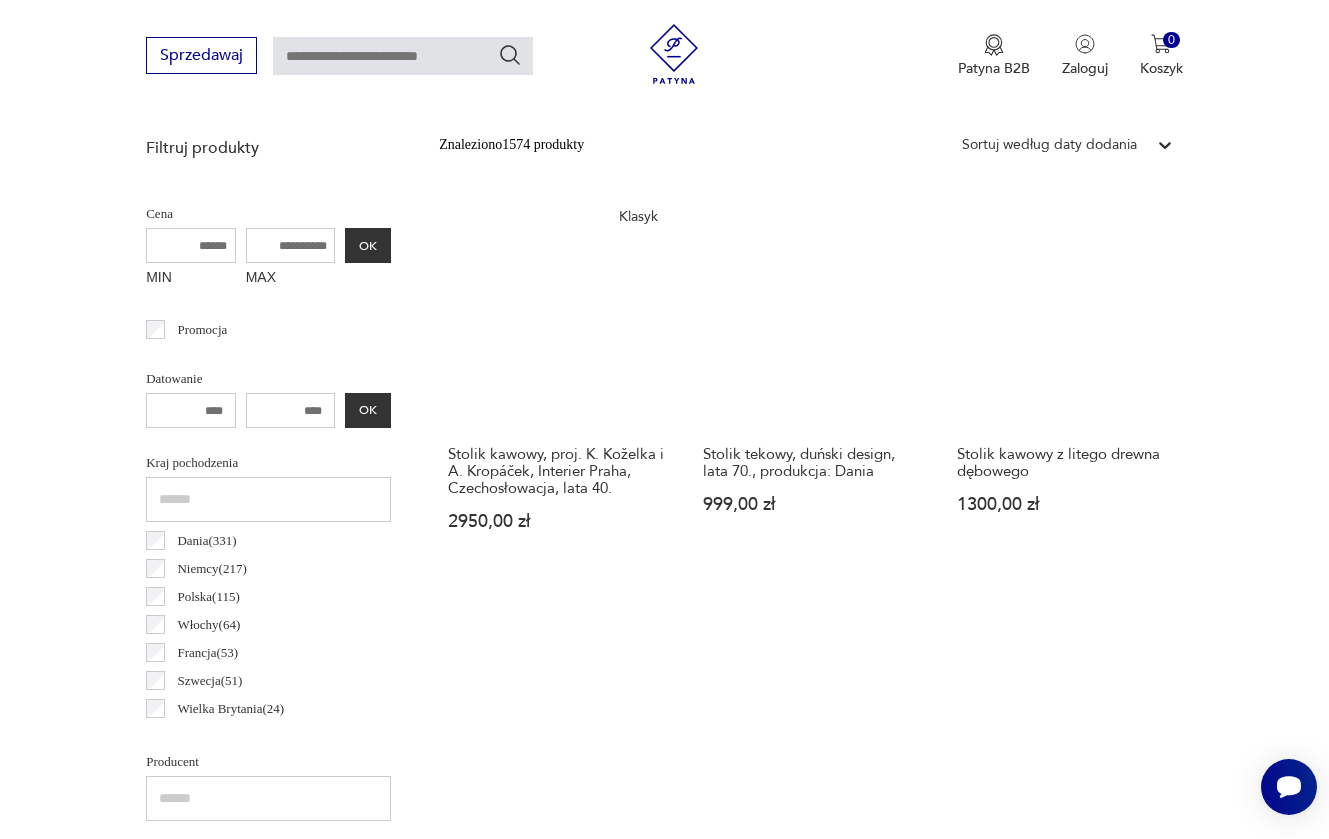 scroll, scrollTop: 746, scrollLeft: 0, axis: vertical 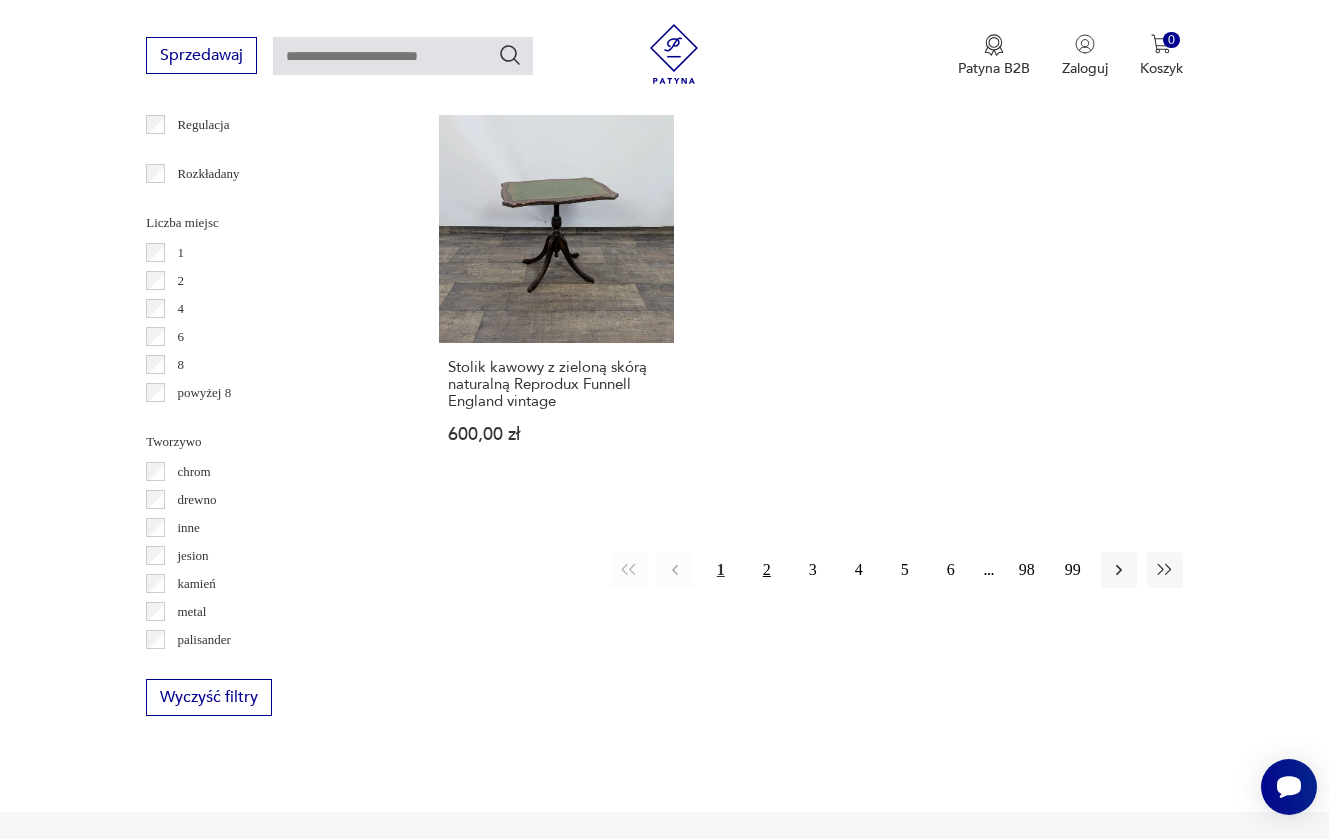 click on "2" at bounding box center [767, 570] 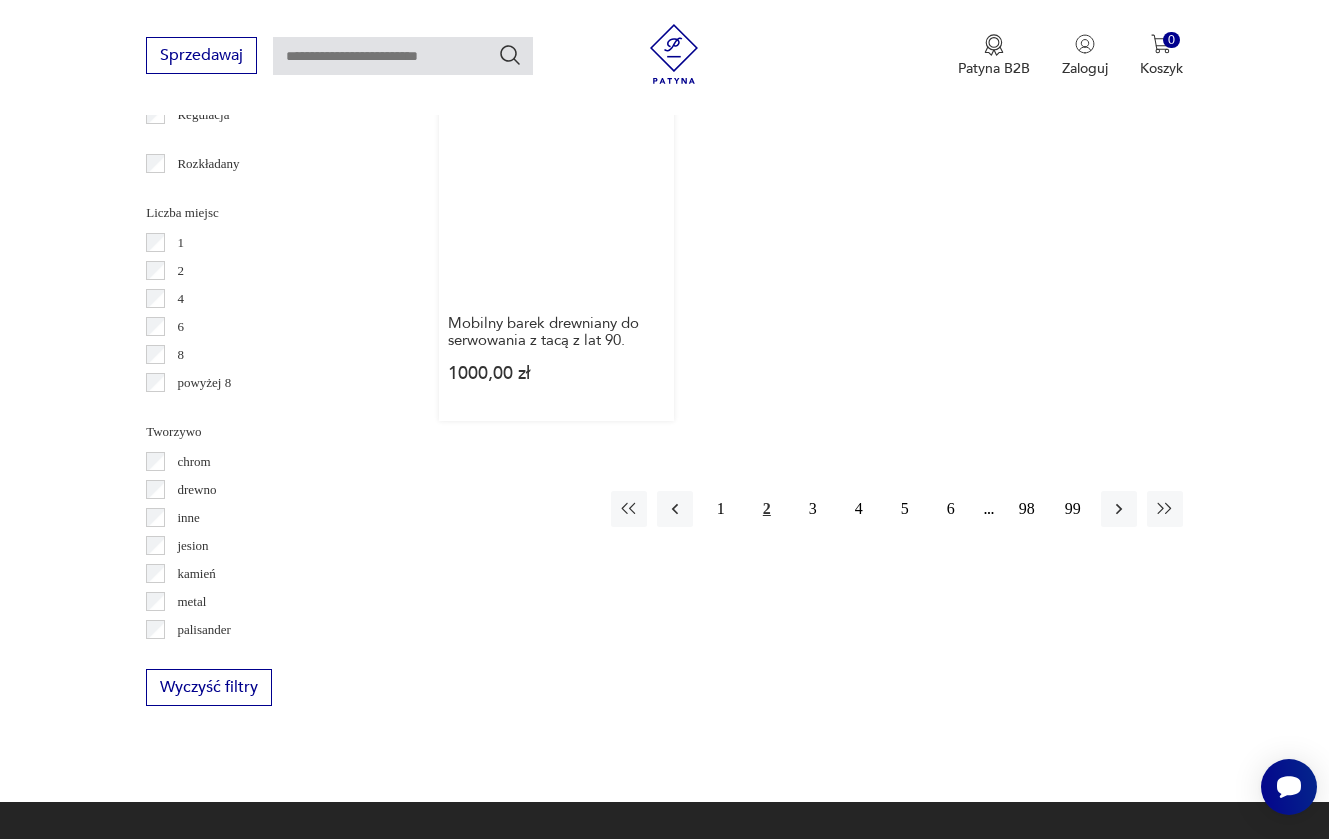 scroll, scrollTop: 2844, scrollLeft: 0, axis: vertical 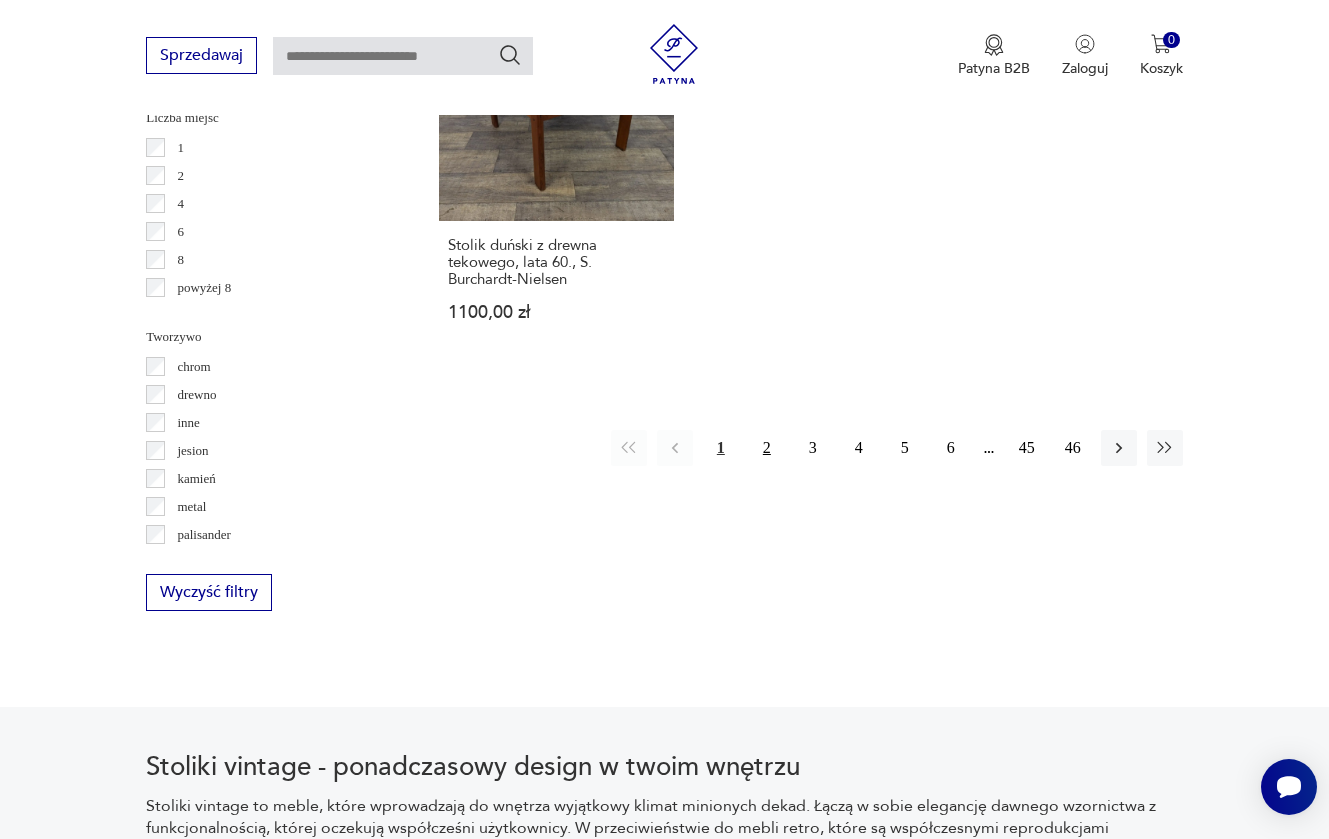click on "2" at bounding box center [767, 448] 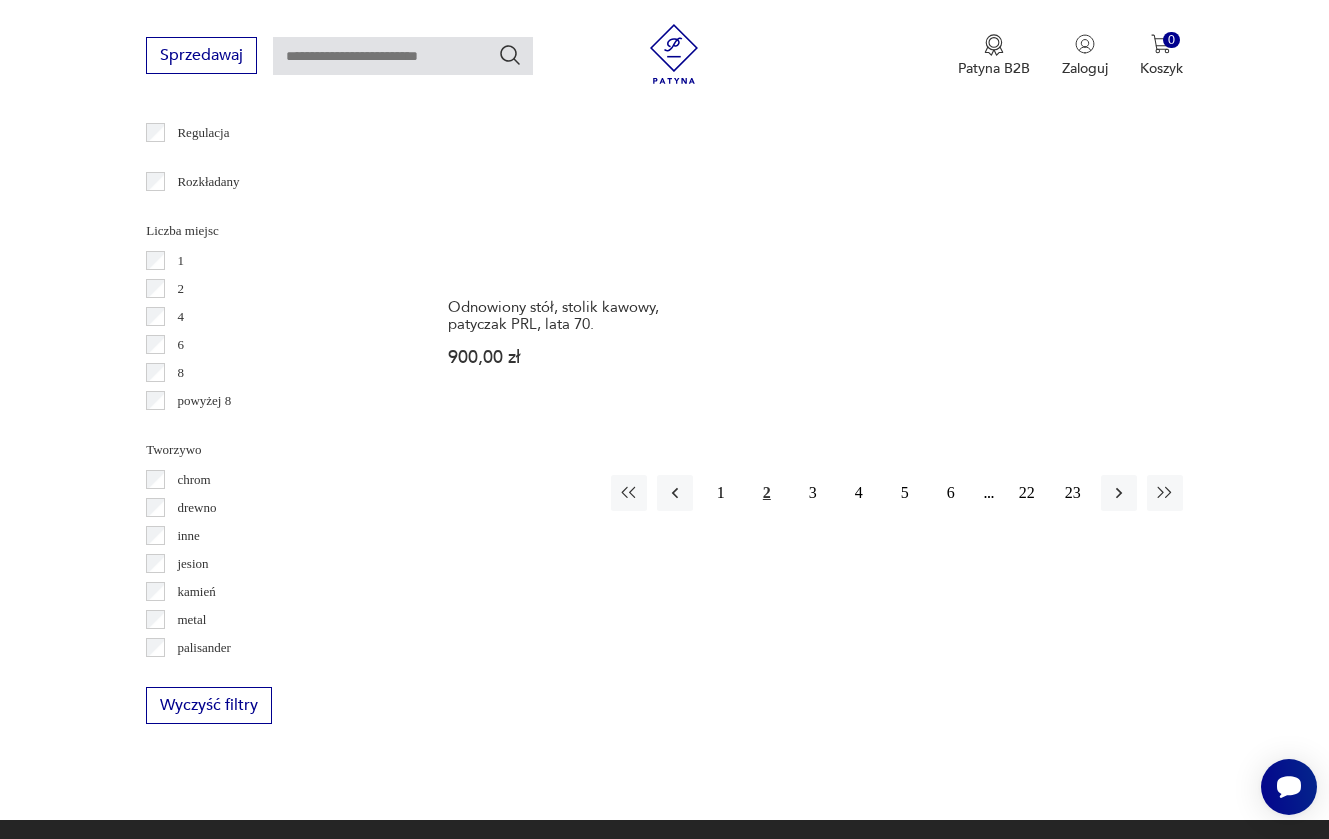 scroll, scrollTop: 2878, scrollLeft: 0, axis: vertical 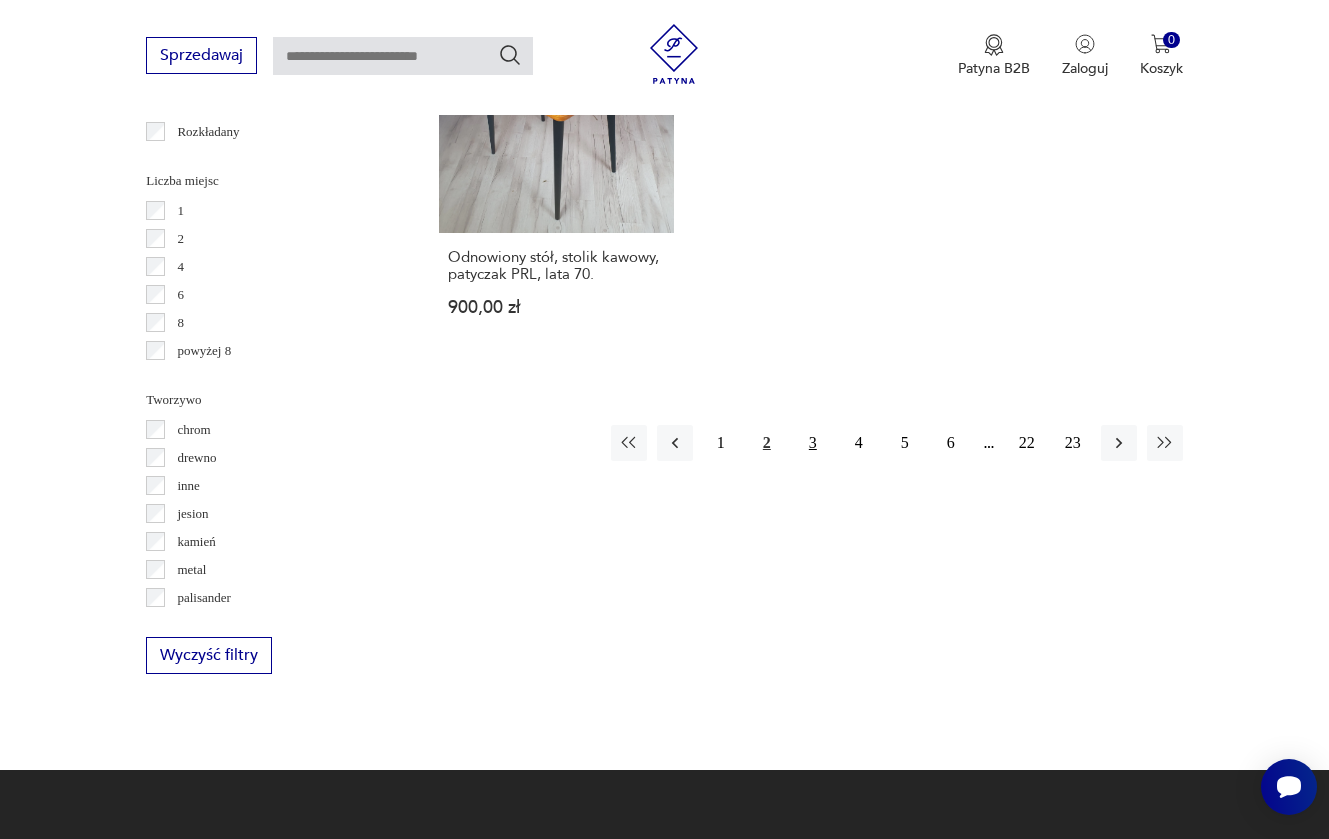 click on "3" at bounding box center [813, 443] 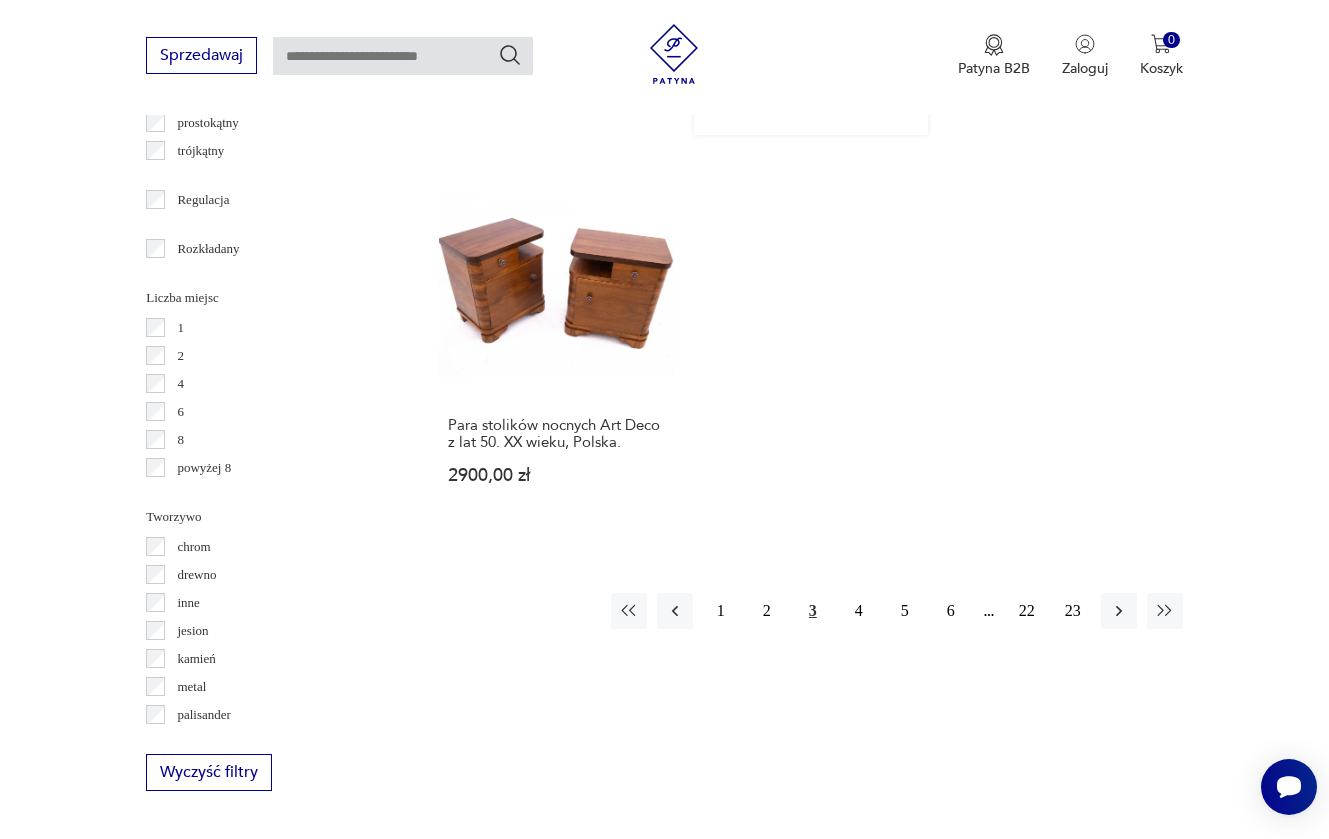 scroll, scrollTop: 2818, scrollLeft: 0, axis: vertical 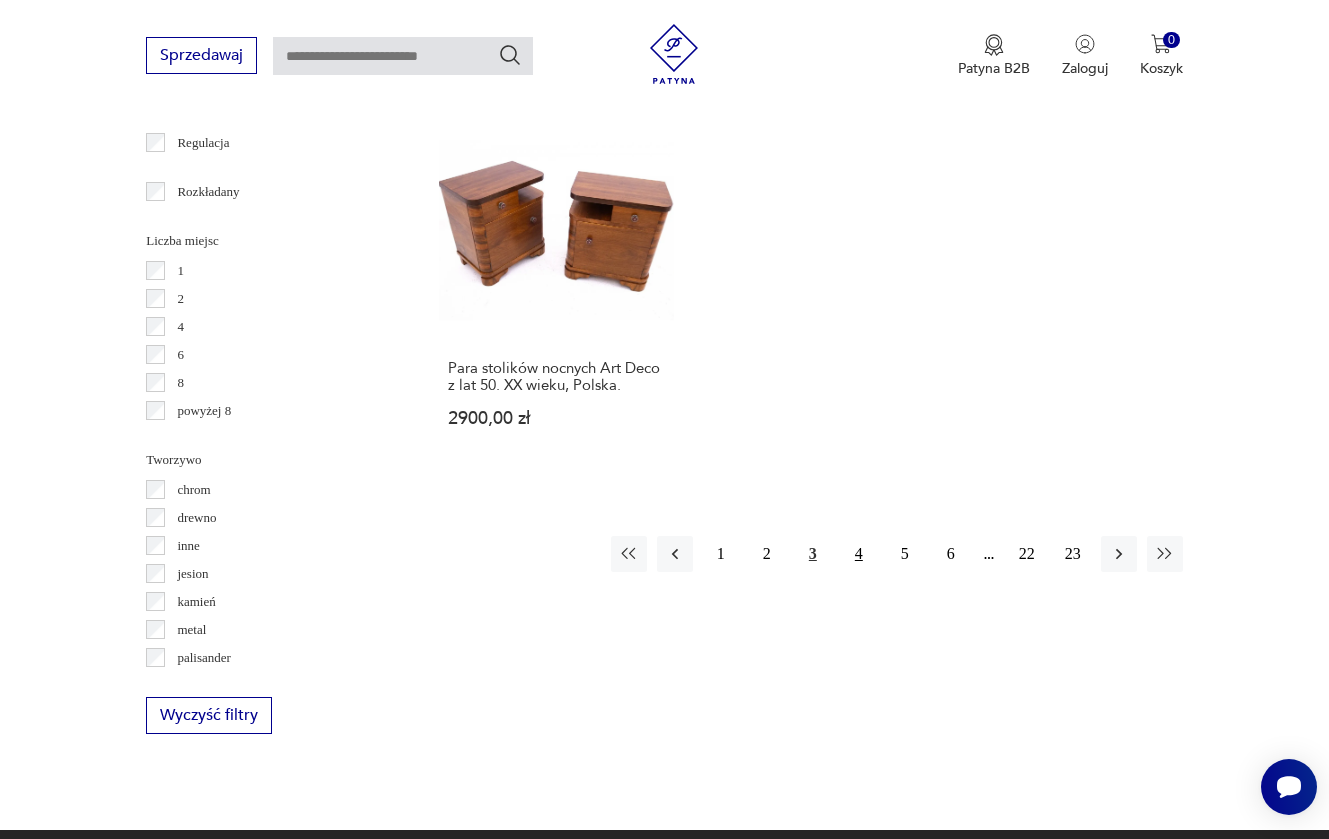 click on "4" at bounding box center [859, 554] 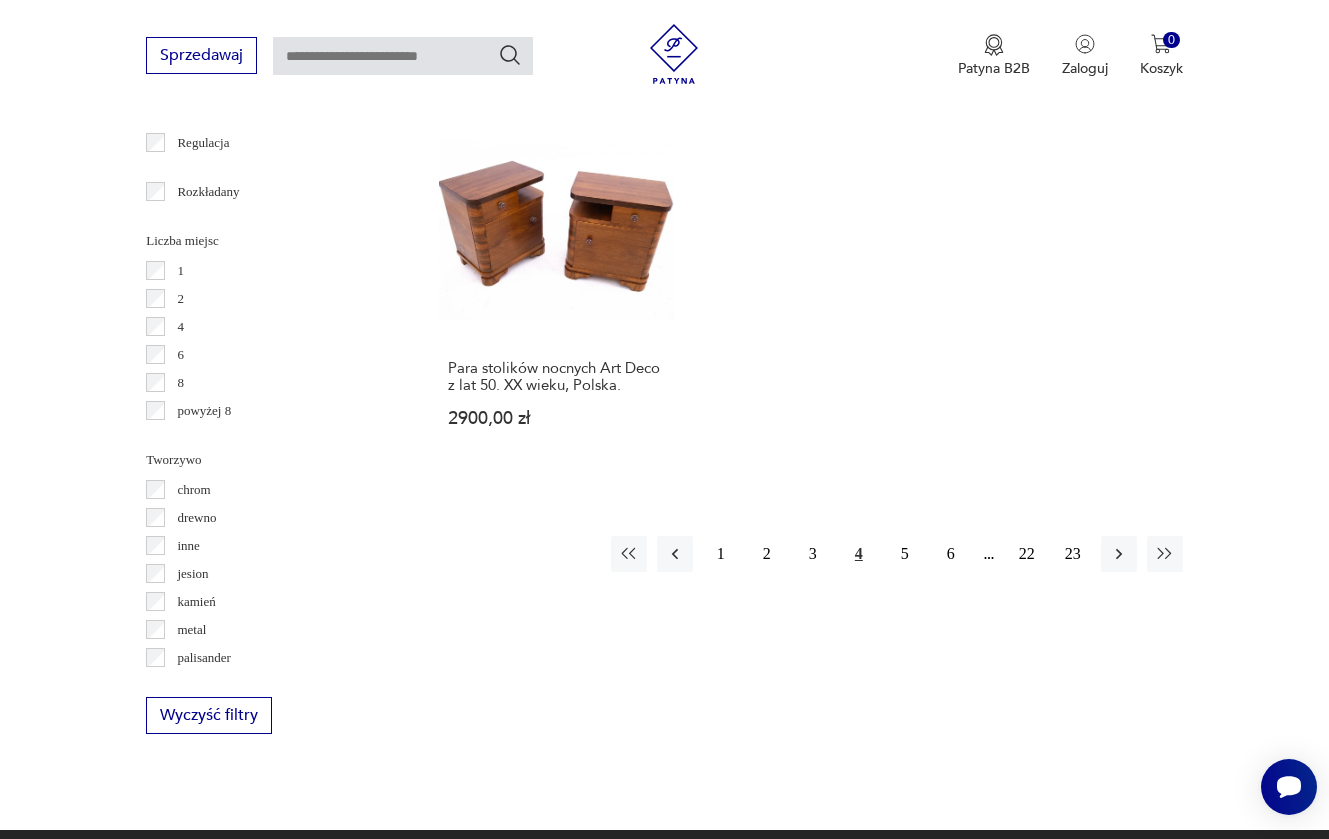 scroll, scrollTop: 532, scrollLeft: 0, axis: vertical 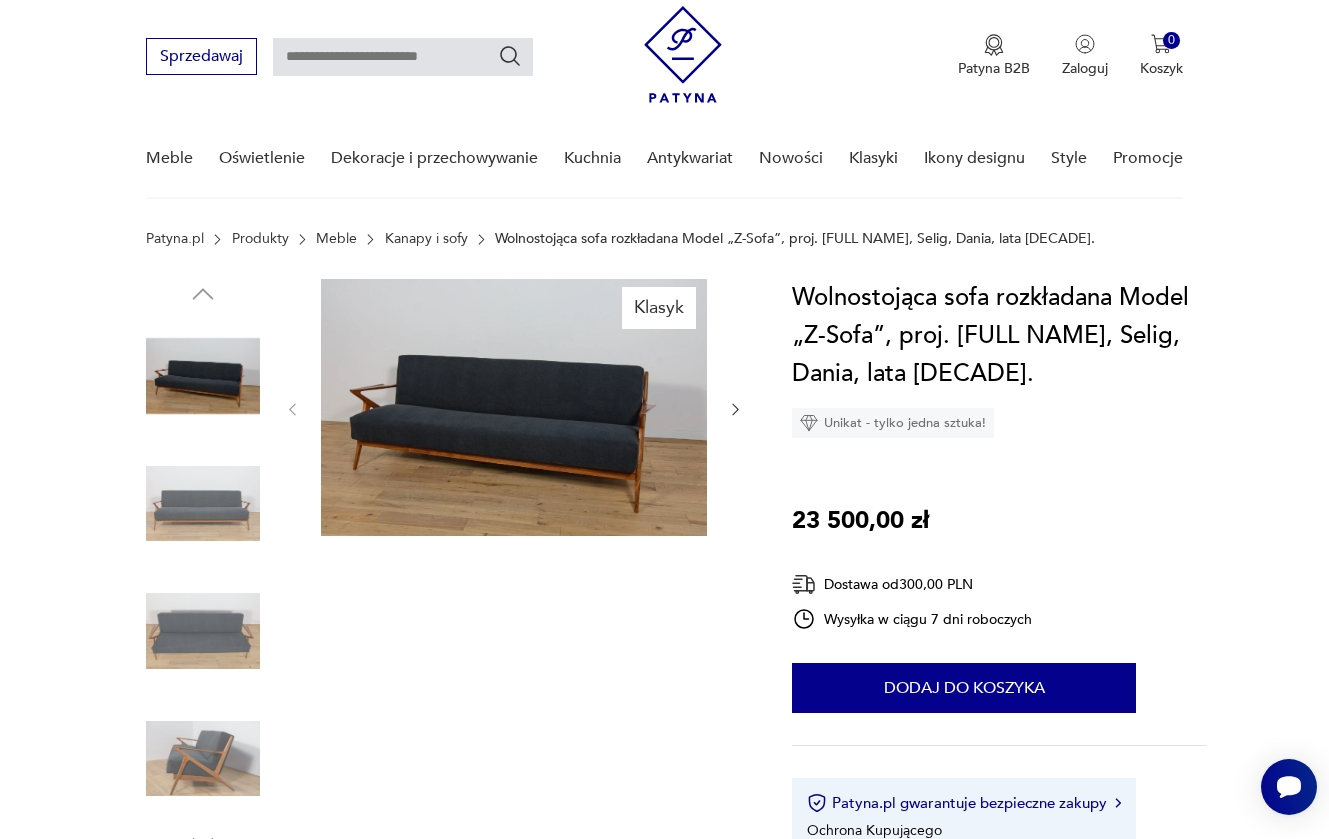 click at bounding box center (203, 504) 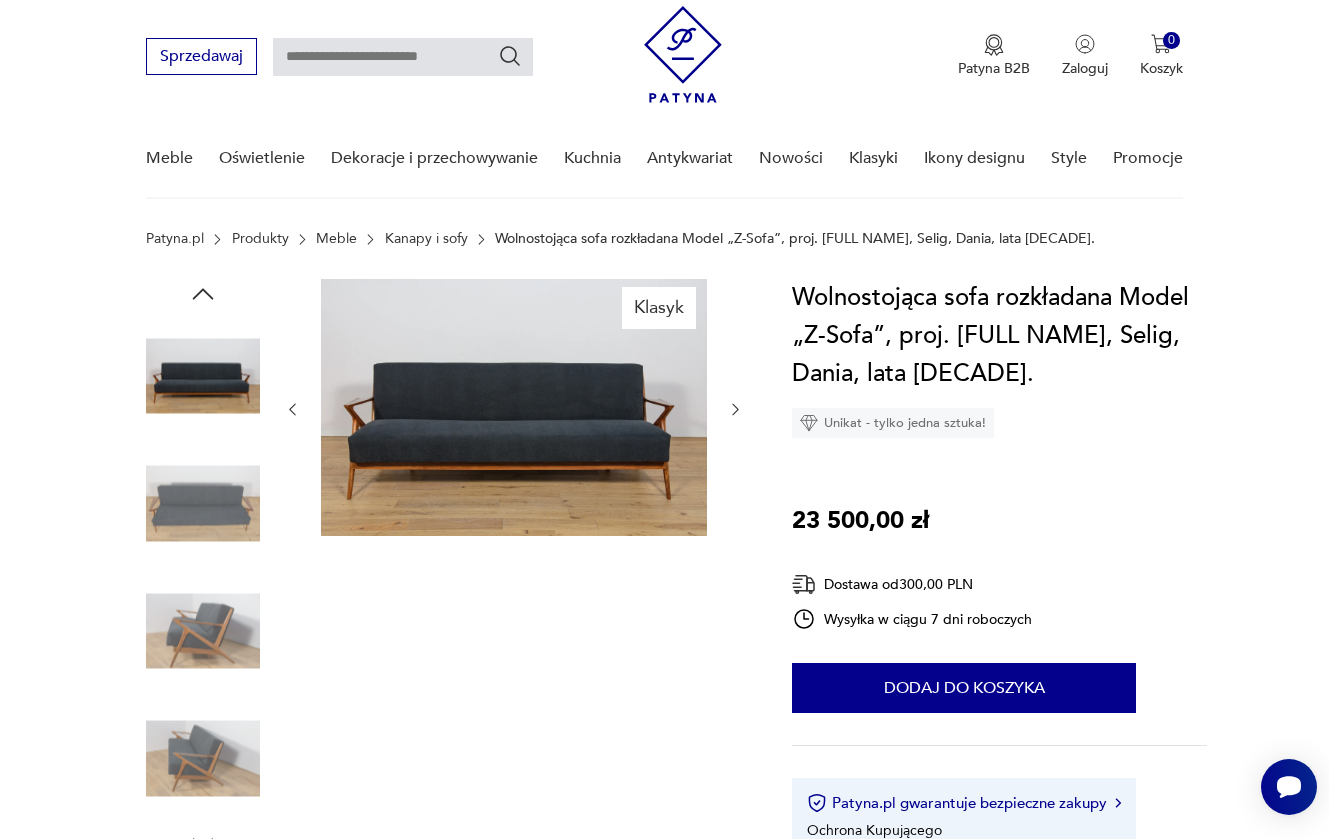 click at bounding box center [203, 442] 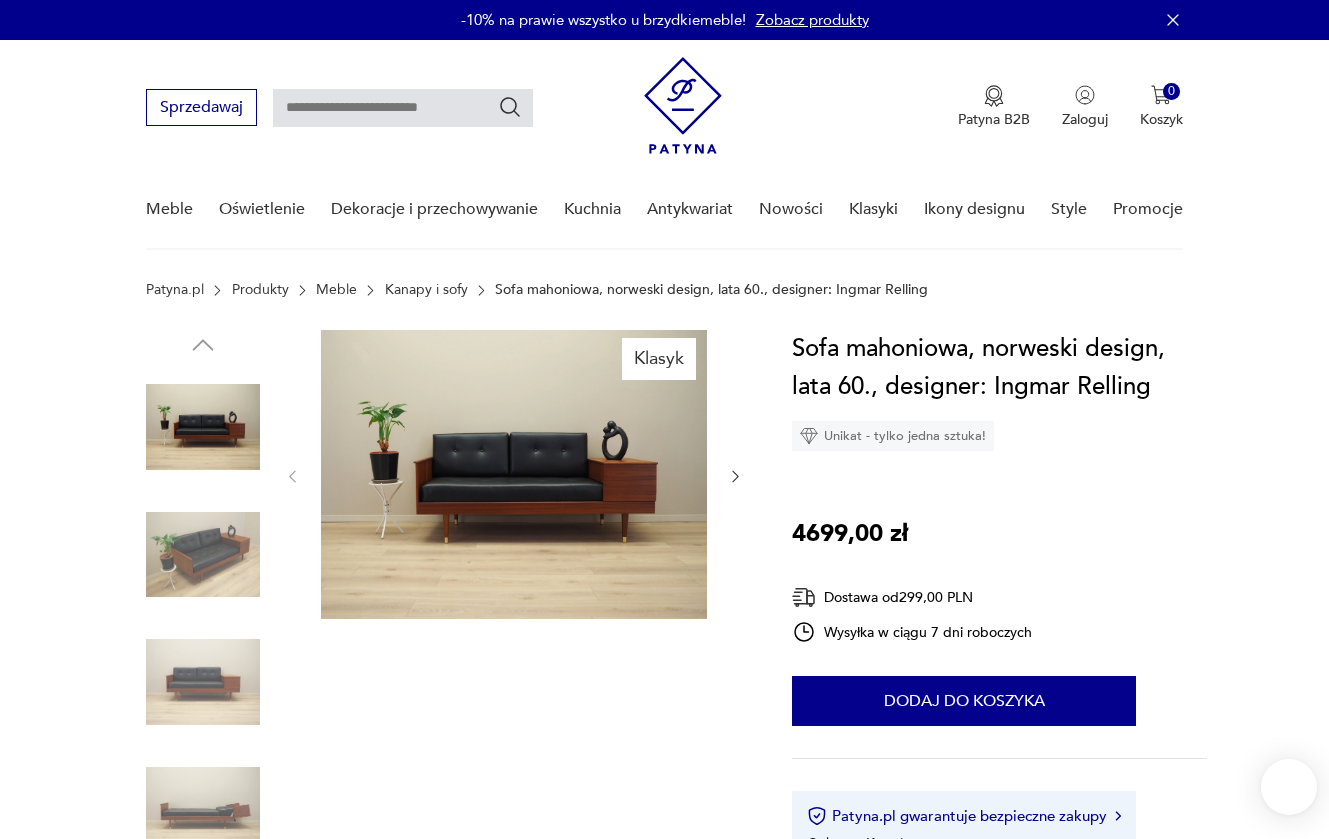 scroll, scrollTop: 0, scrollLeft: 0, axis: both 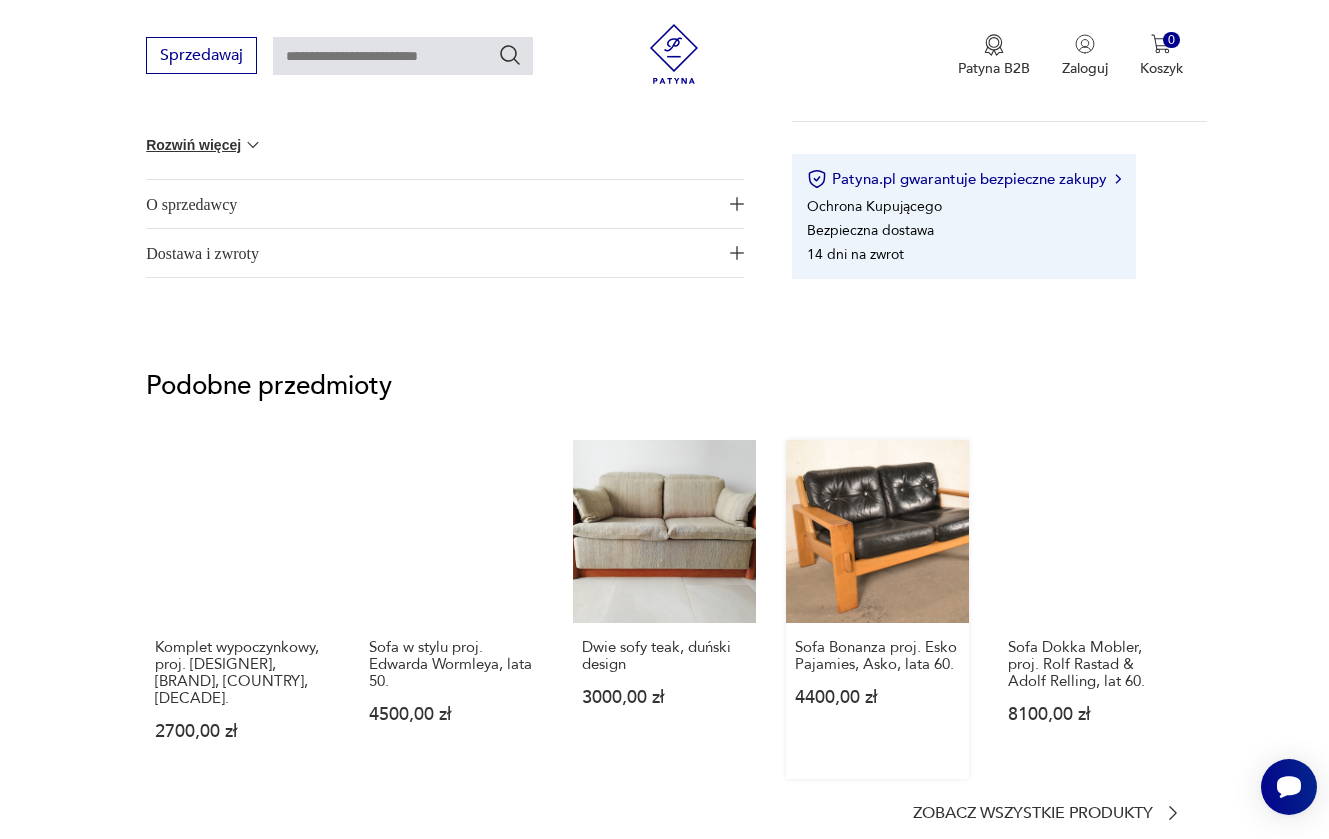 click on "Sofa Bonanza proj. [DESIGNER], [BRAND], [DECADE] 4400,00 zł" at bounding box center (877, 609) 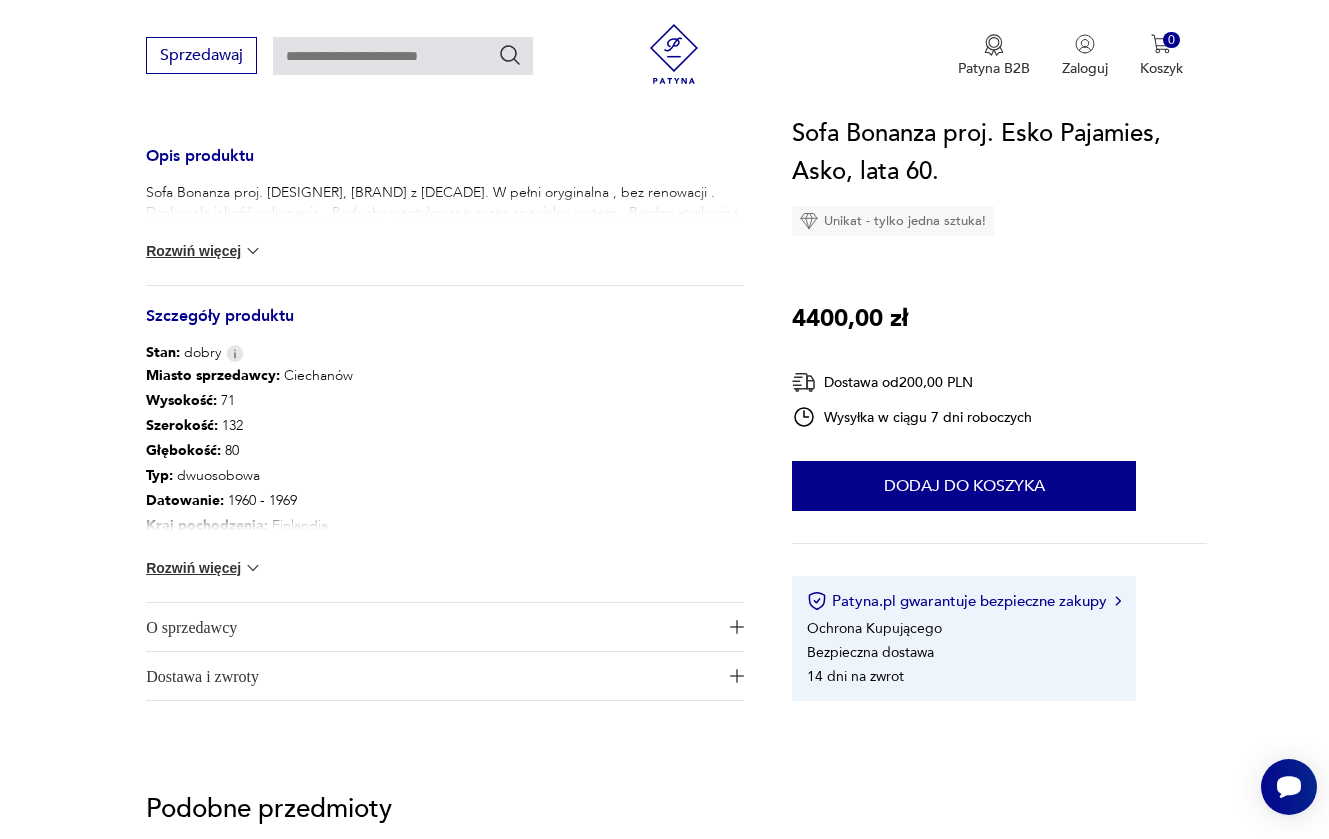 scroll, scrollTop: 798, scrollLeft: 0, axis: vertical 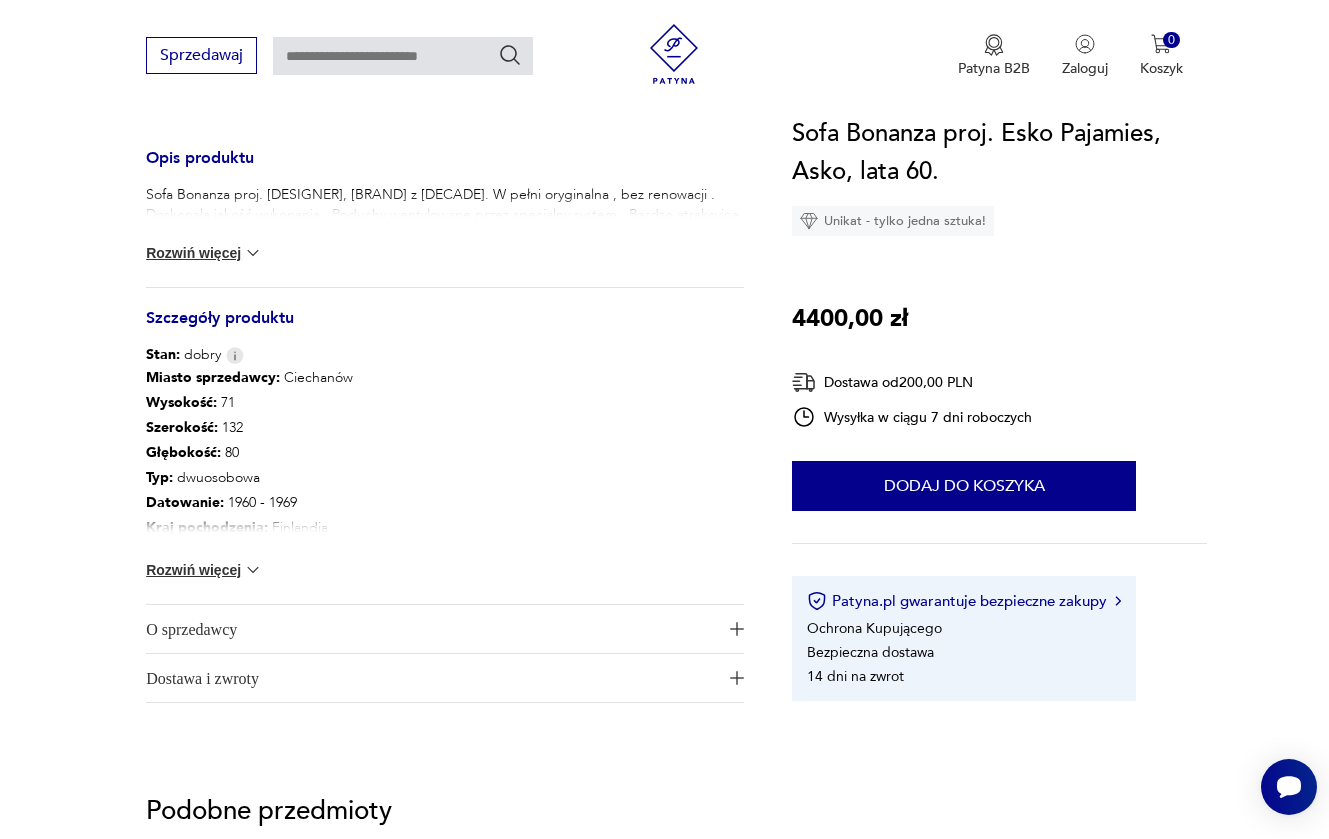 click on "Rozwiń więcej" at bounding box center [204, 570] 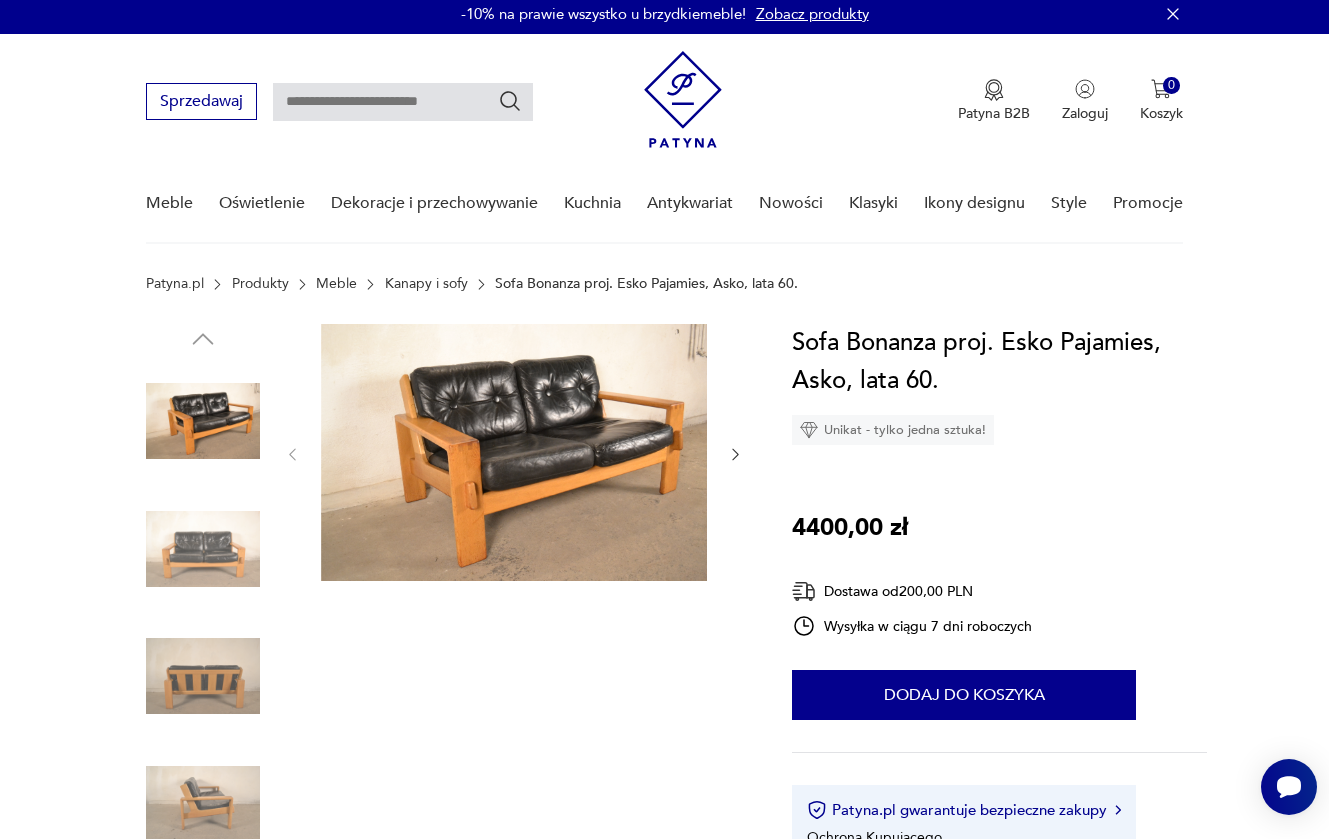 scroll, scrollTop: 2, scrollLeft: 0, axis: vertical 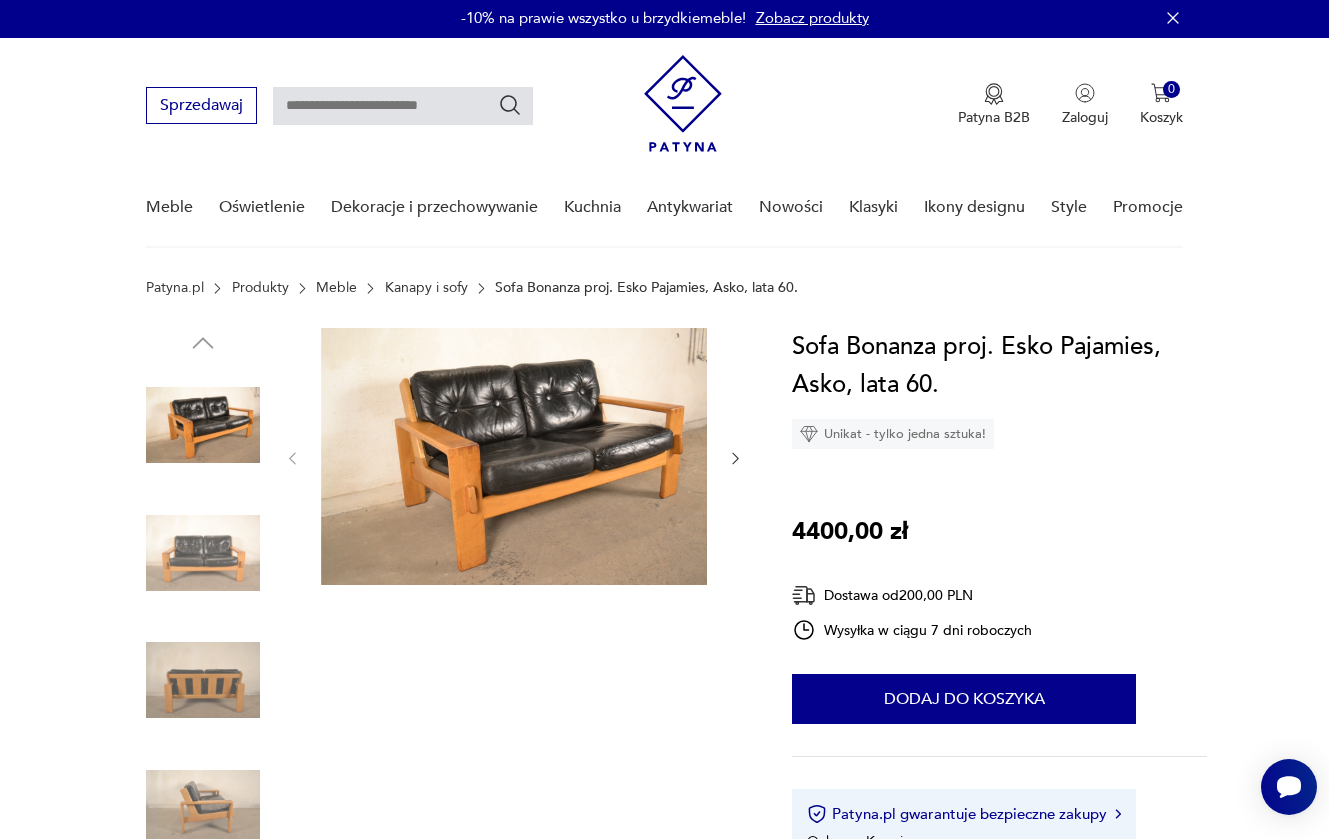 click on "Sofa Bonanza proj. Esko Pajamies, Asko, lata 60." at bounding box center [646, 288] 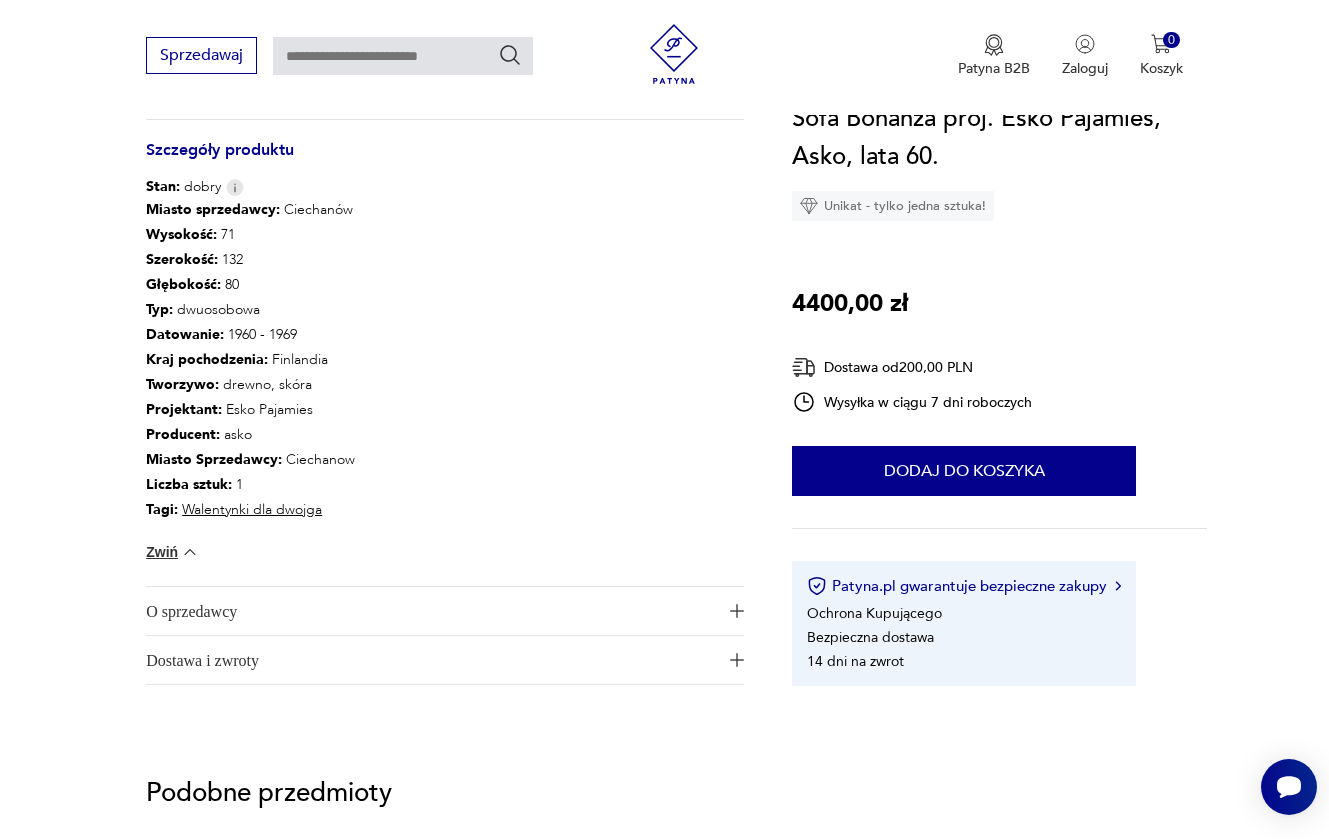 scroll, scrollTop: 967, scrollLeft: 0, axis: vertical 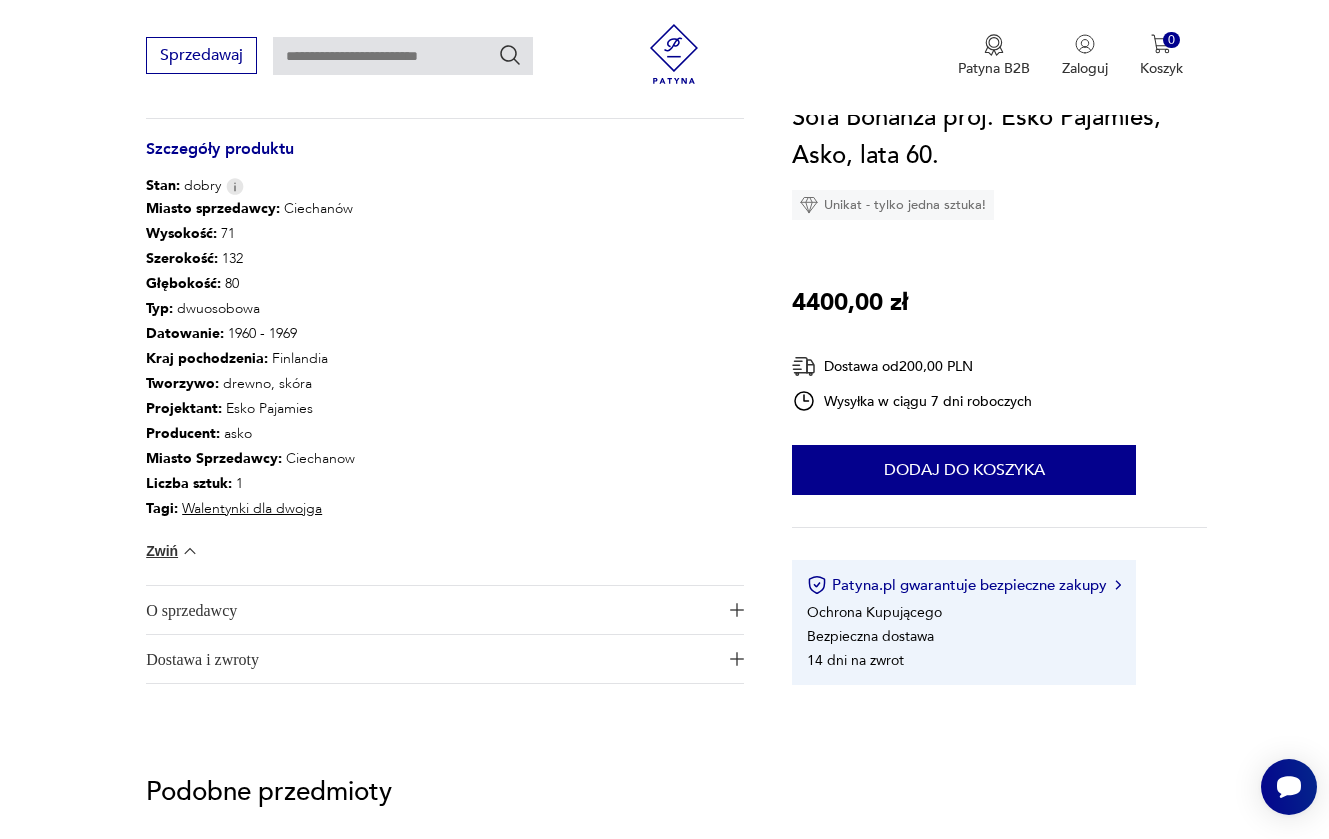 click on "O sprzedawcy" at bounding box center (431, 610) 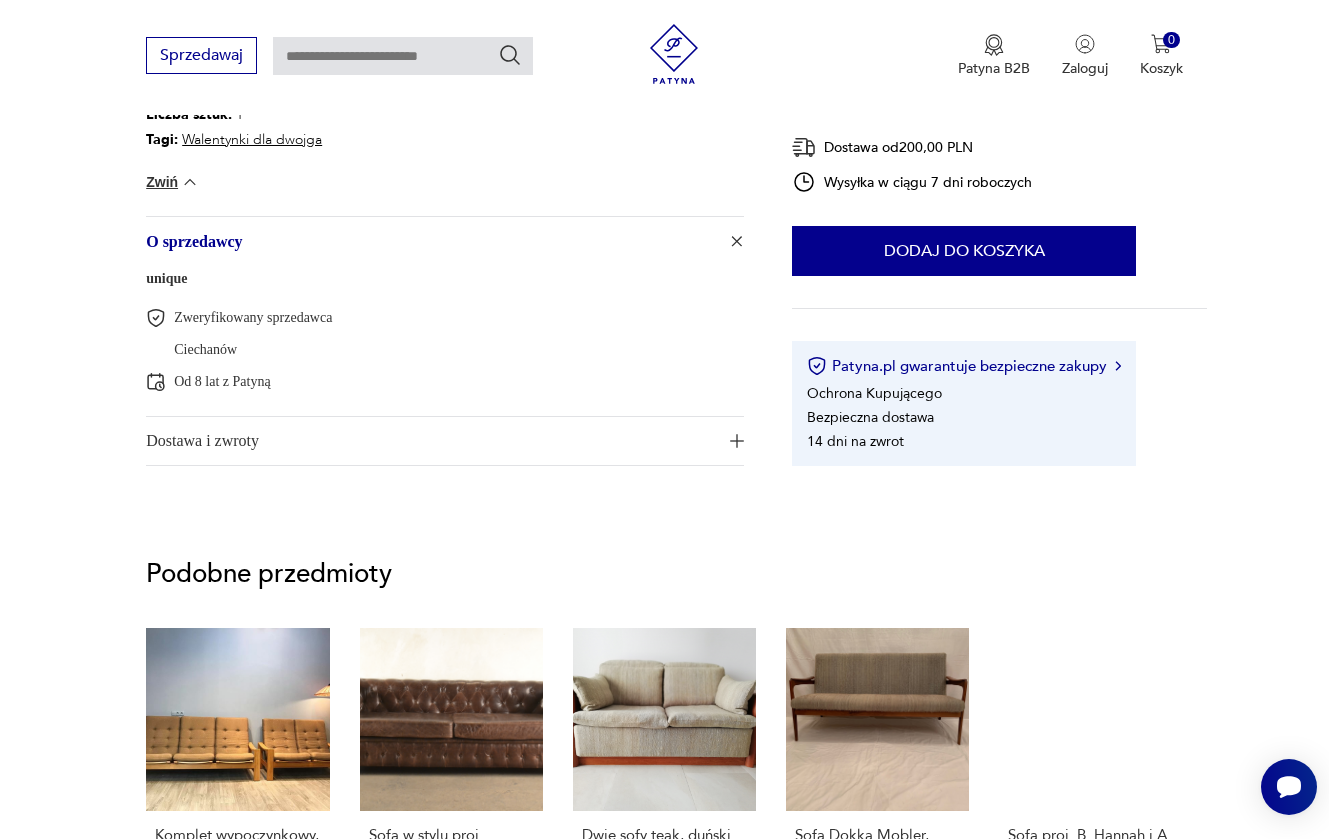 scroll, scrollTop: 1369, scrollLeft: 0, axis: vertical 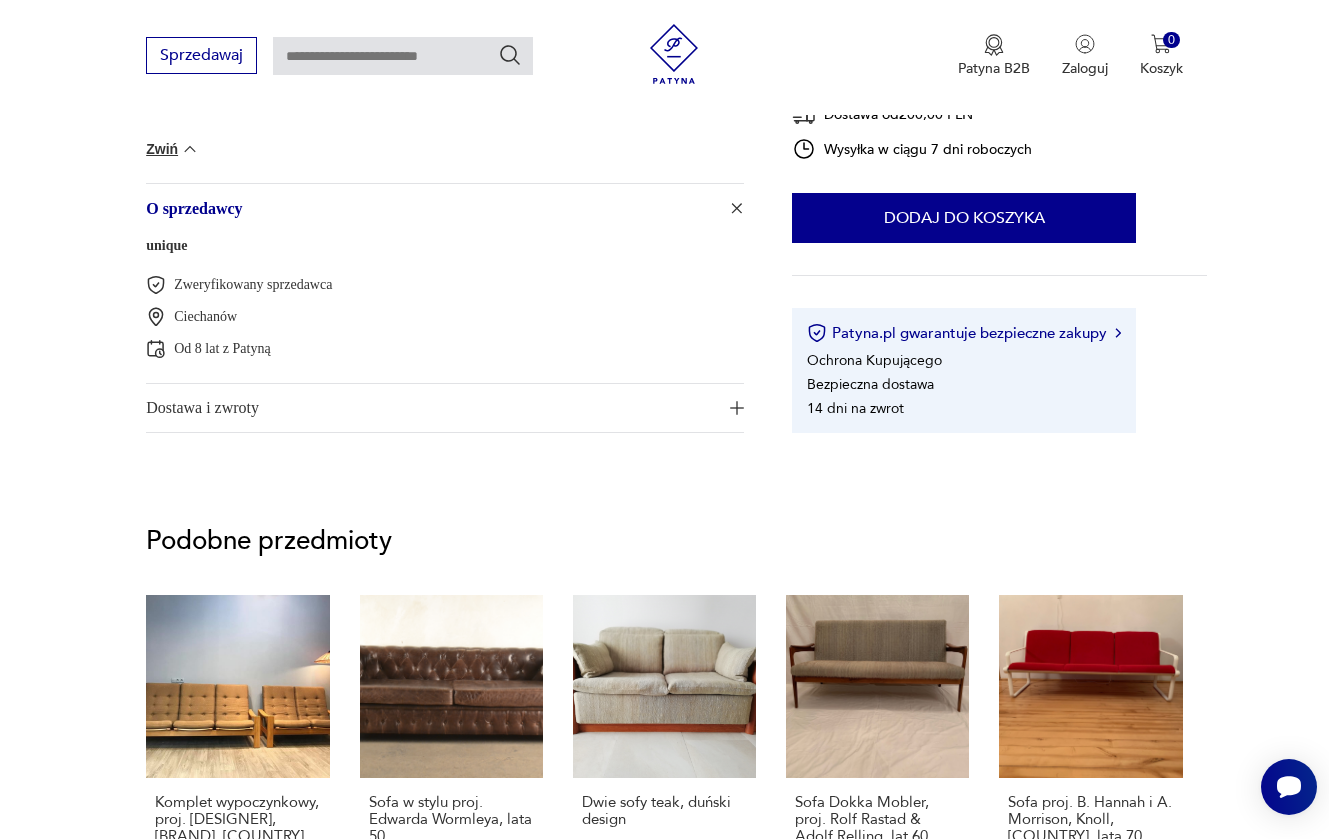 click on "unique" at bounding box center [166, 245] 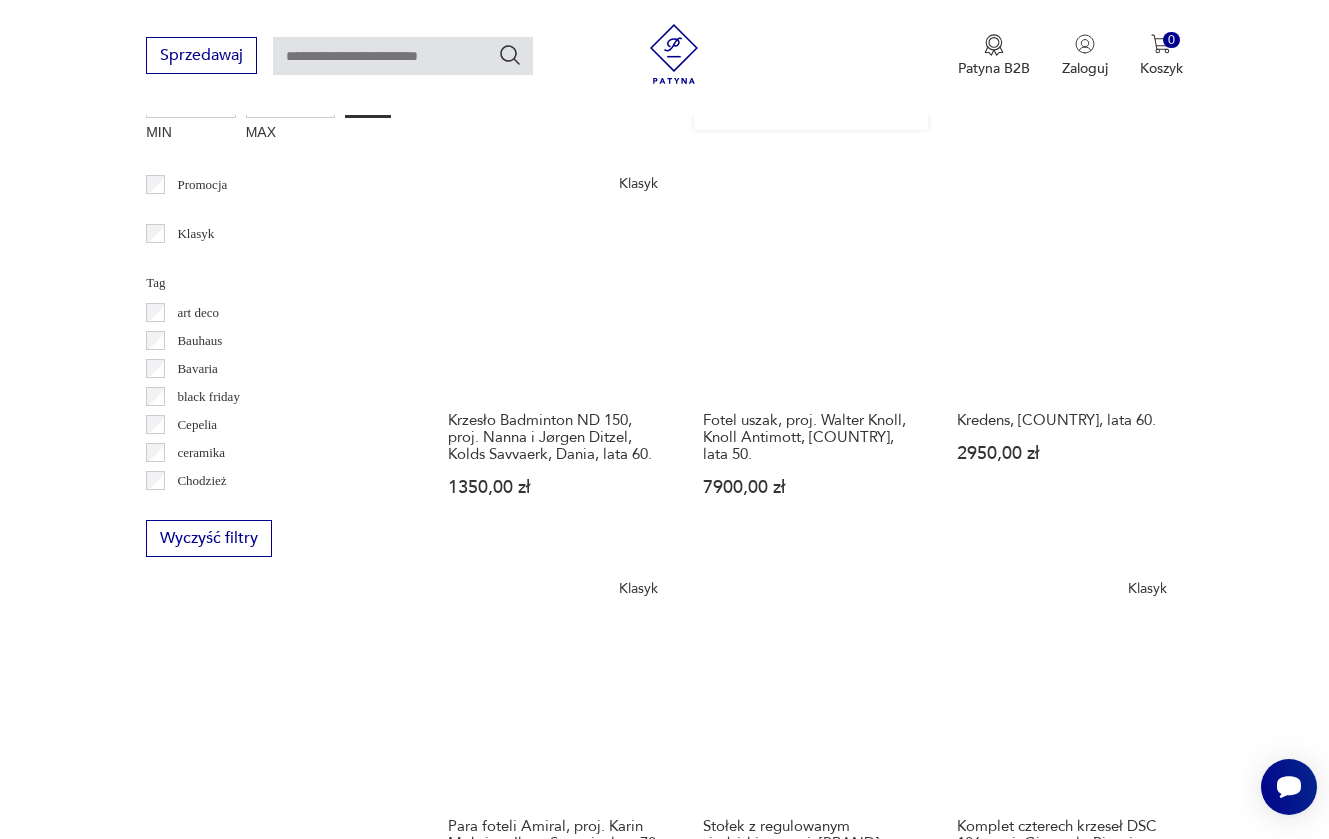 scroll, scrollTop: 1103, scrollLeft: 0, axis: vertical 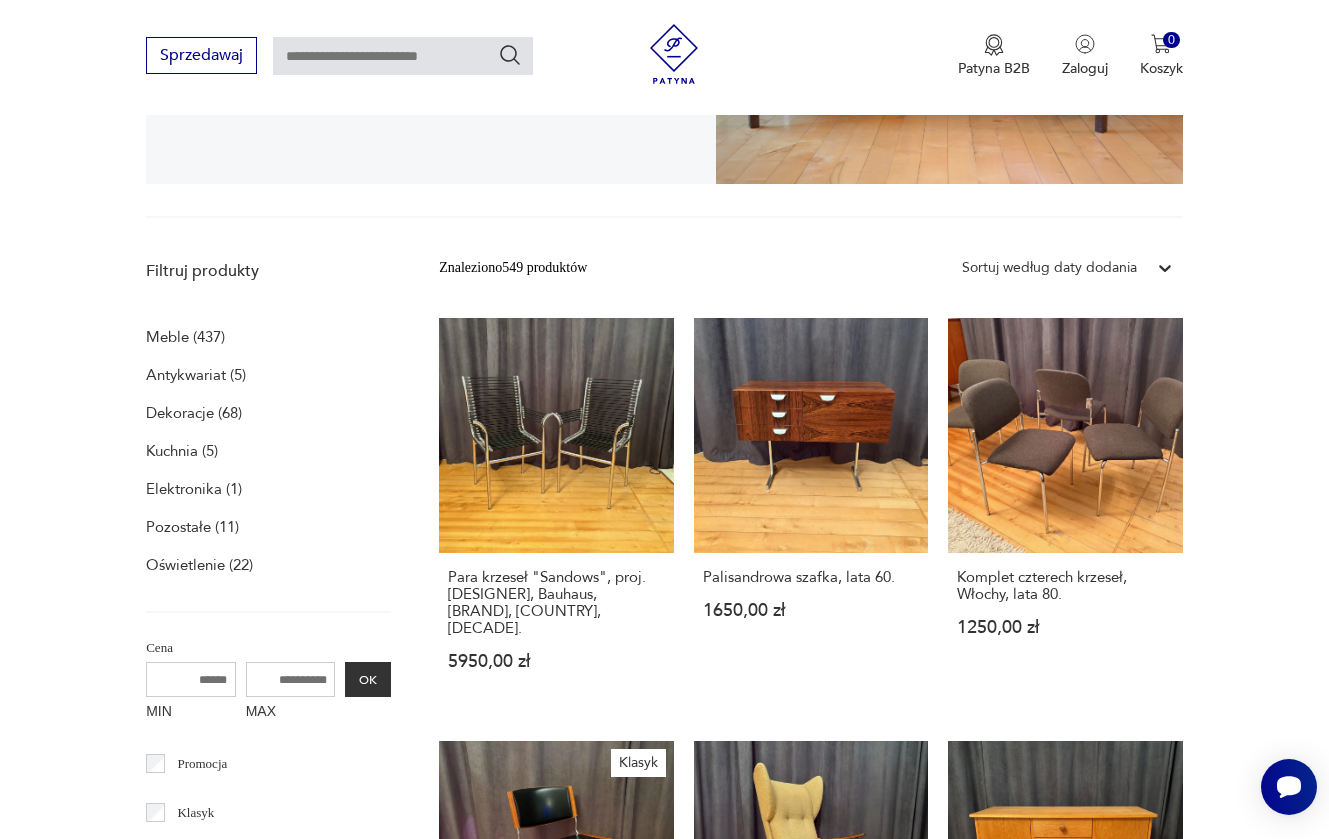 click on "Meble (437)" at bounding box center (185, 337) 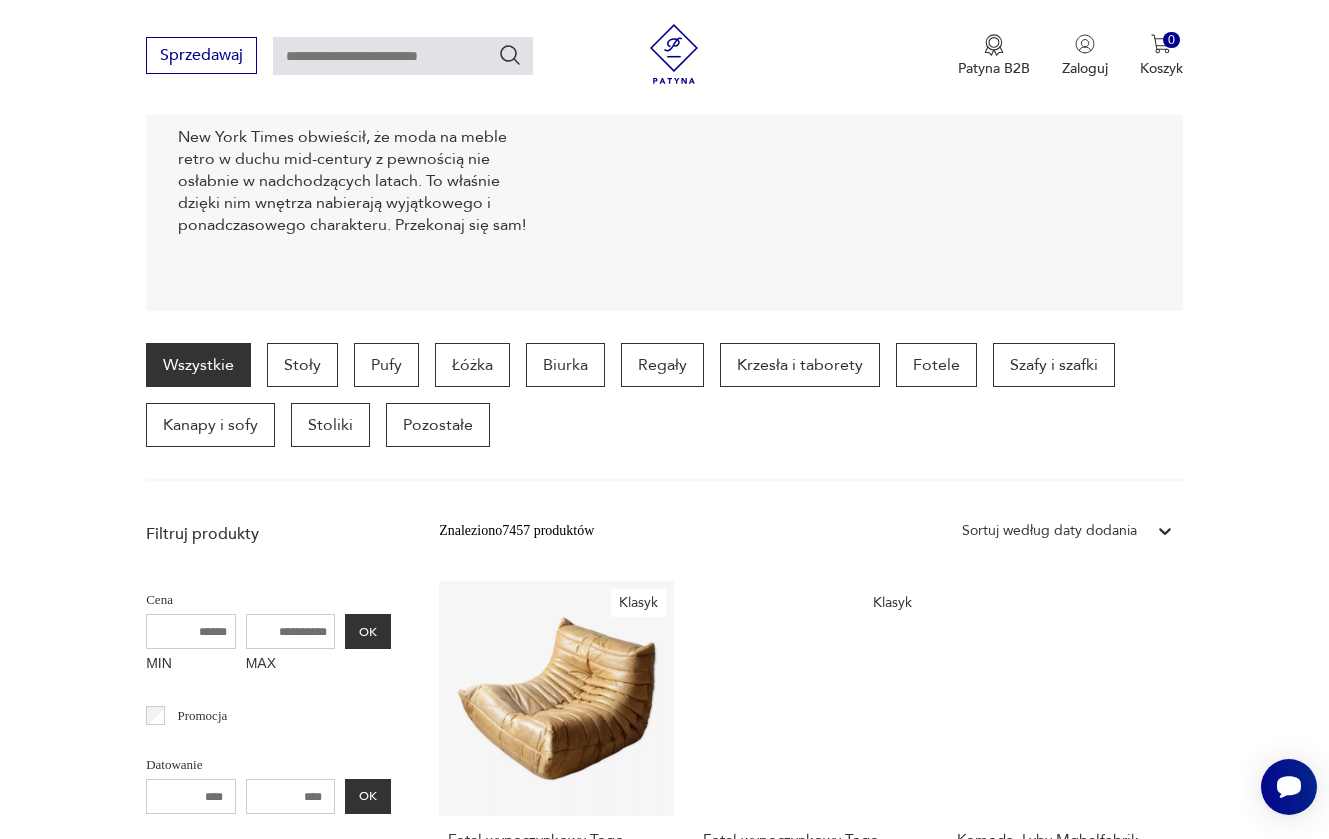 scroll, scrollTop: 321, scrollLeft: 0, axis: vertical 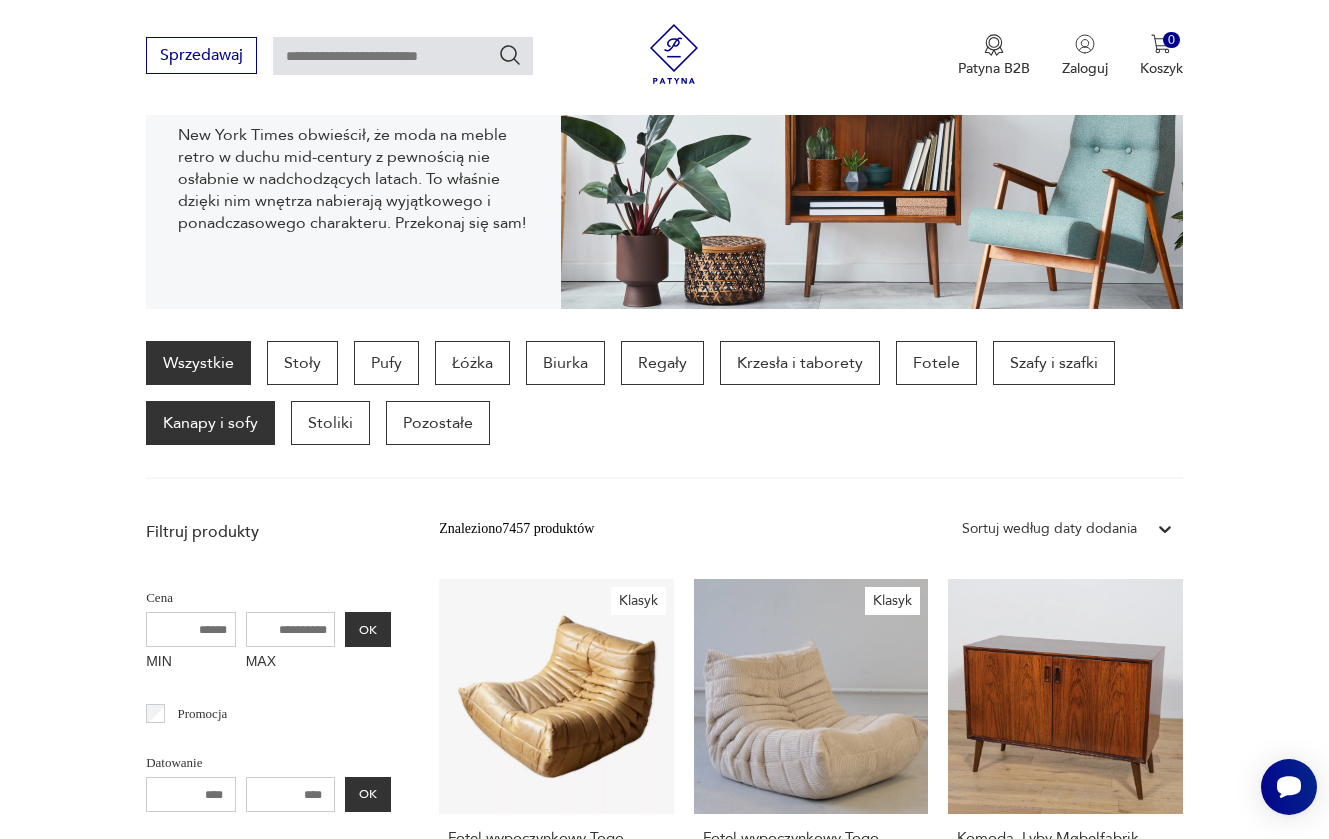 click on "Kanapy i sofy" at bounding box center (210, 423) 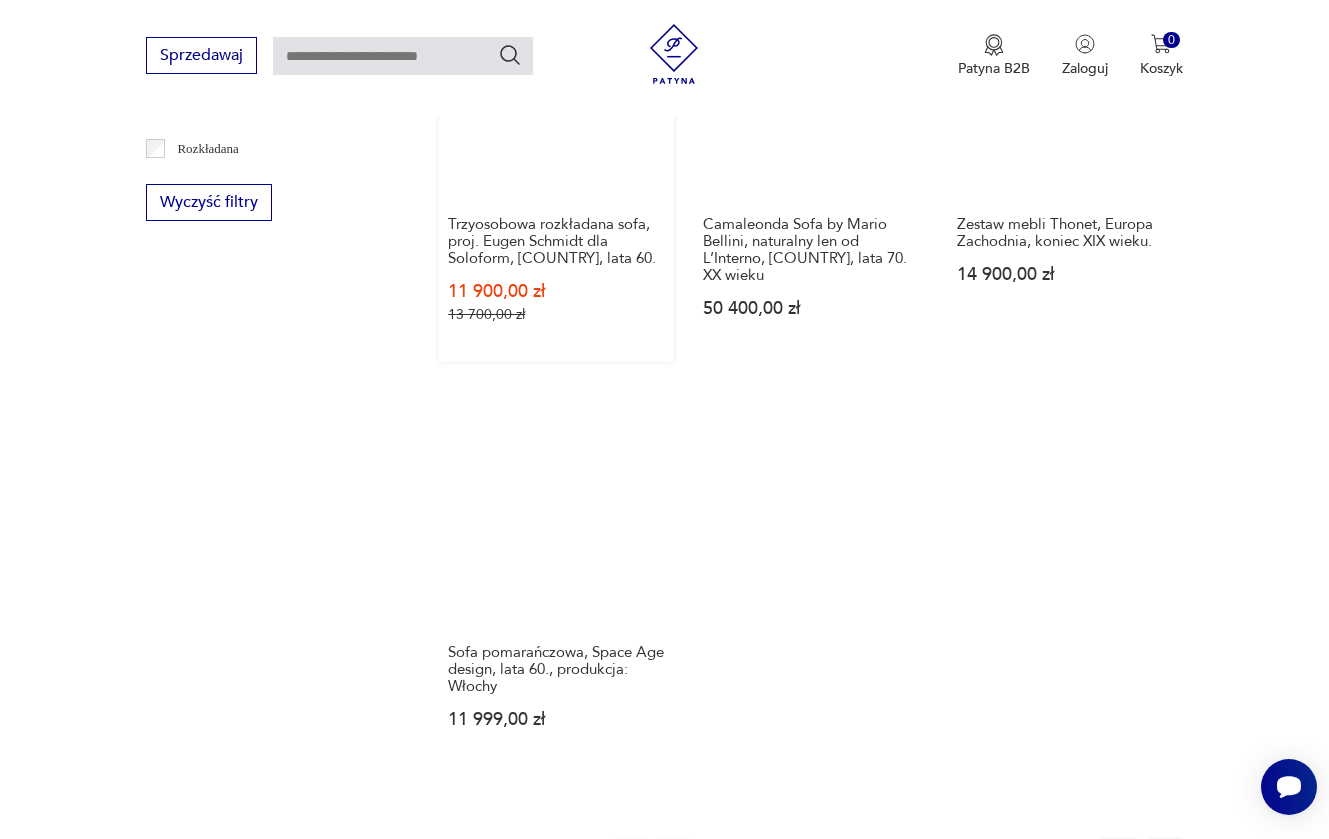 scroll, scrollTop: 2846, scrollLeft: 0, axis: vertical 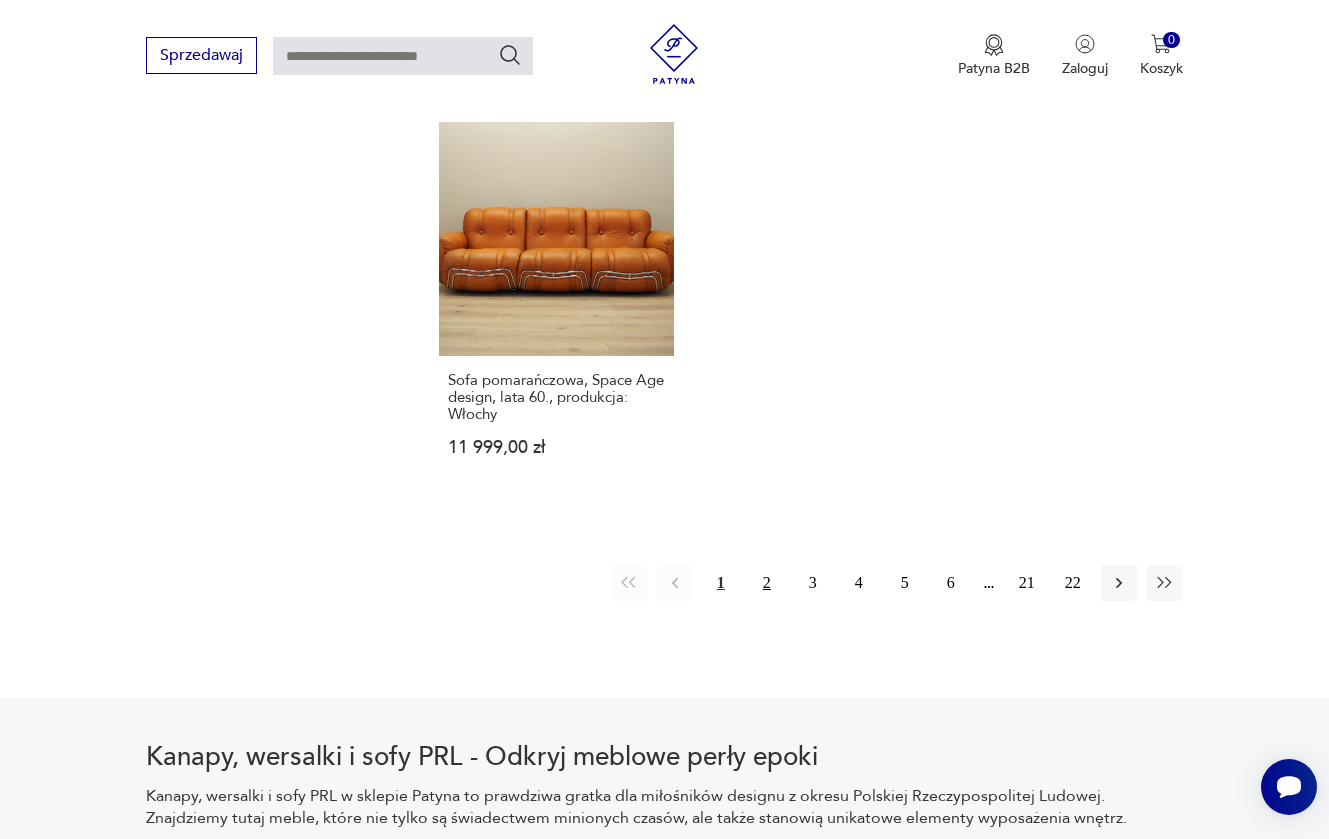 click on "2" at bounding box center (767, 583) 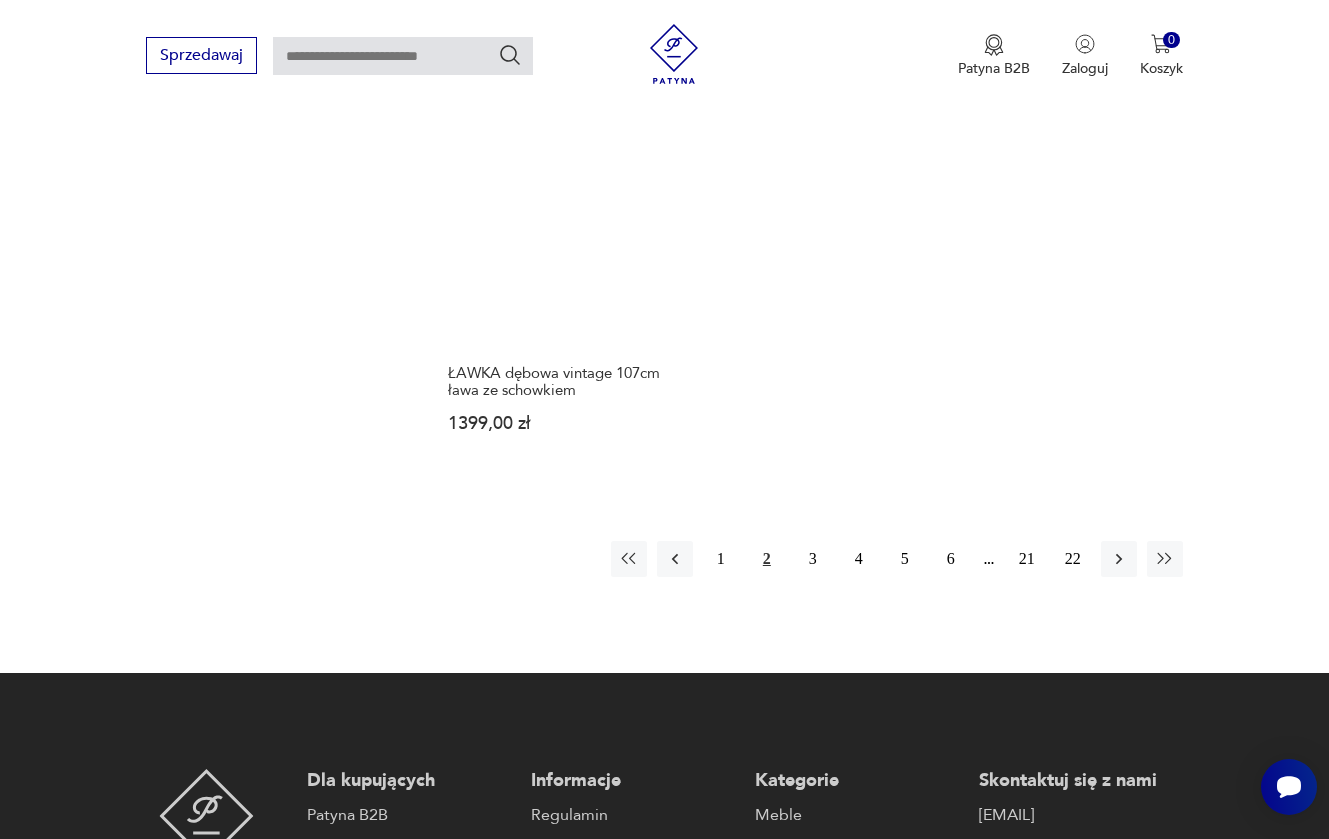 scroll, scrollTop: 2918, scrollLeft: 0, axis: vertical 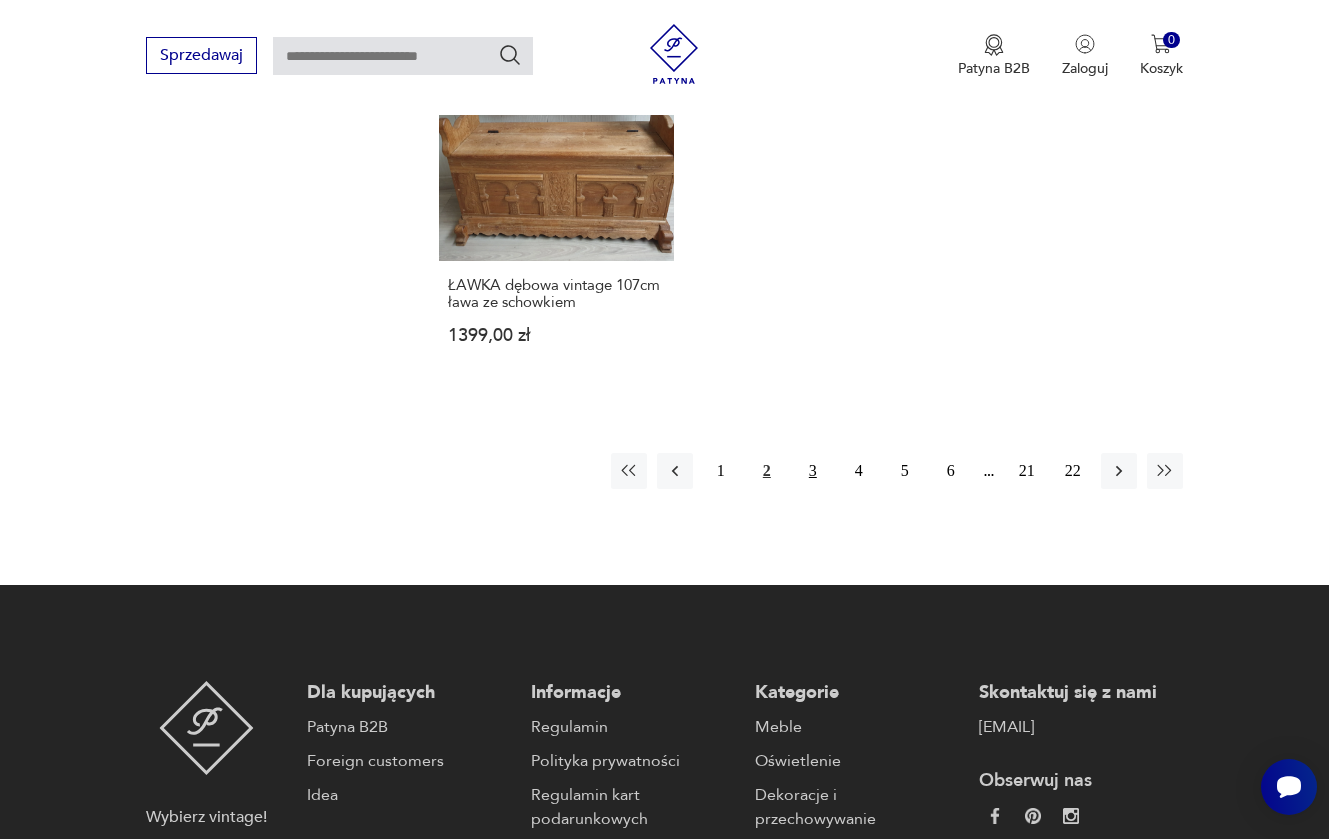 click on "3" at bounding box center (813, 471) 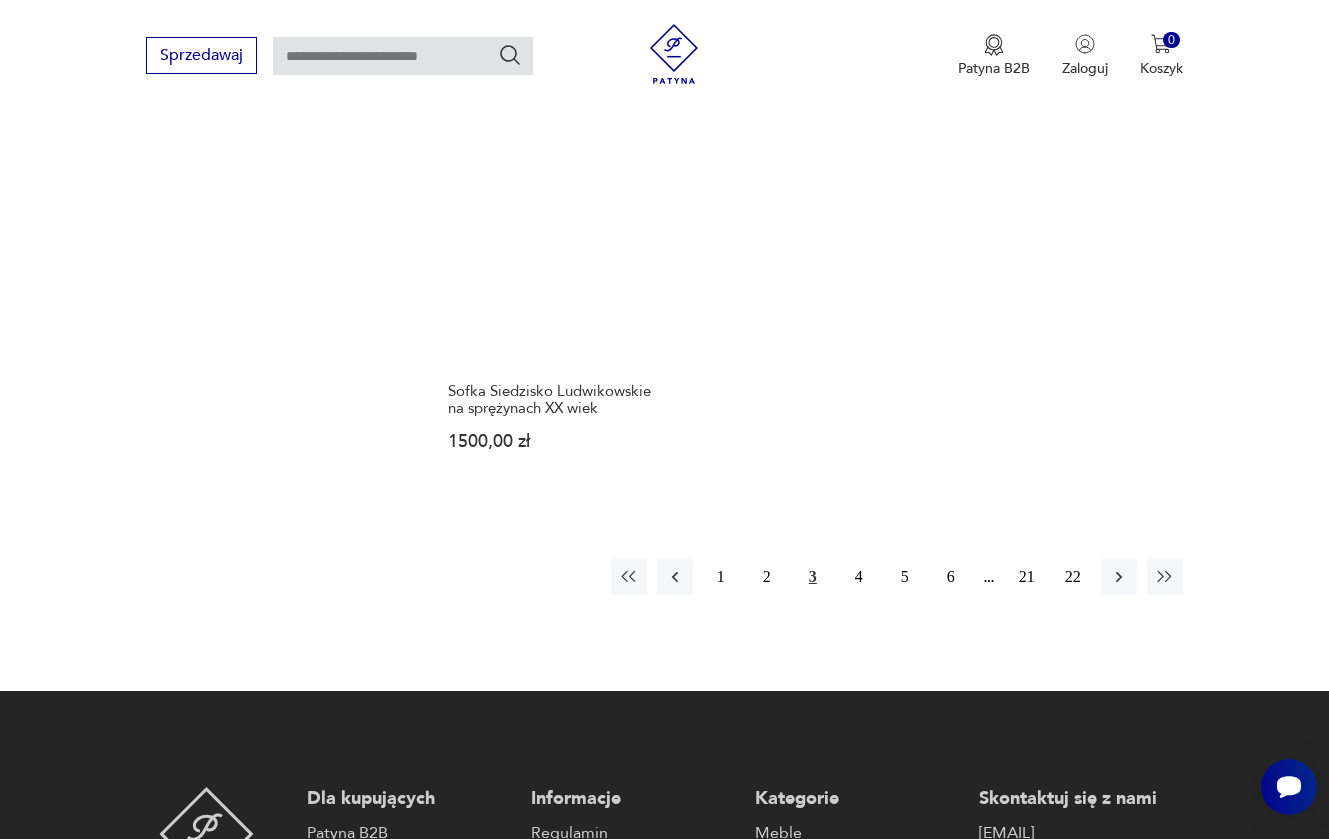 scroll, scrollTop: 2830, scrollLeft: 0, axis: vertical 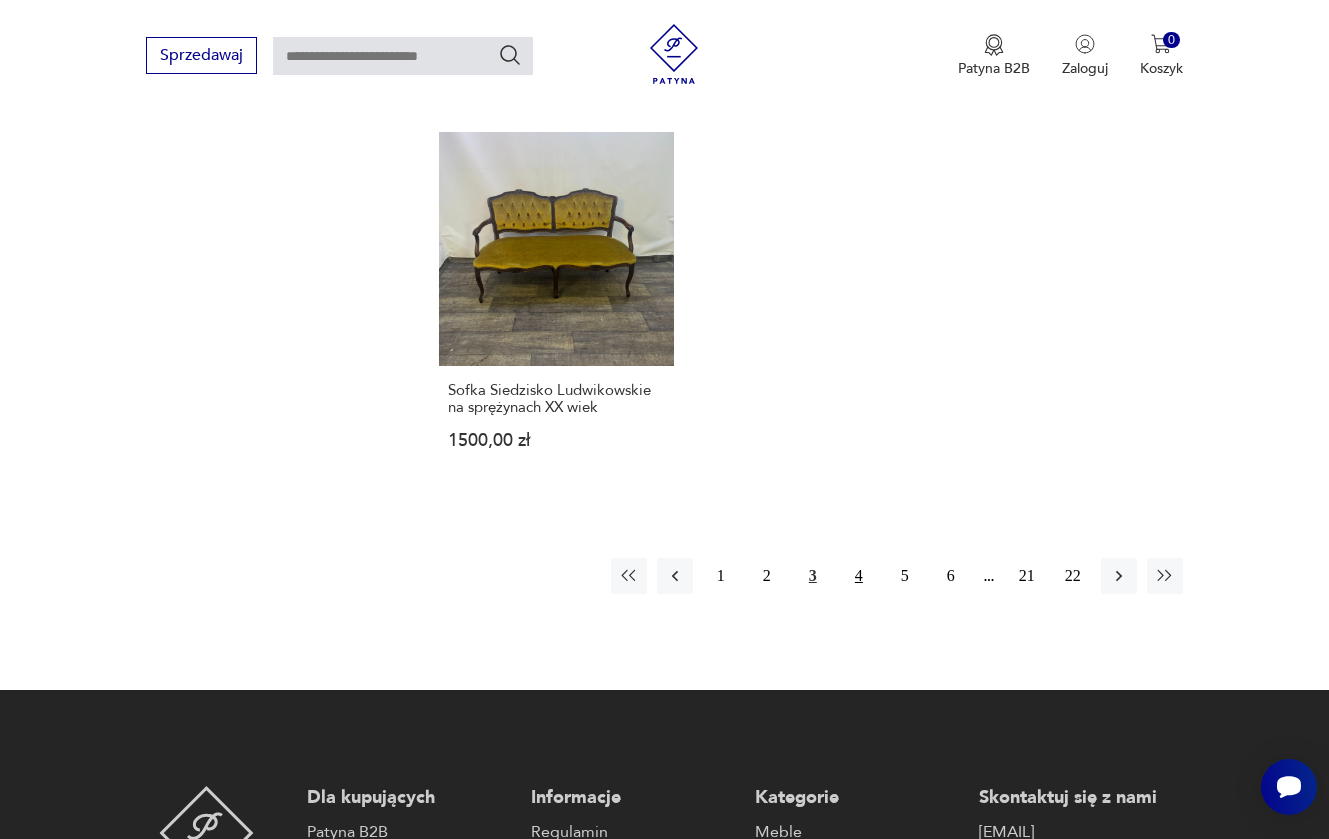 click on "4" at bounding box center (859, 576) 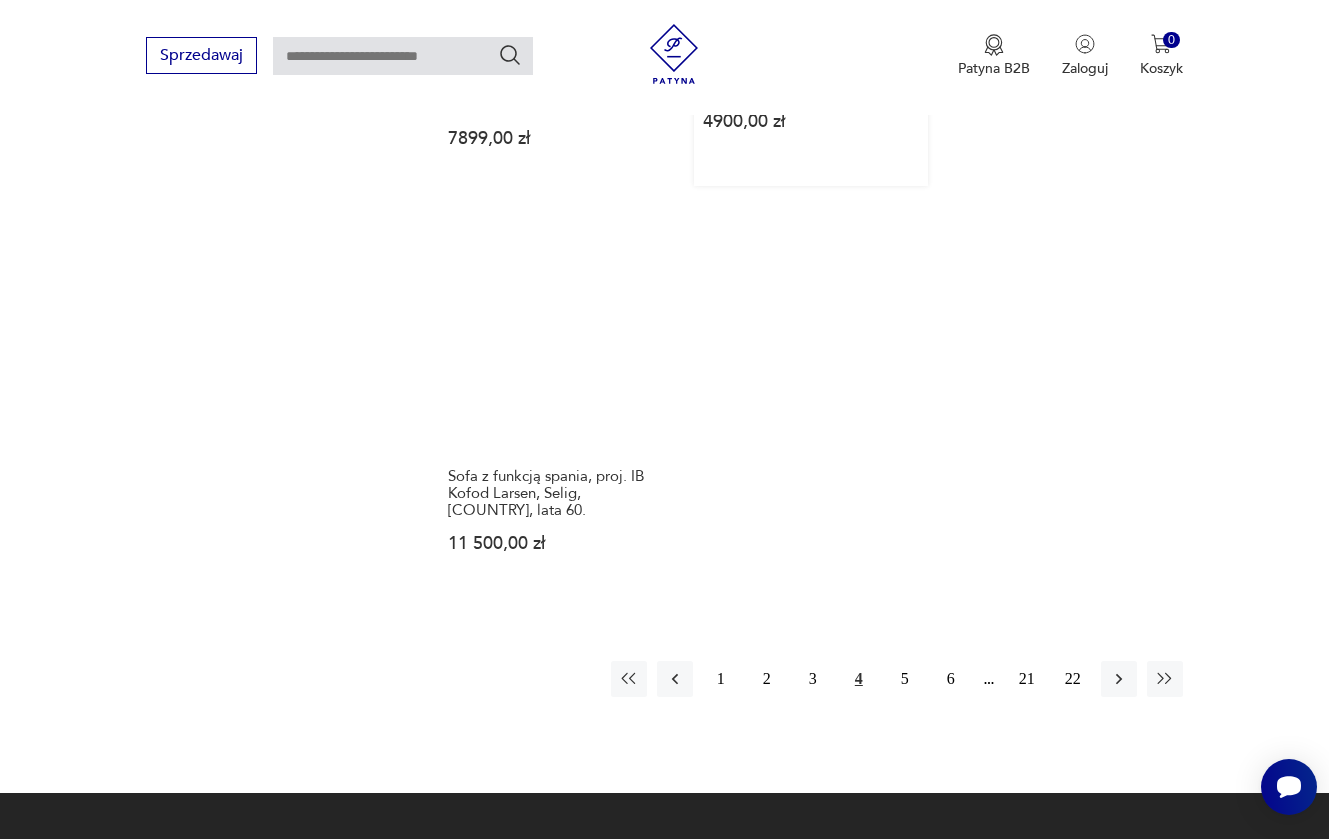 scroll, scrollTop: 2752, scrollLeft: 0, axis: vertical 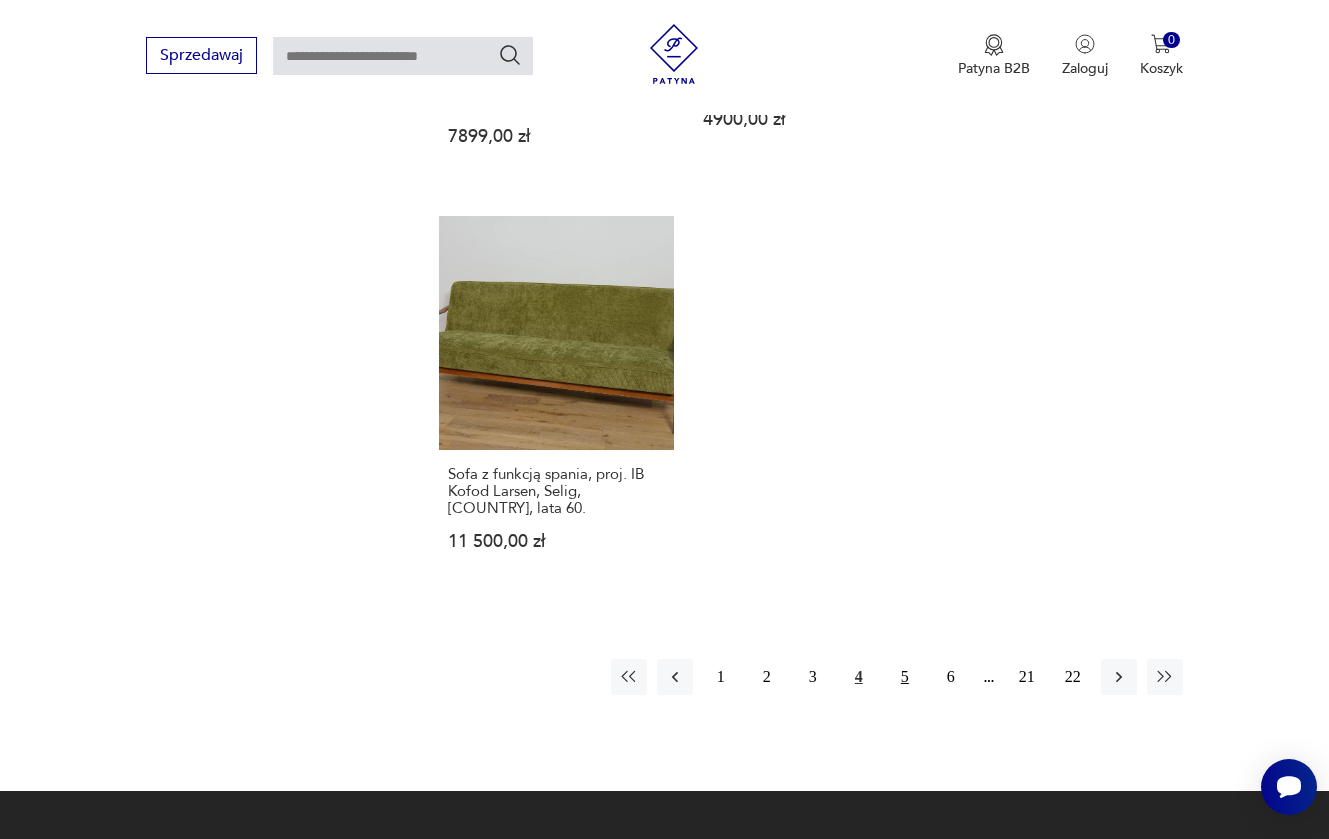 click on "5" at bounding box center [905, 677] 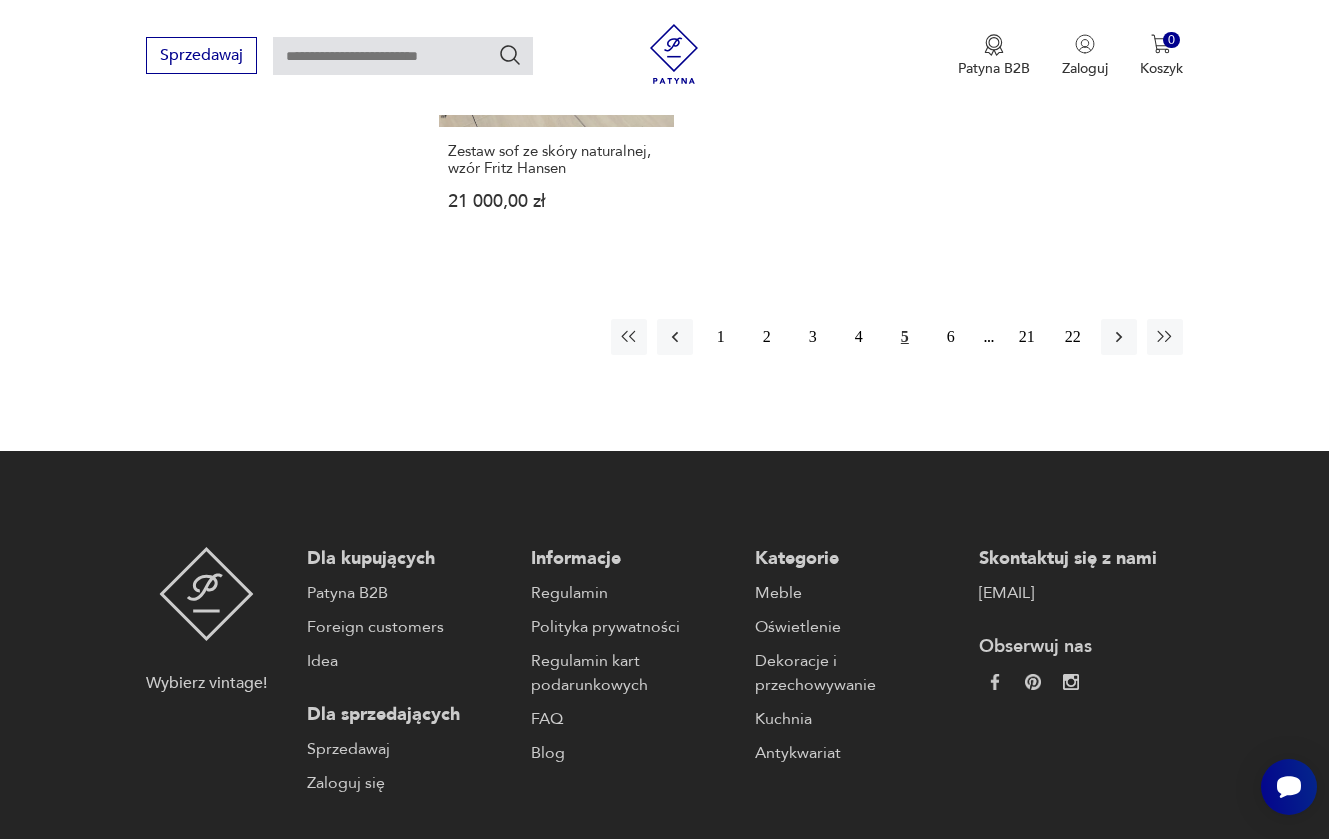 scroll, scrollTop: 3079, scrollLeft: 0, axis: vertical 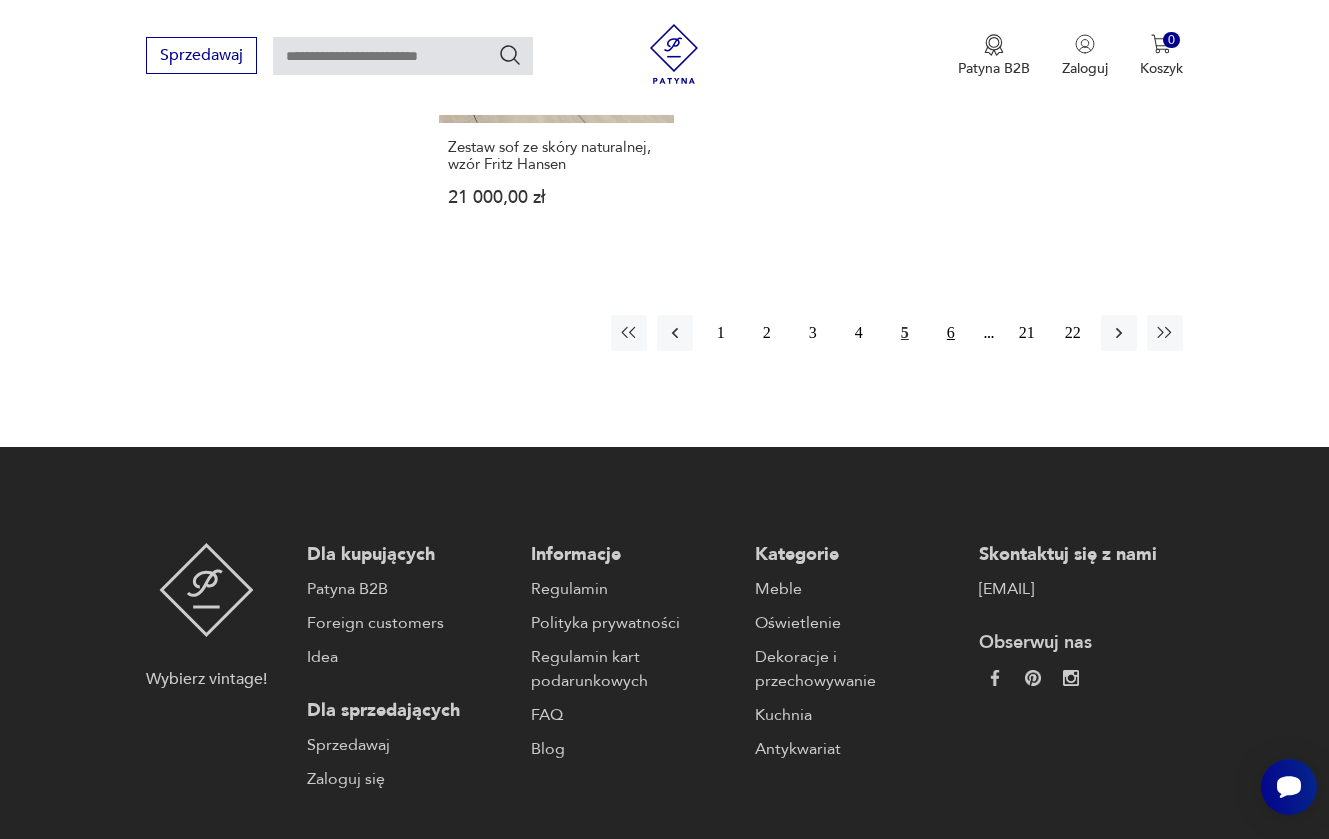 click on "6" at bounding box center [951, 333] 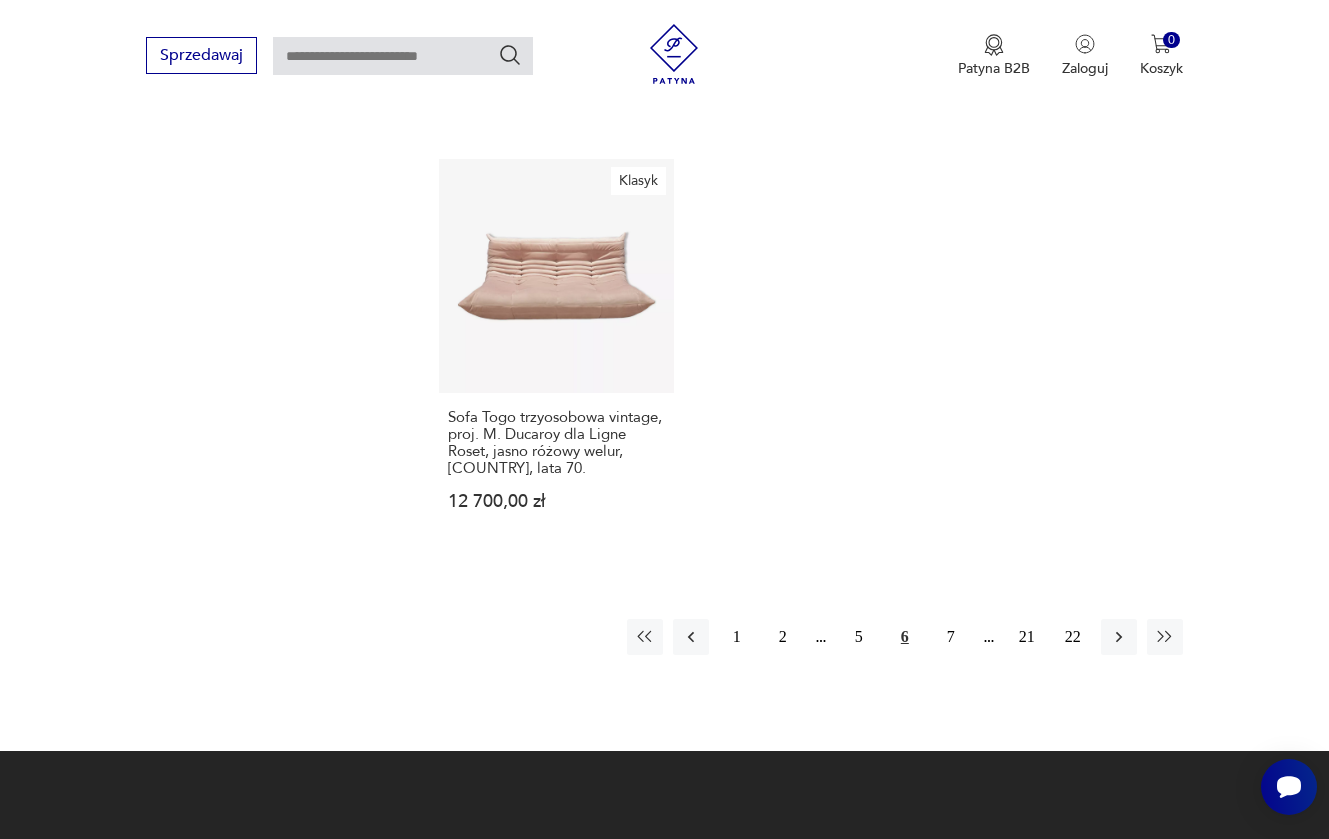 scroll, scrollTop: 2863, scrollLeft: 0, axis: vertical 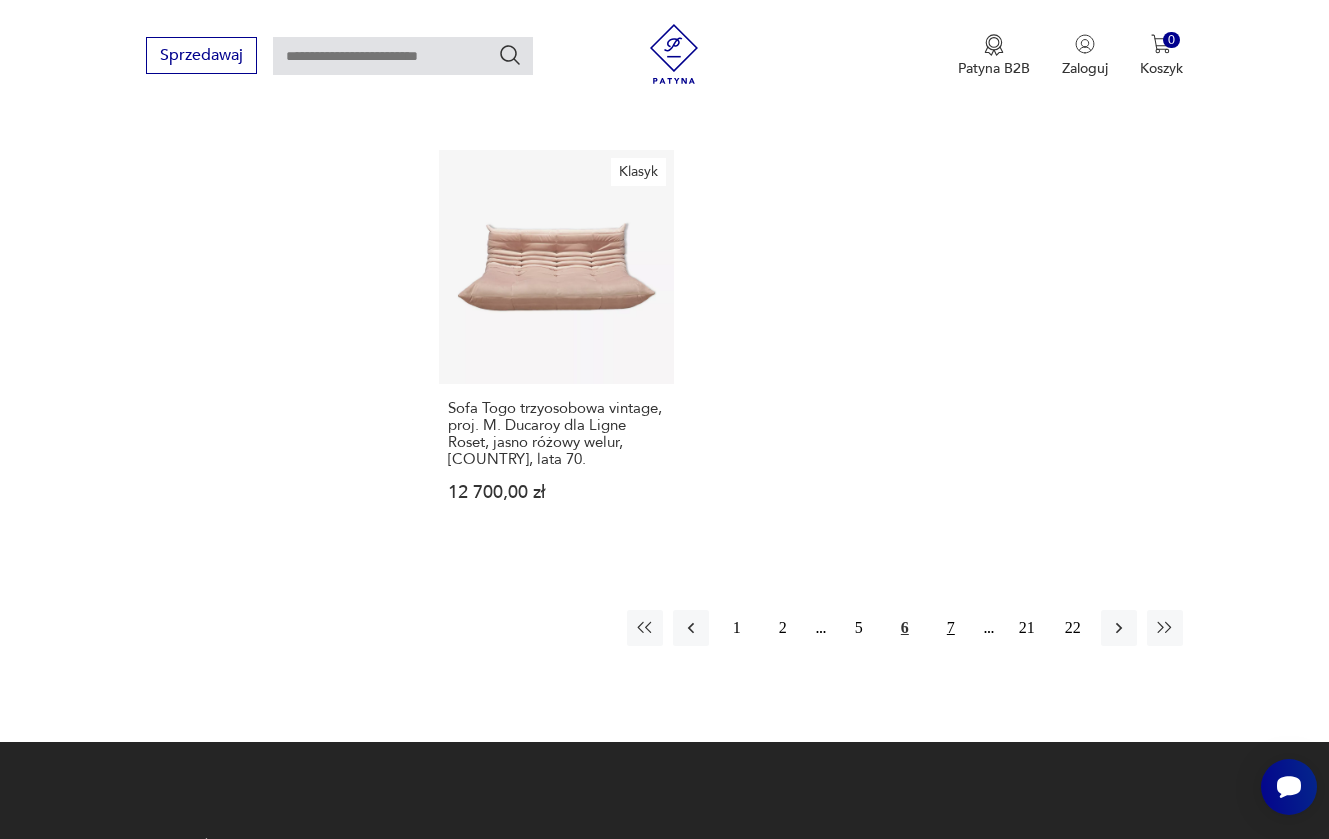 click on "7" at bounding box center [951, 628] 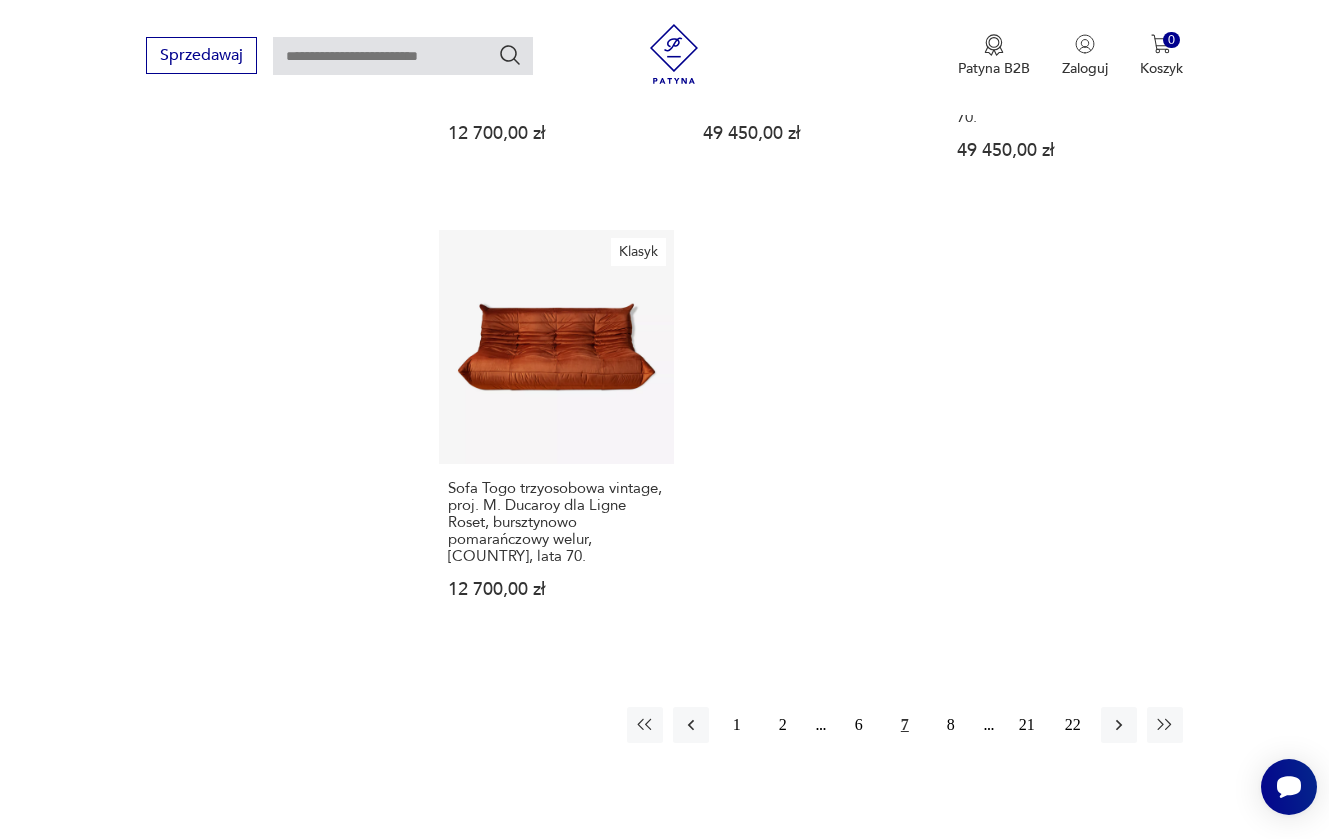 scroll, scrollTop: 2868, scrollLeft: 0, axis: vertical 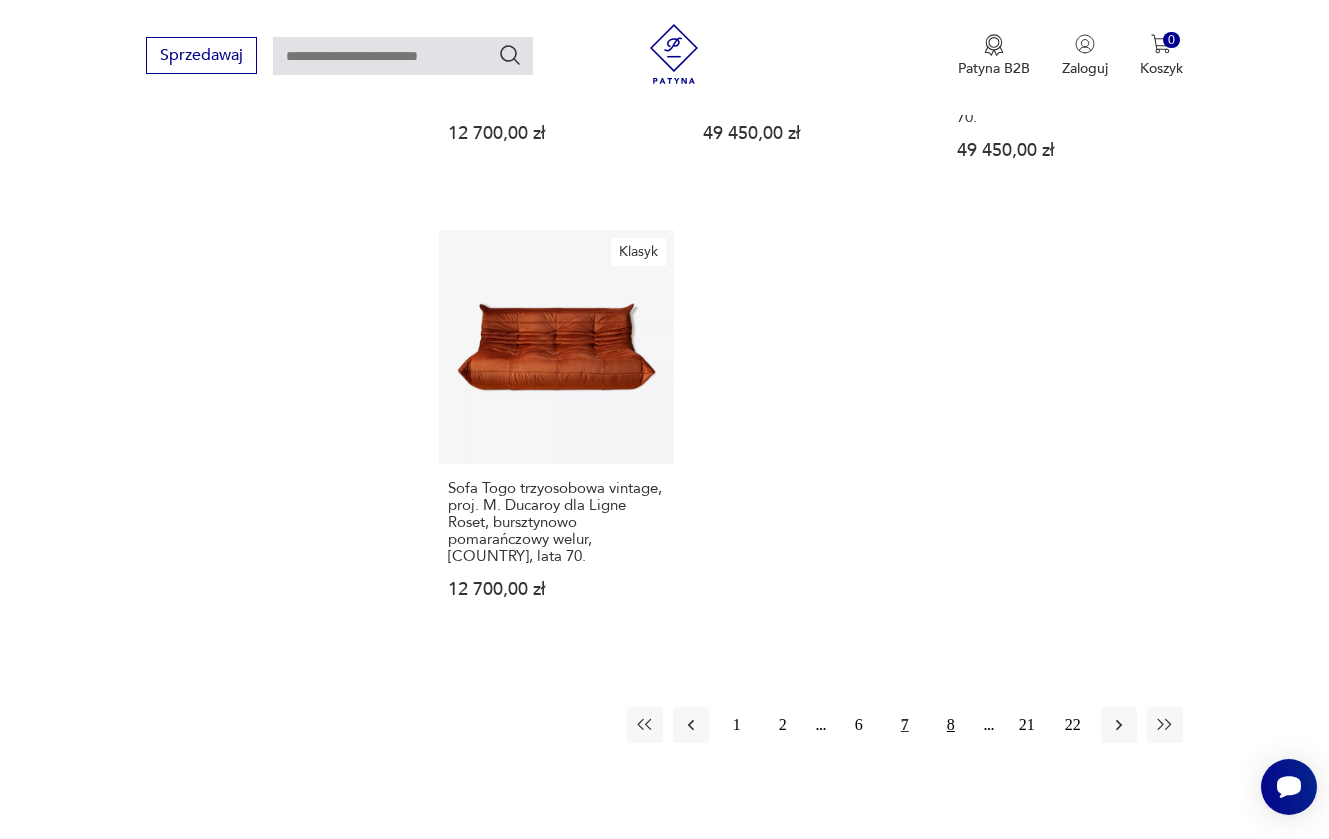 click on "8" at bounding box center (951, 725) 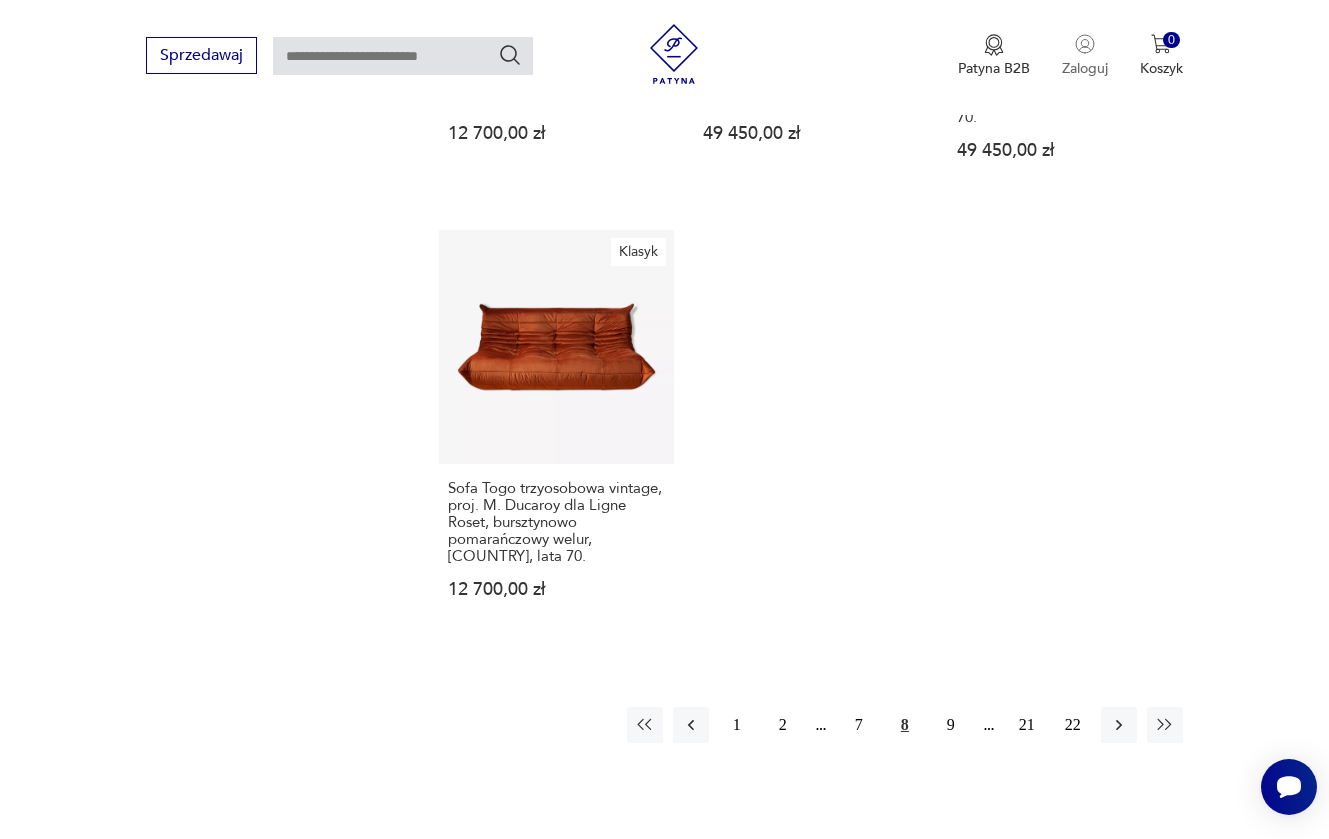 scroll, scrollTop: 532, scrollLeft: 0, axis: vertical 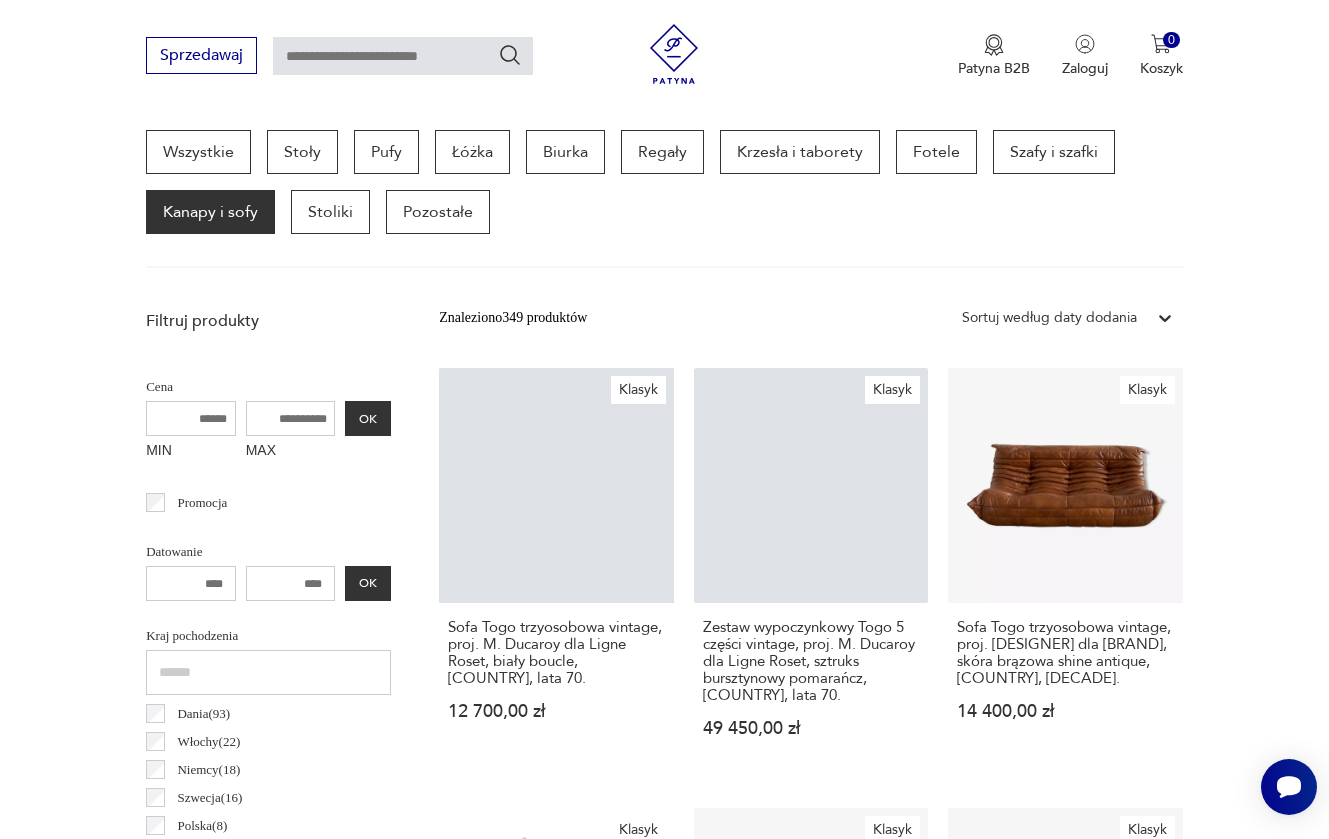 click on "Sprzedawaj Patyna B2B Zaloguj 0 Koszyk Twój koszyk ( 0 ) Brak produktów w koszyku IDŹ DO KOSZYKA" at bounding box center [664, 57] 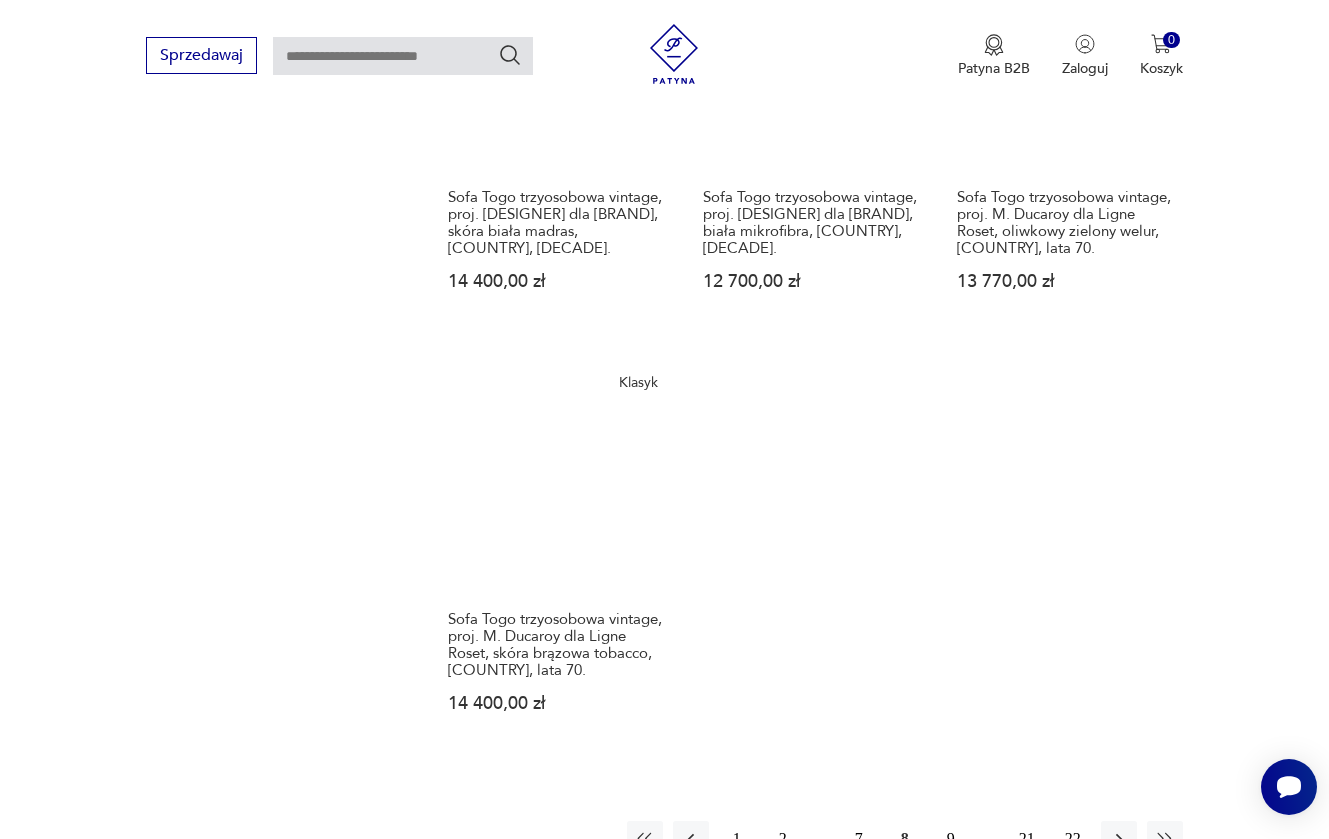 scroll, scrollTop: 2914, scrollLeft: 0, axis: vertical 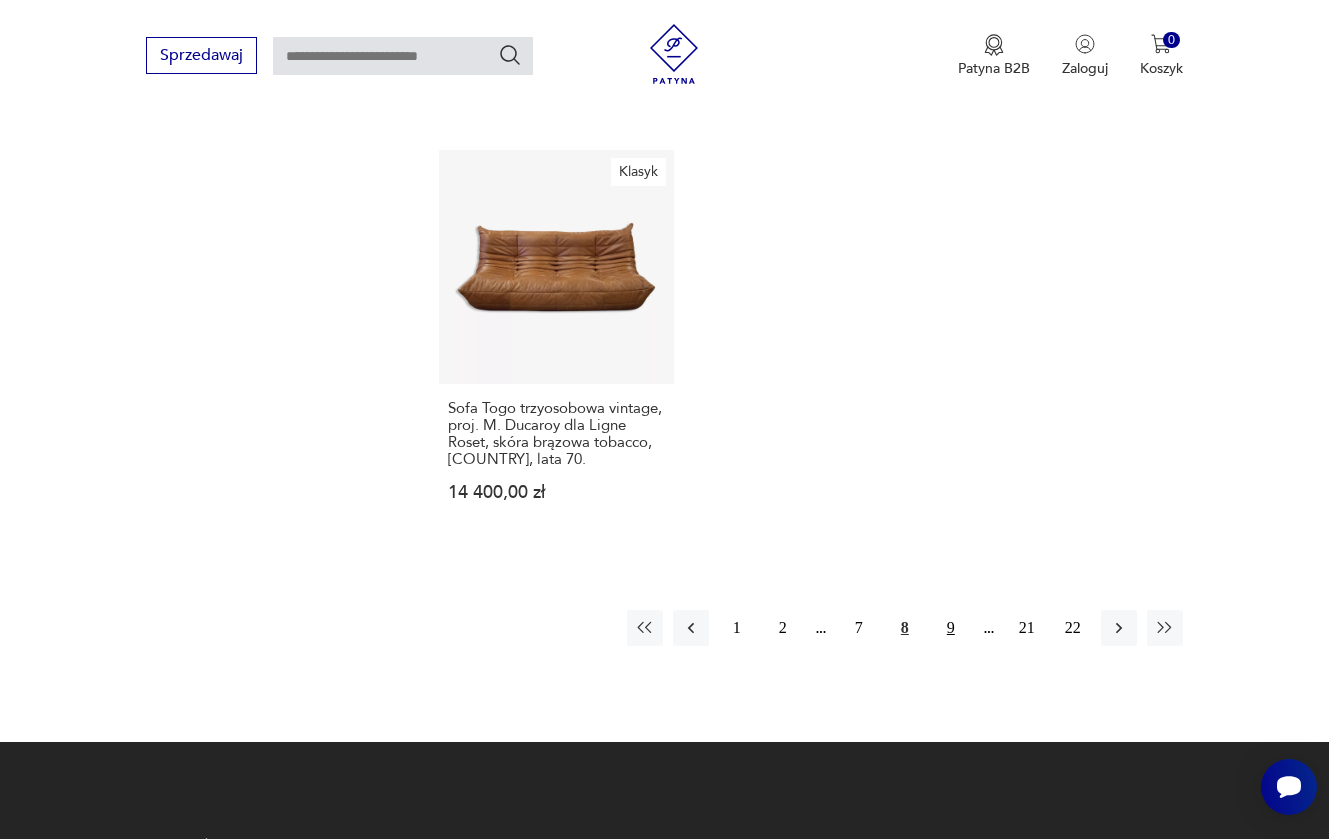 click on "9" at bounding box center (951, 628) 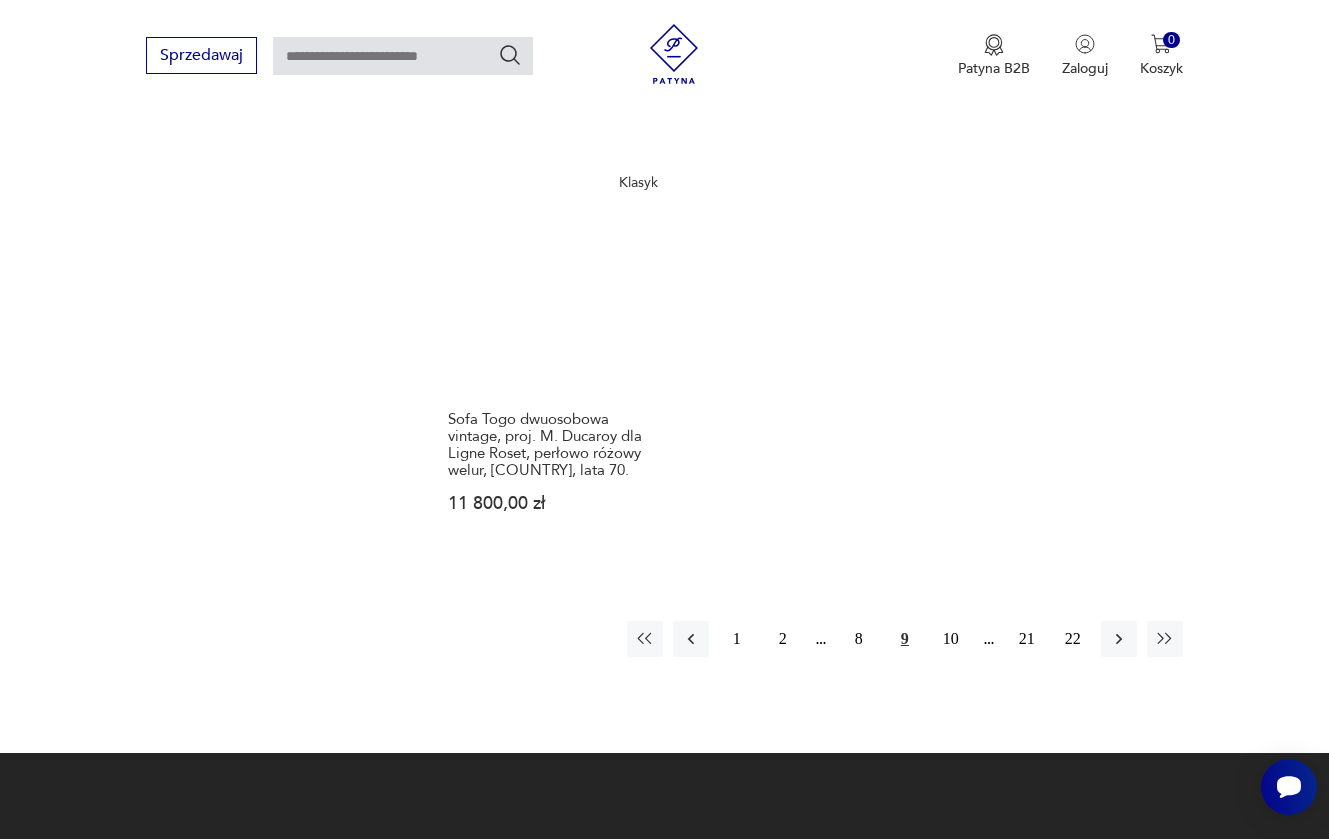 scroll, scrollTop: 2941, scrollLeft: 0, axis: vertical 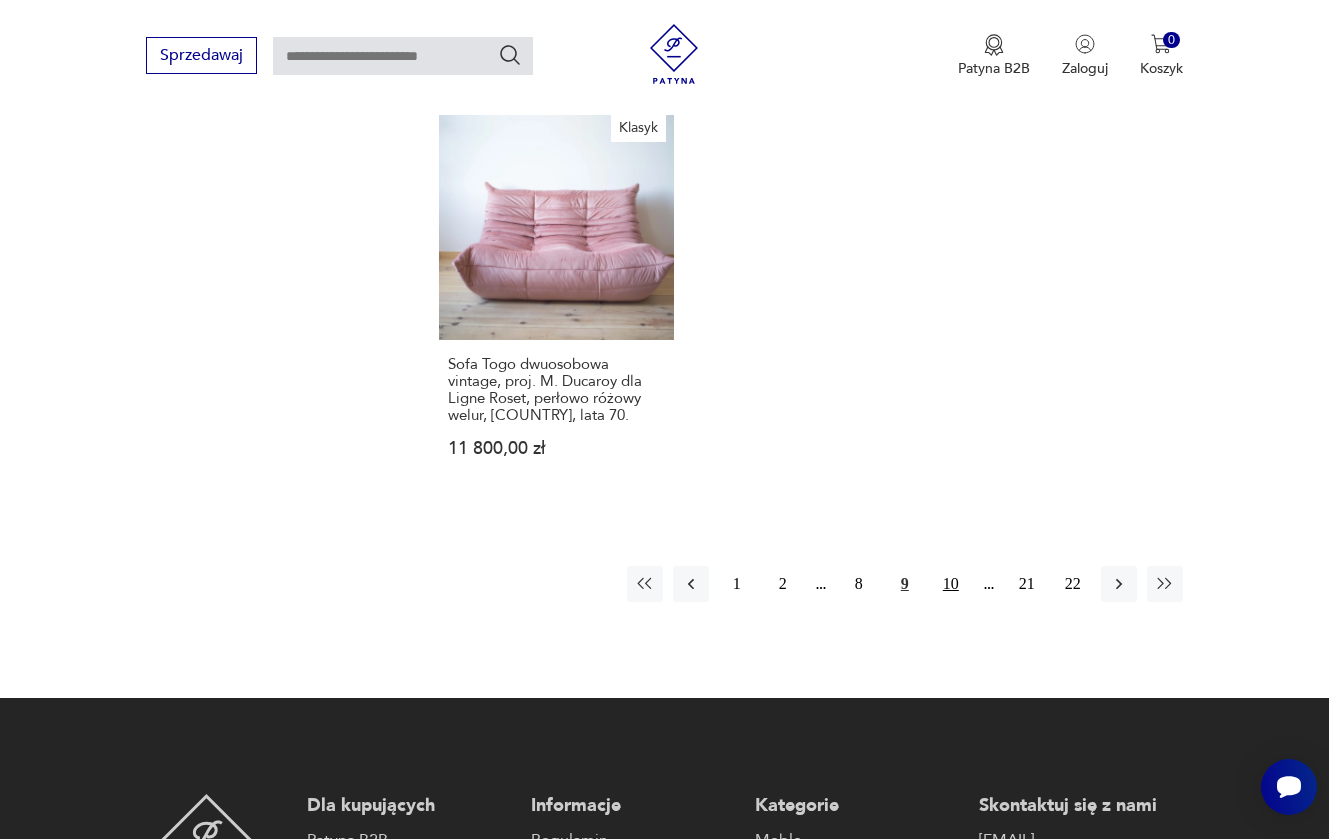 click on "10" at bounding box center (951, 584) 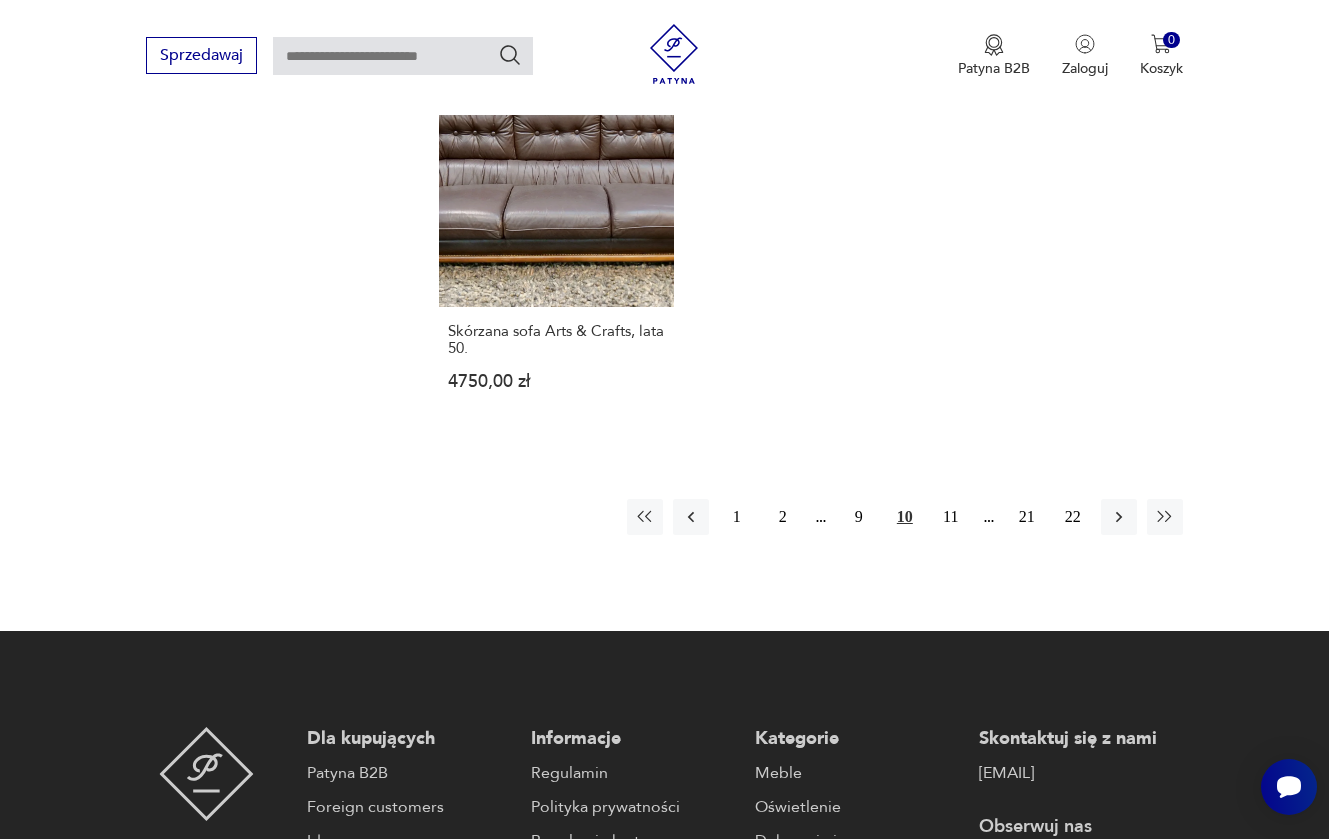 scroll, scrollTop: 3095, scrollLeft: 0, axis: vertical 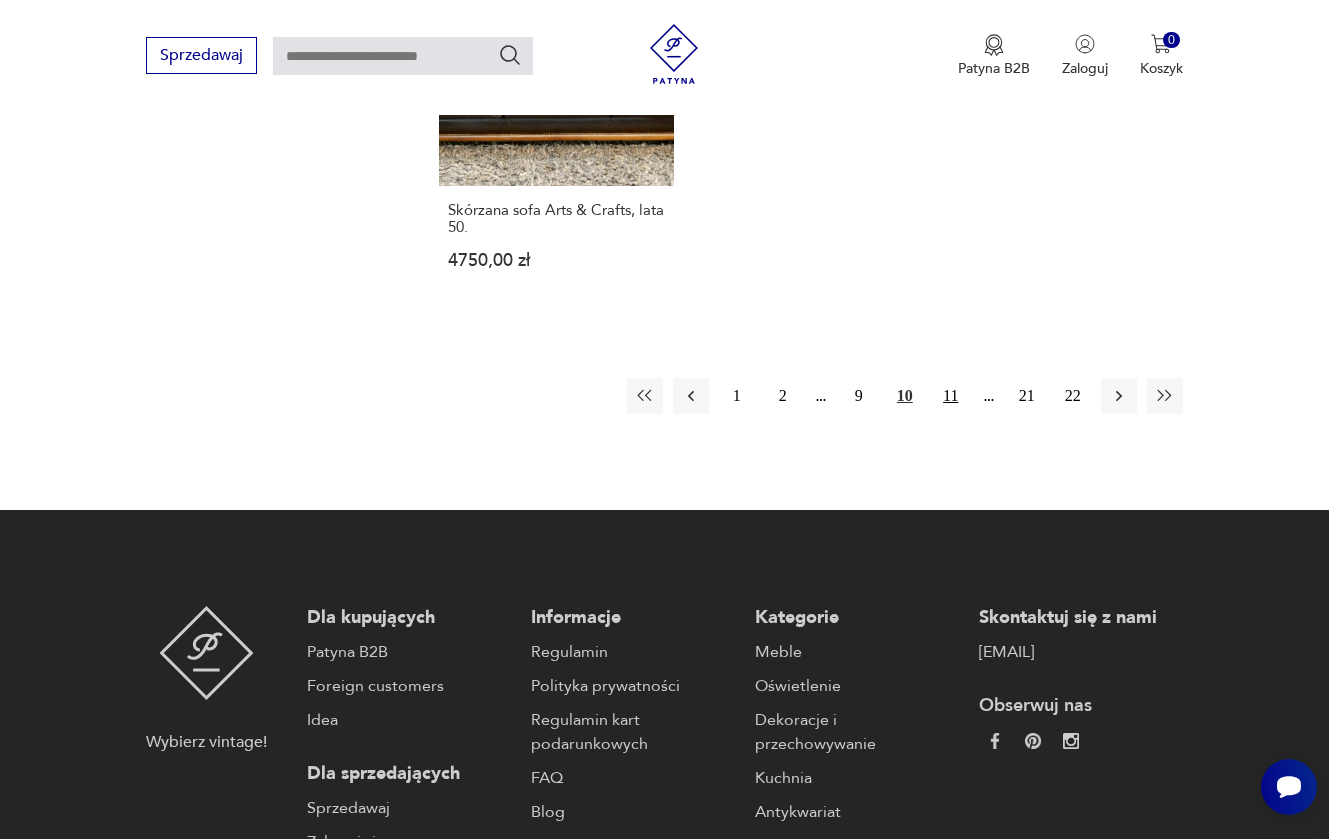 click on "11" at bounding box center [951, 396] 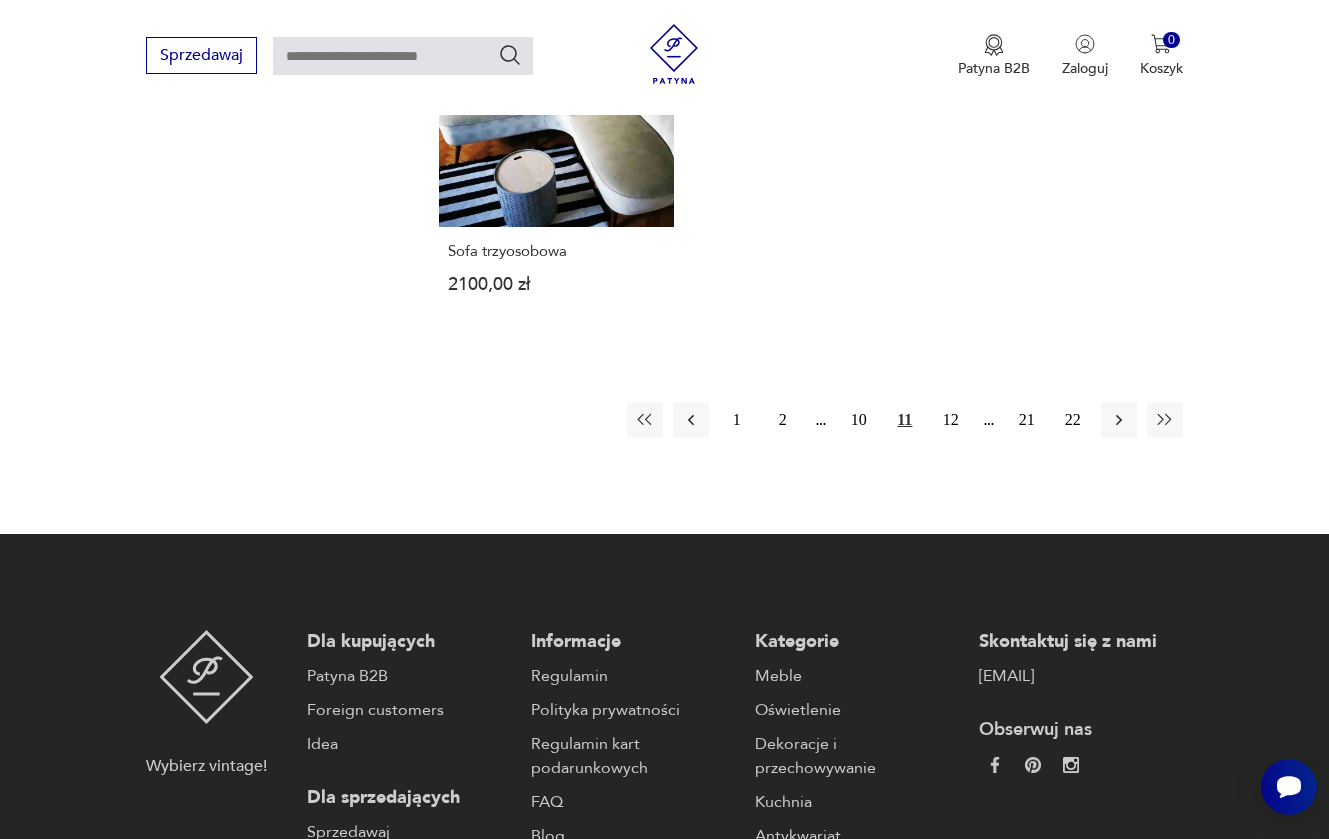 scroll, scrollTop: 3040, scrollLeft: 0, axis: vertical 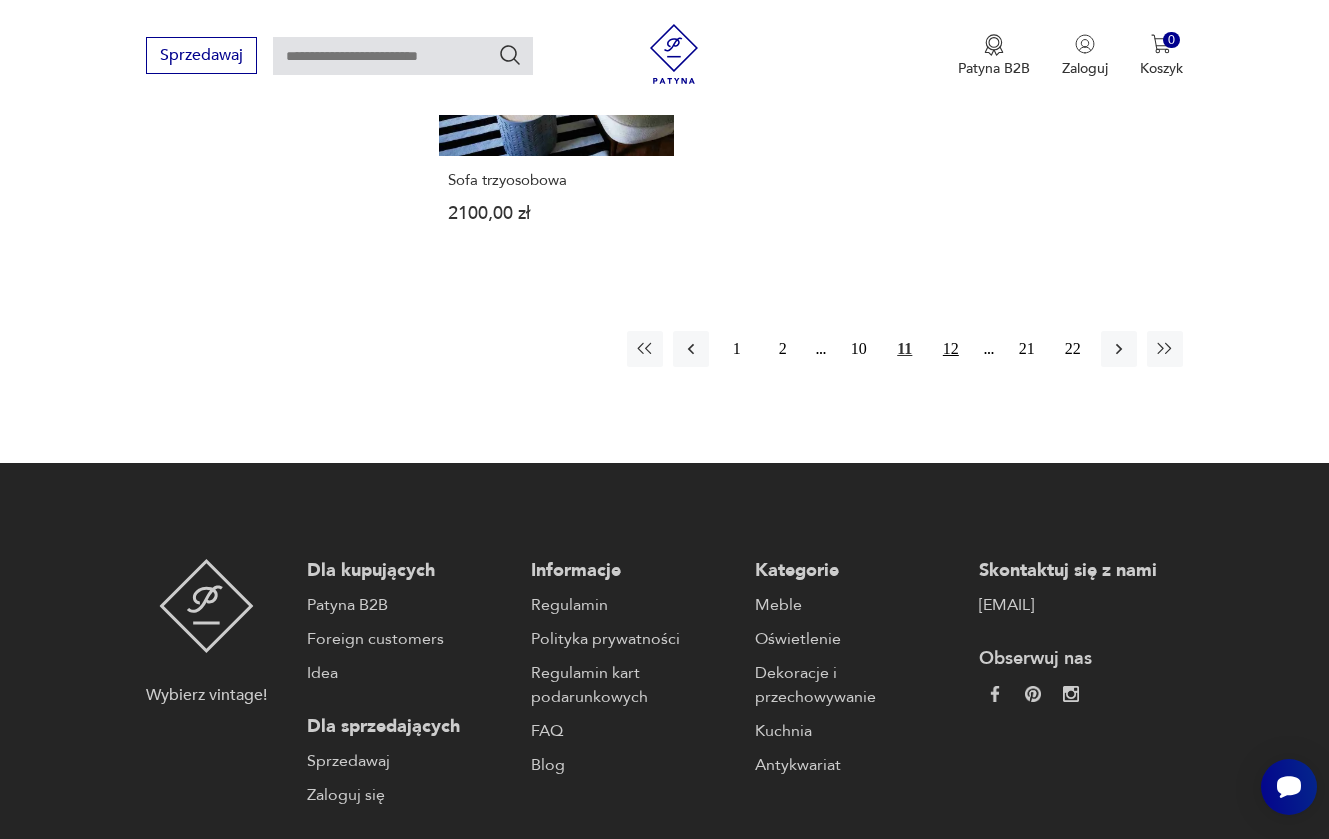 click on "12" at bounding box center [951, 349] 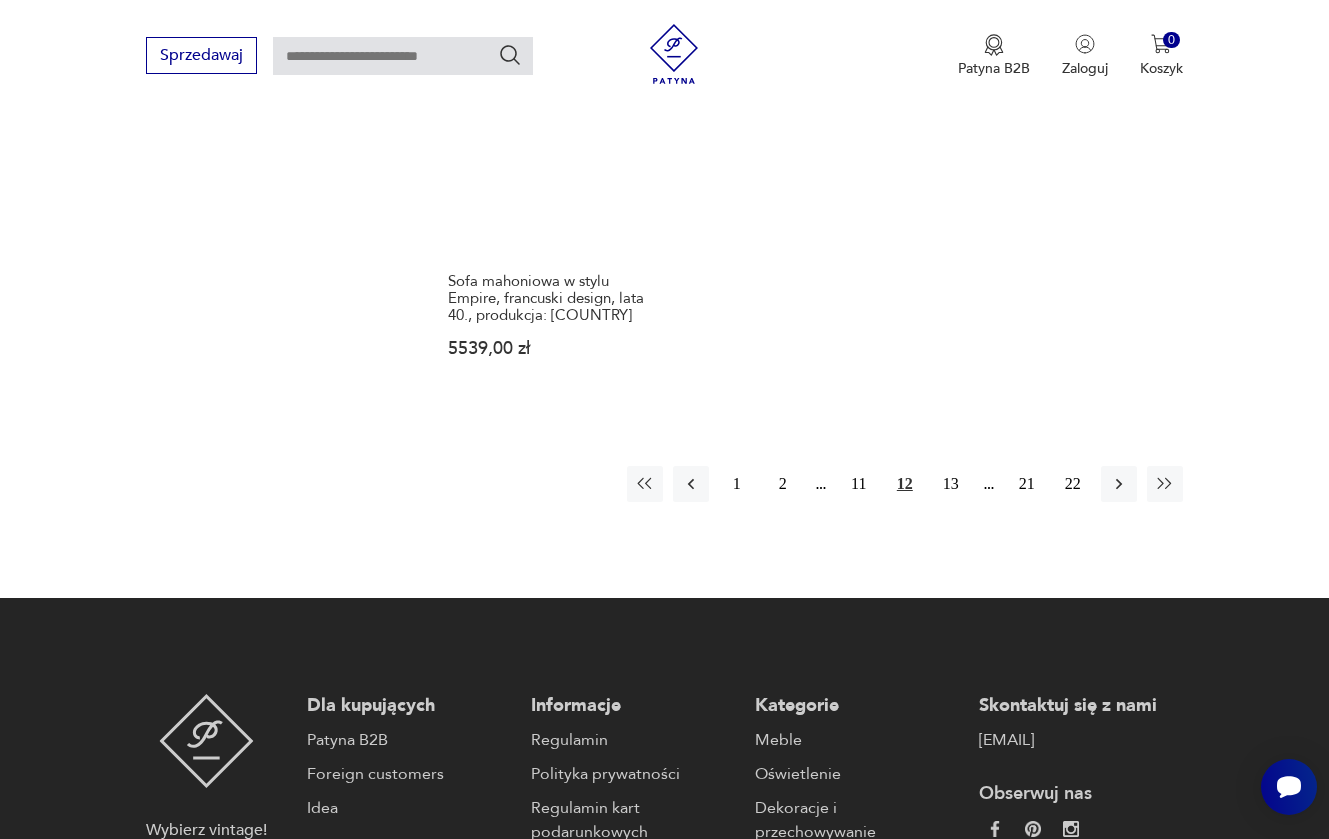 scroll, scrollTop: 2955, scrollLeft: 0, axis: vertical 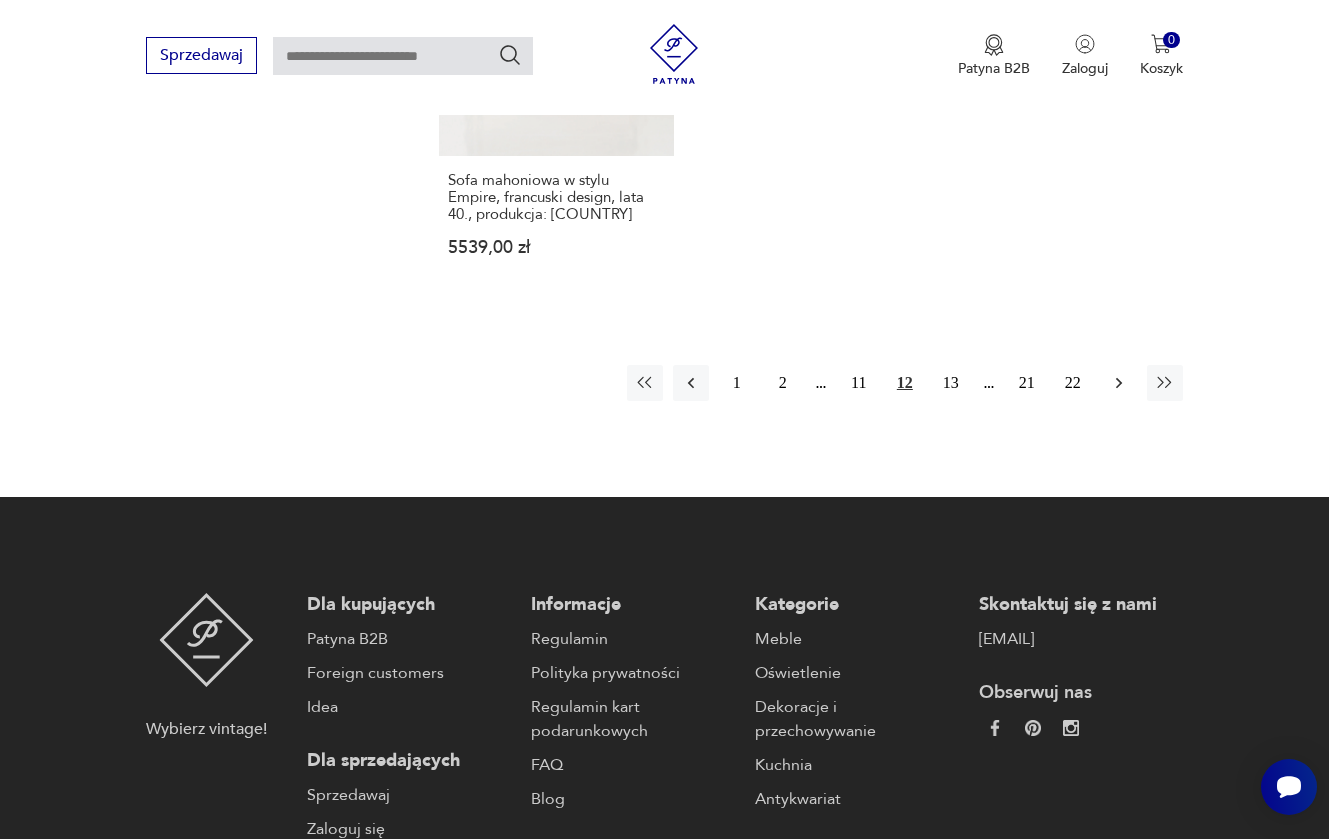 click 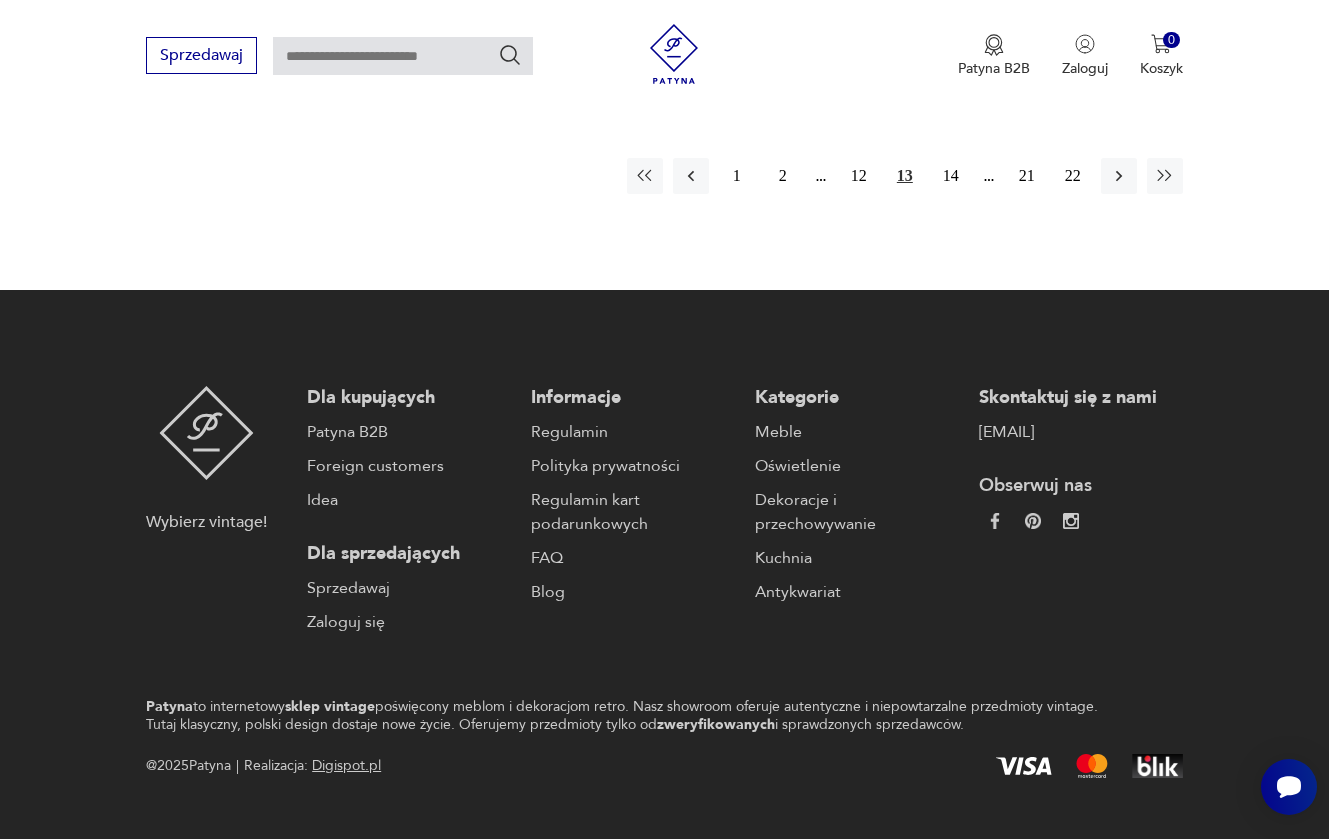 scroll, scrollTop: 3228, scrollLeft: 0, axis: vertical 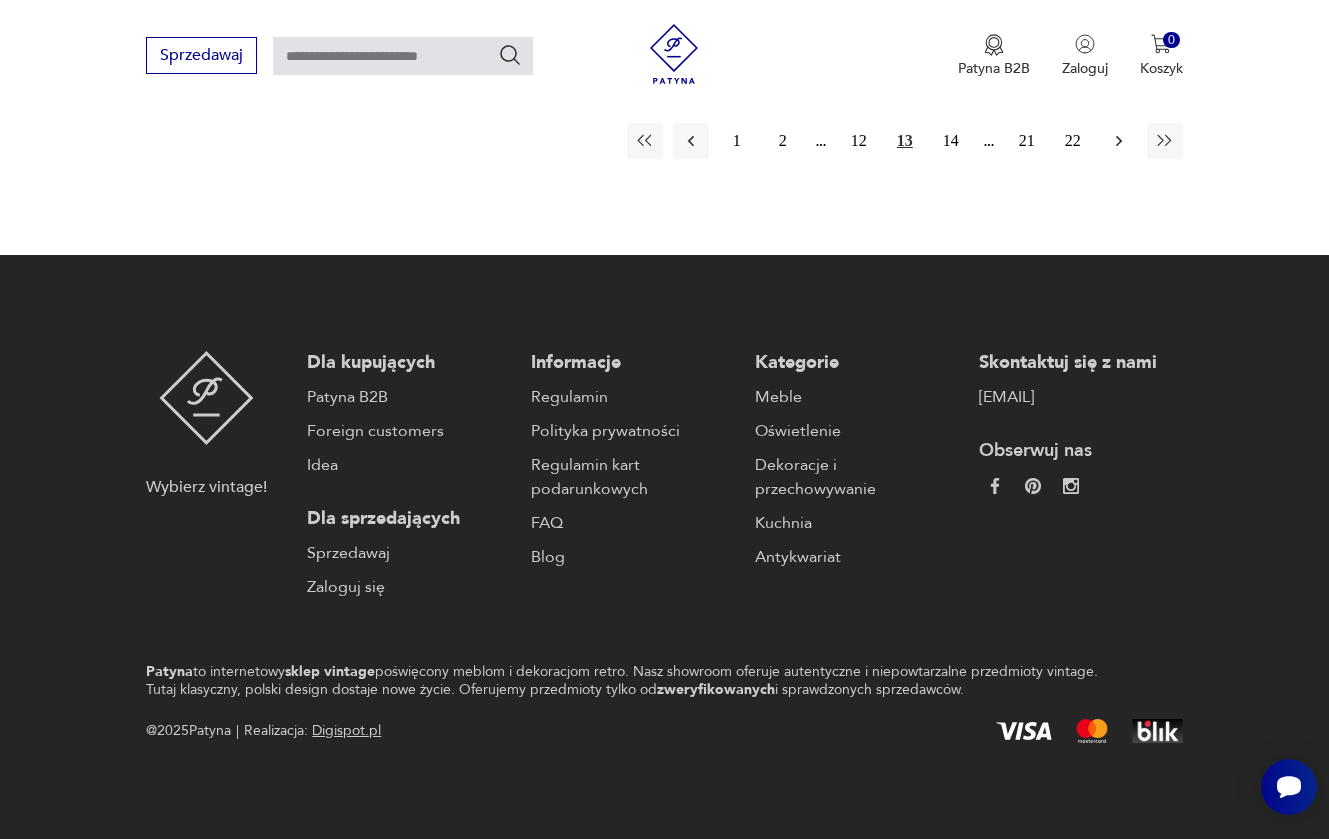 click 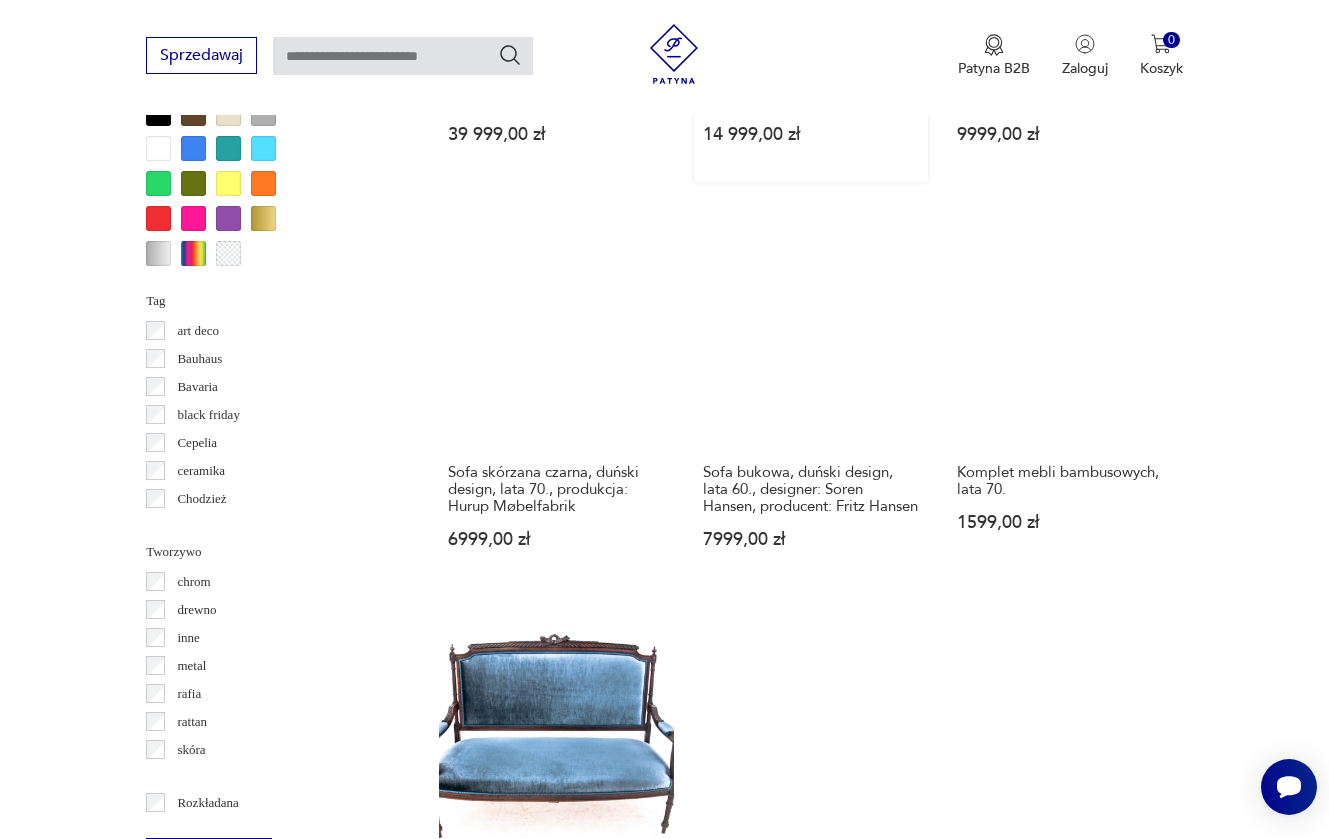 scroll, scrollTop: 1995, scrollLeft: 0, axis: vertical 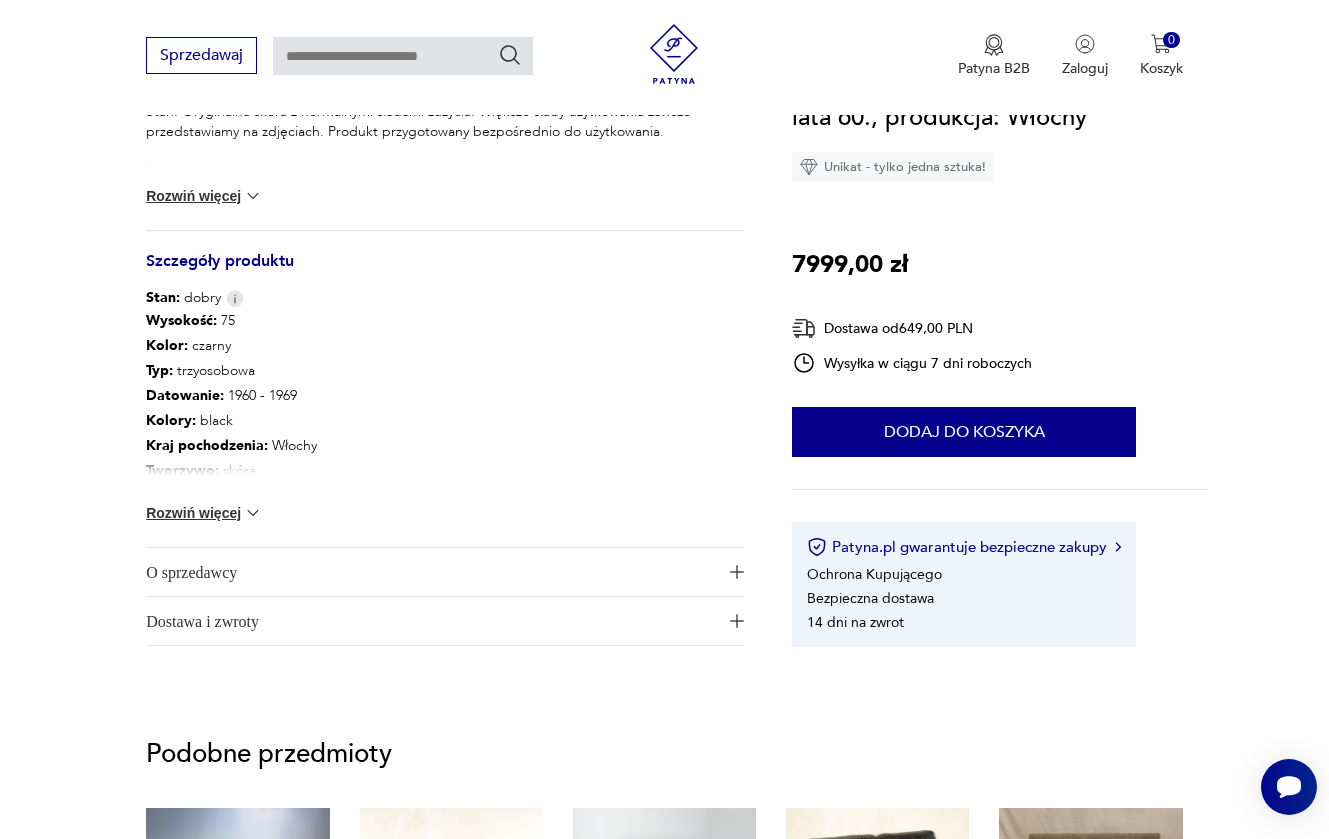 click on "O sprzedawcy" at bounding box center [431, 572] 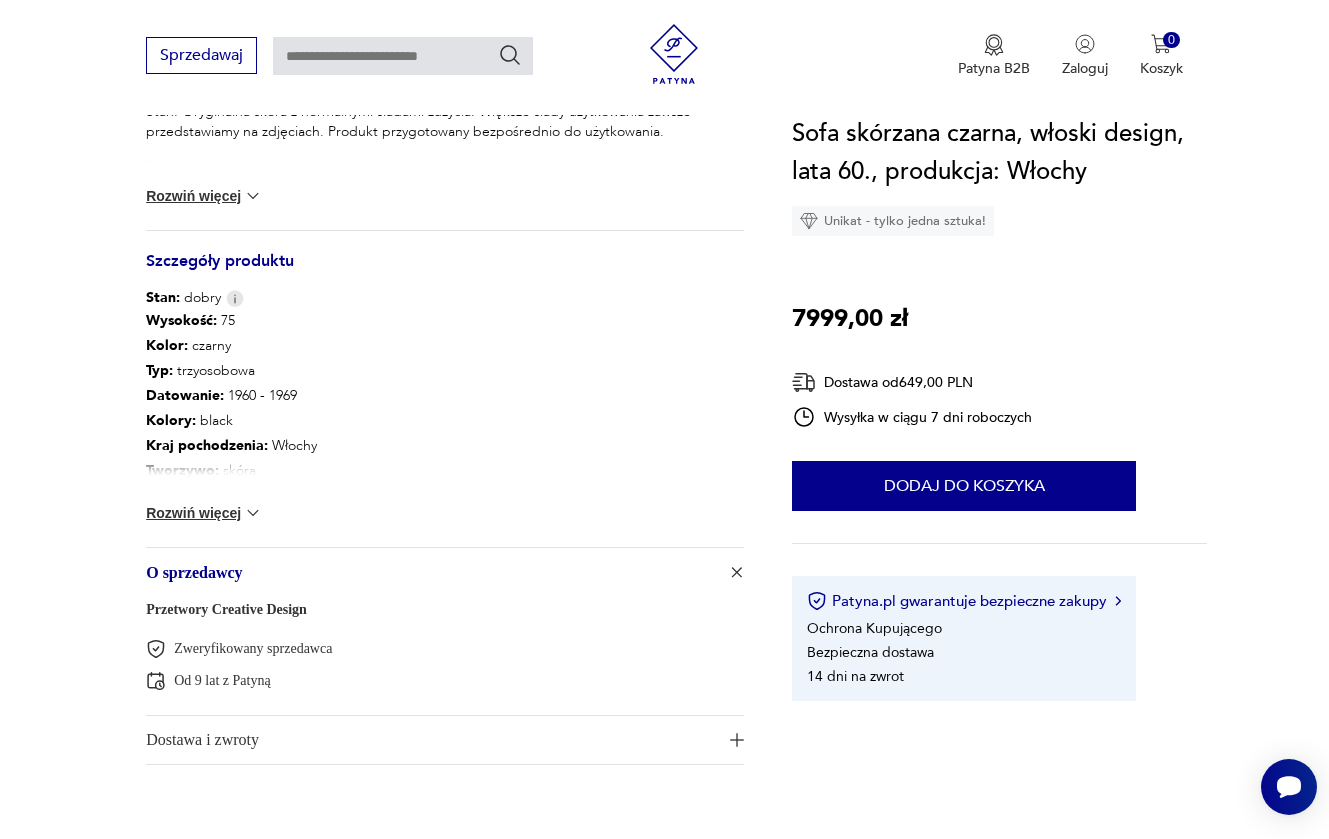 click on "Przetwory Creative Design" at bounding box center [226, 609] 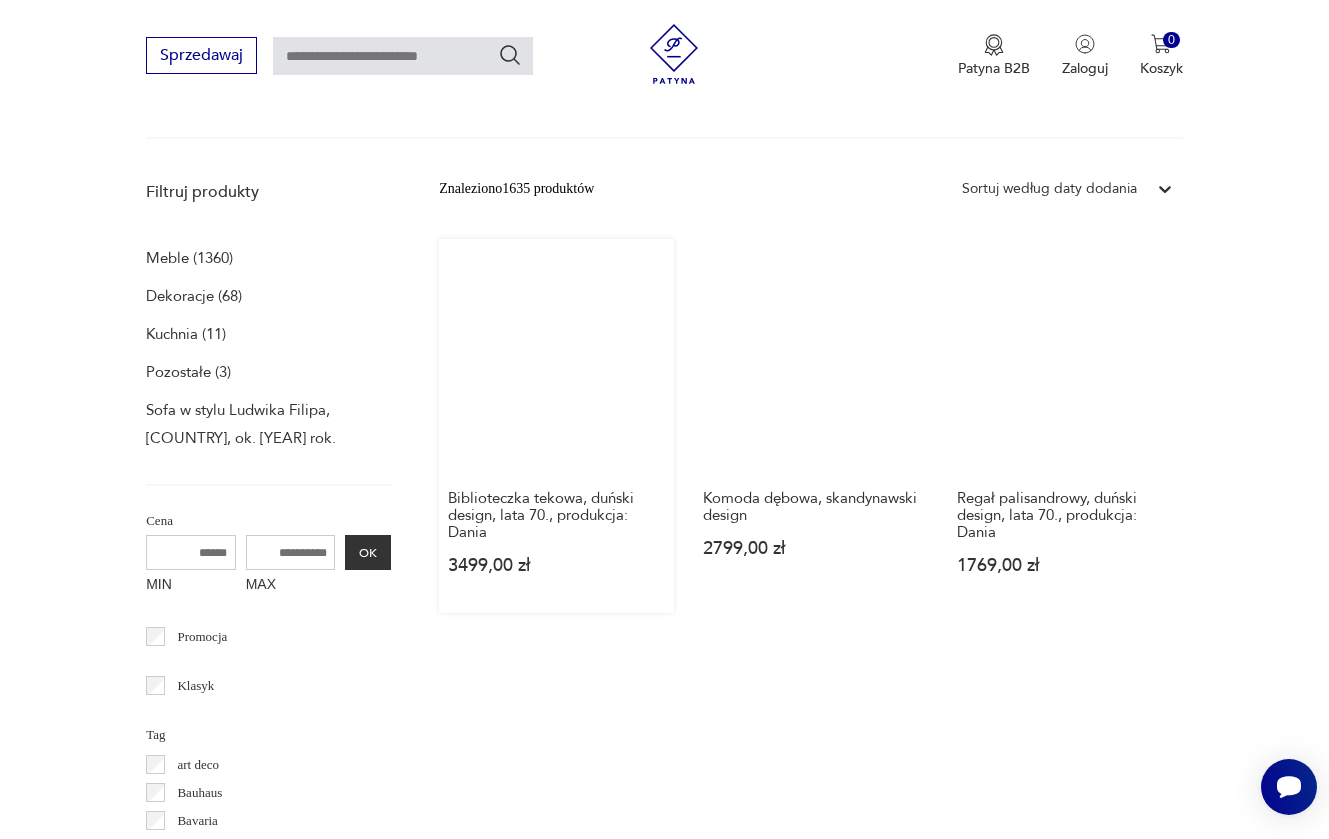 scroll, scrollTop: 563, scrollLeft: 0, axis: vertical 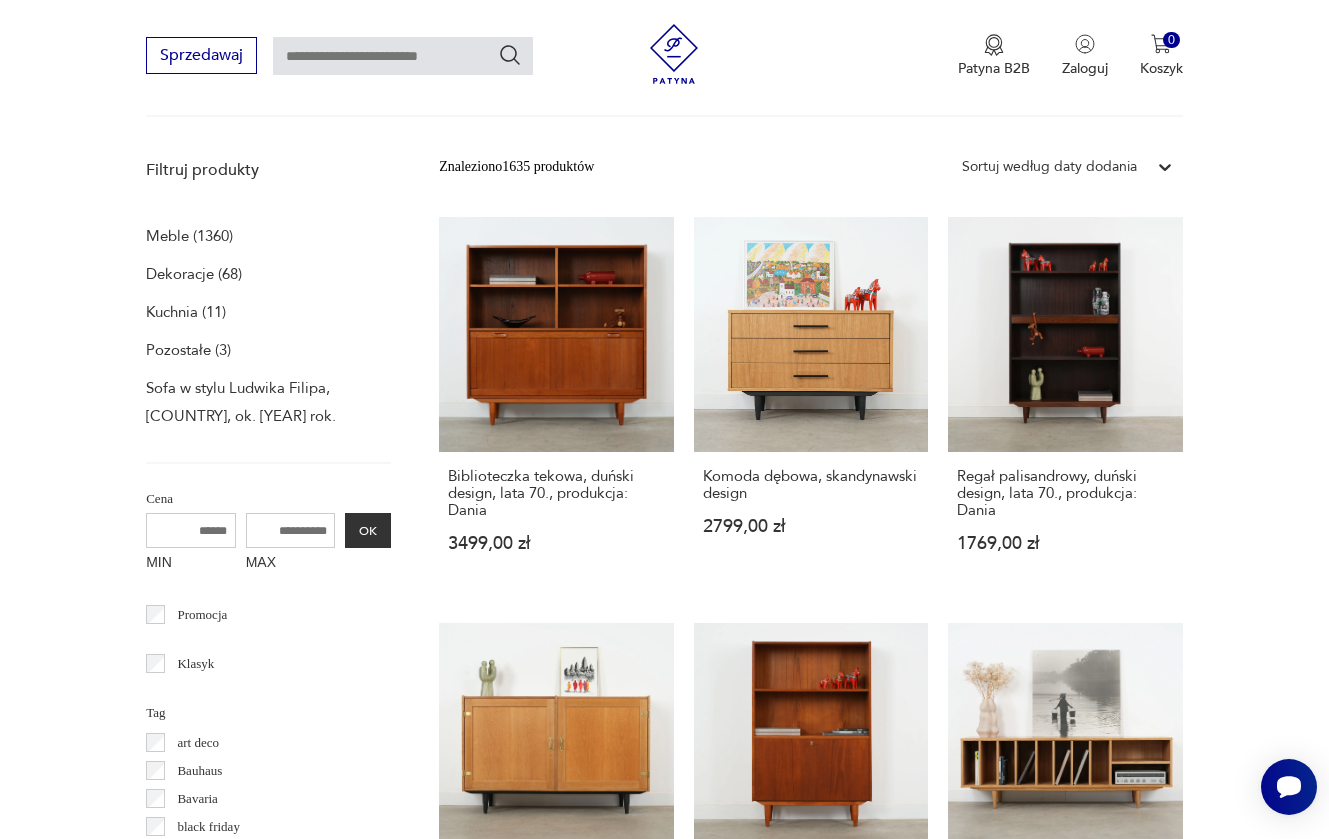 click on "Meble (1360)" at bounding box center [189, 236] 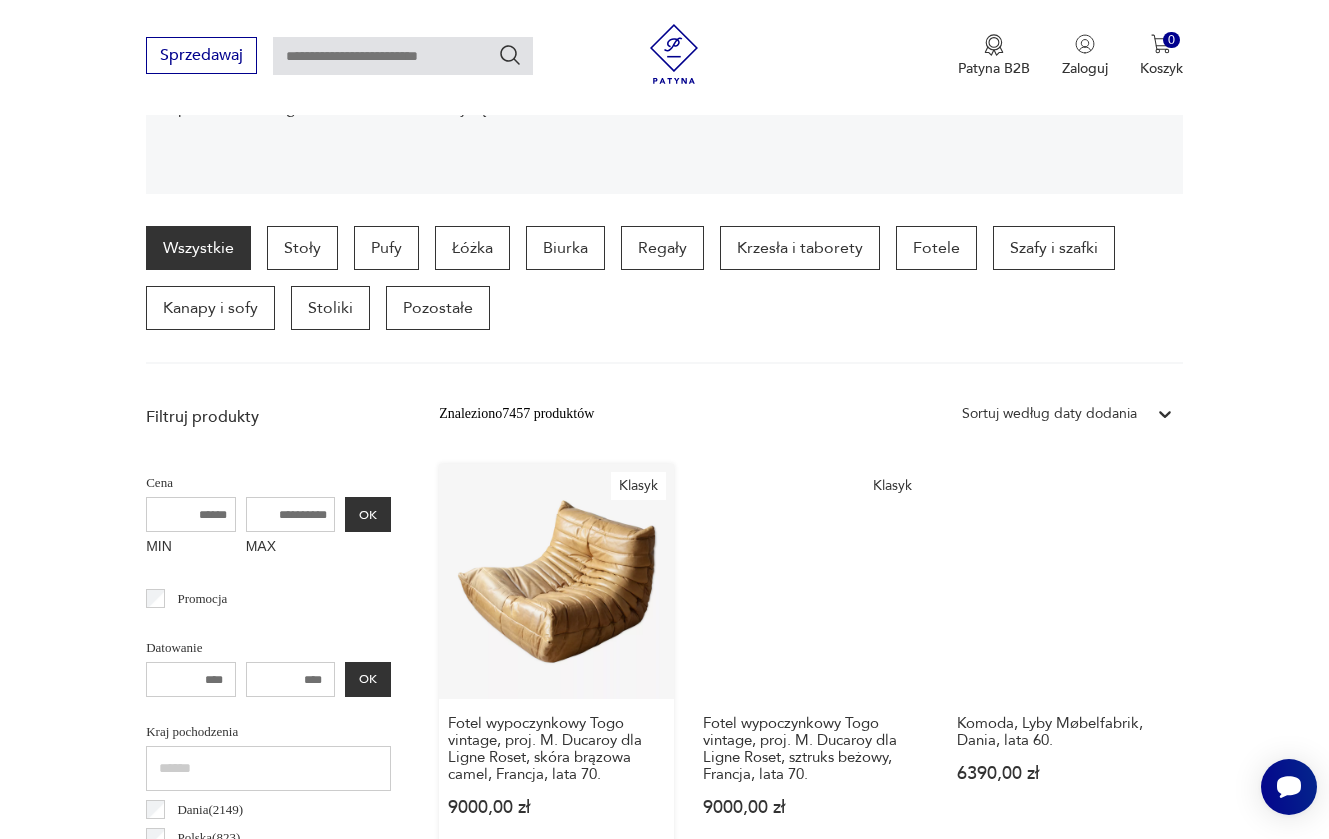 scroll, scrollTop: 422, scrollLeft: 0, axis: vertical 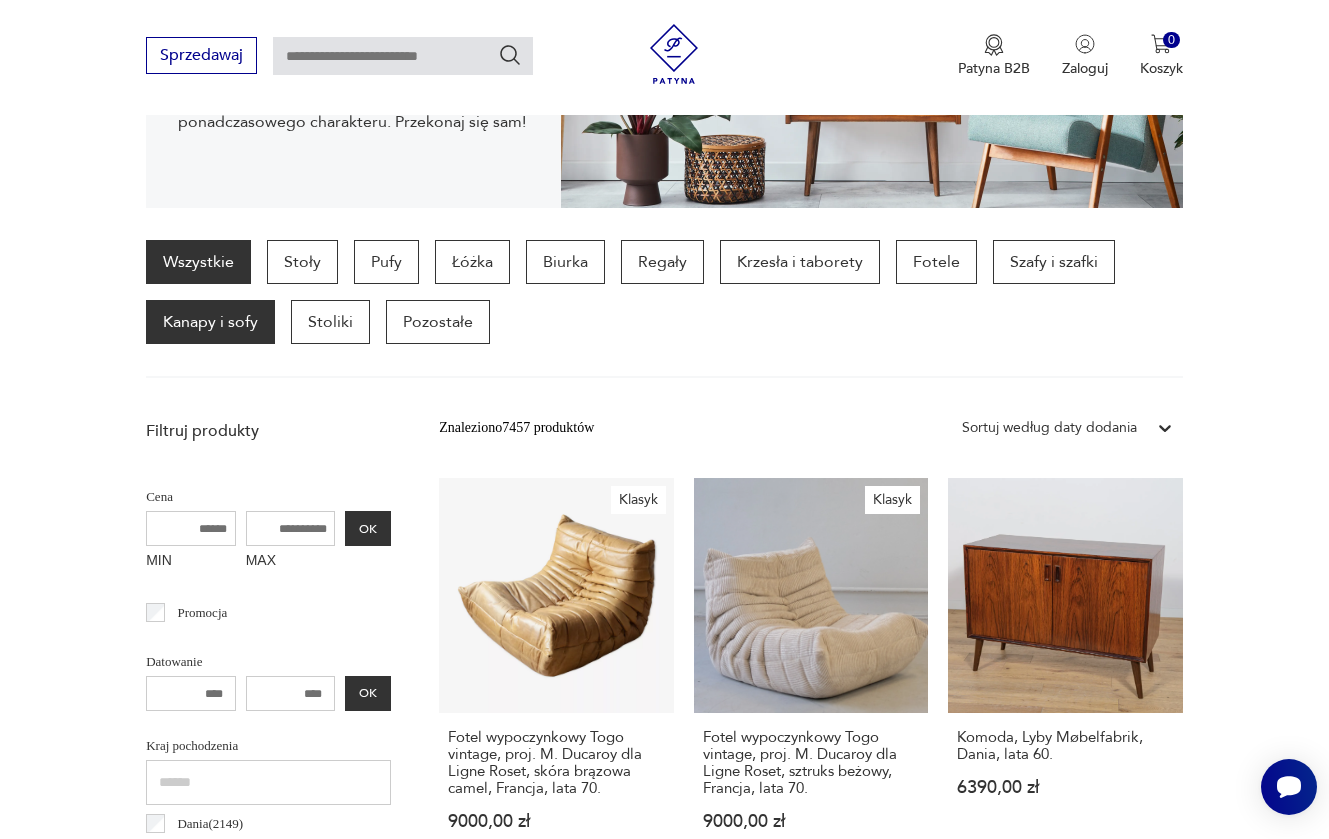 click on "Kanapy i sofy" at bounding box center (210, 322) 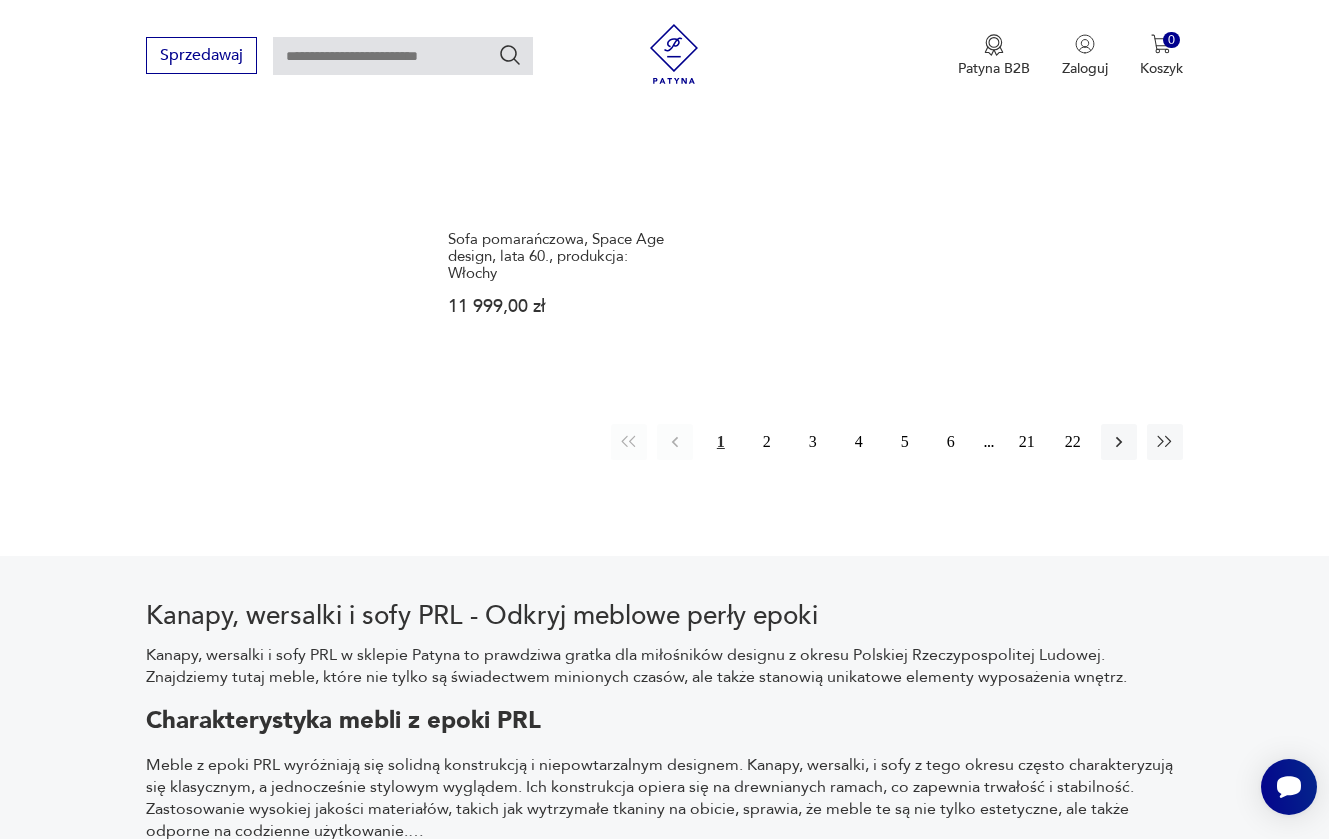 scroll, scrollTop: 2993, scrollLeft: 0, axis: vertical 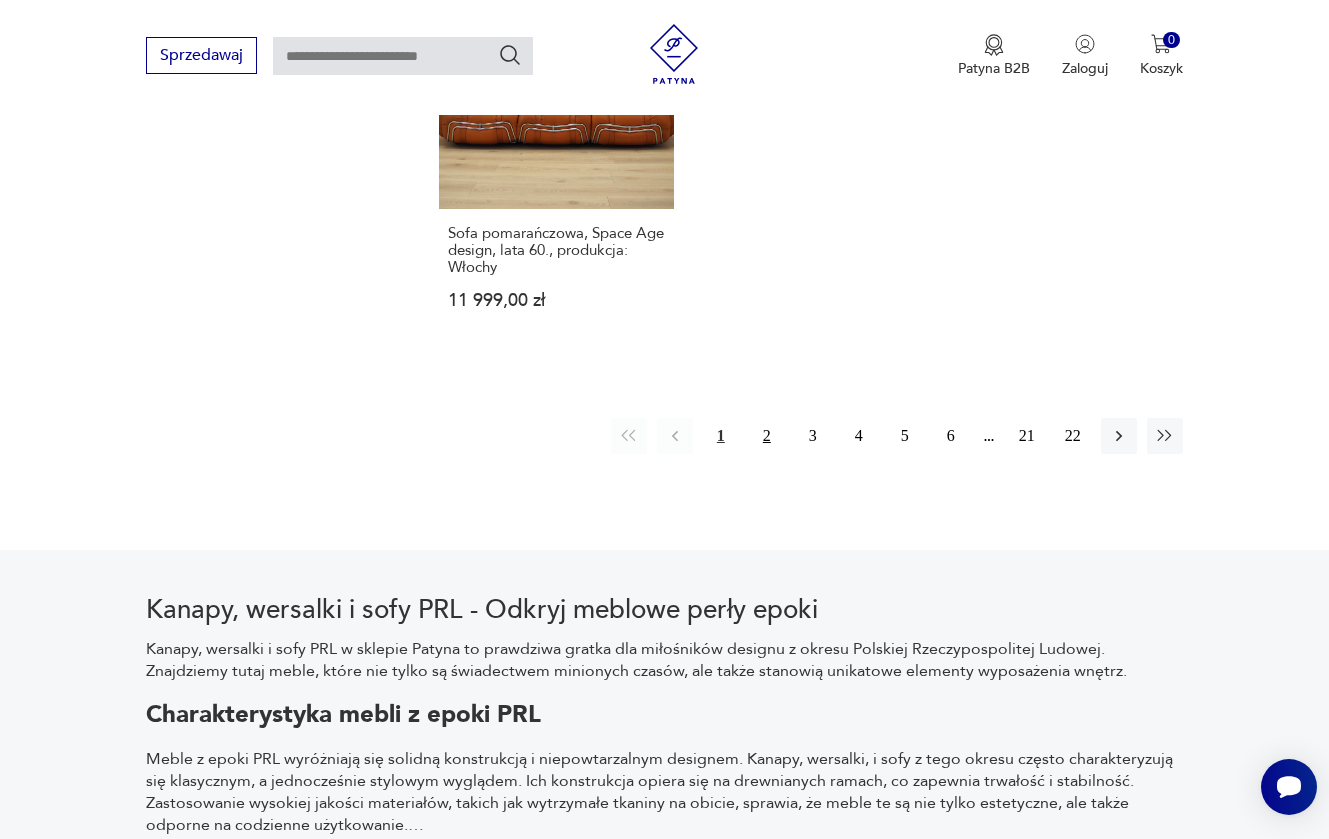 click on "2" at bounding box center [767, 436] 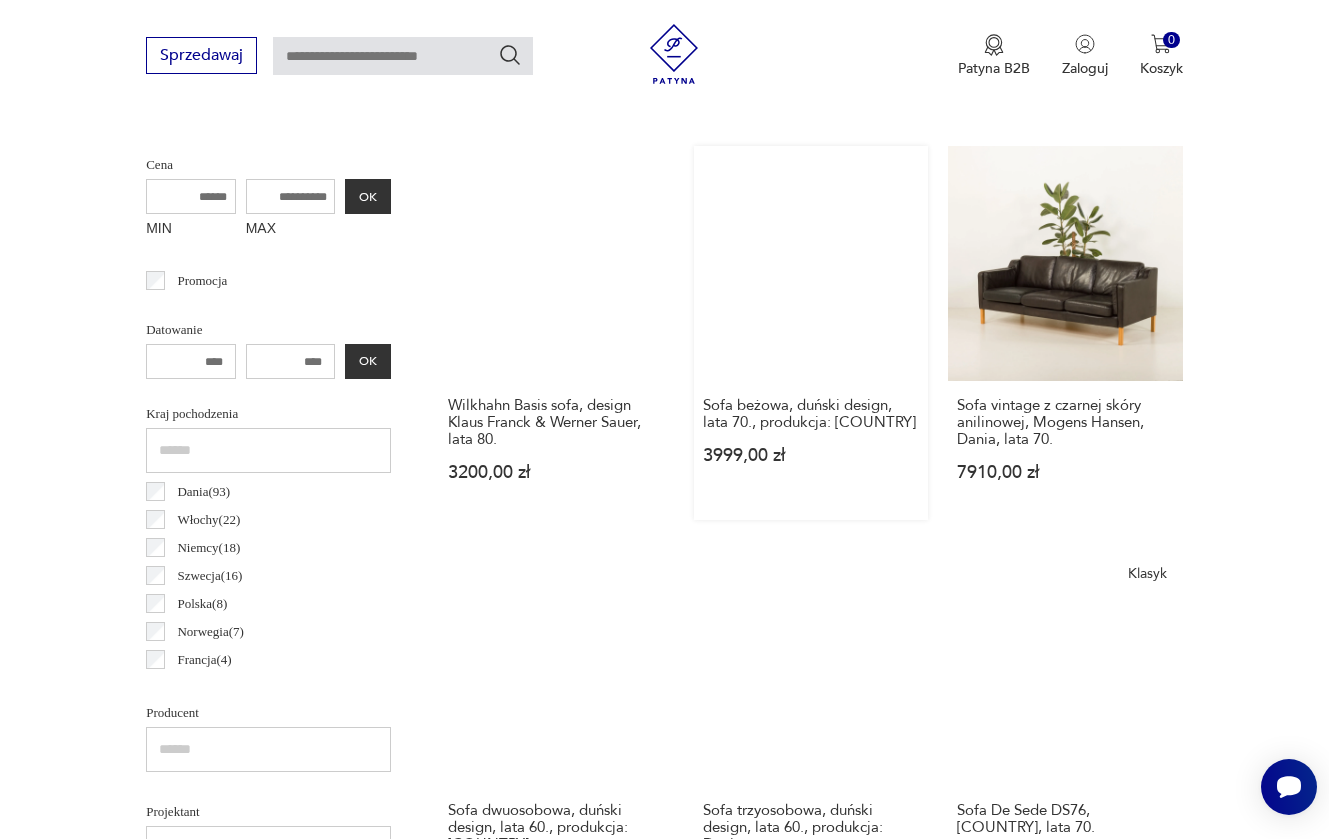 scroll, scrollTop: 754, scrollLeft: 0, axis: vertical 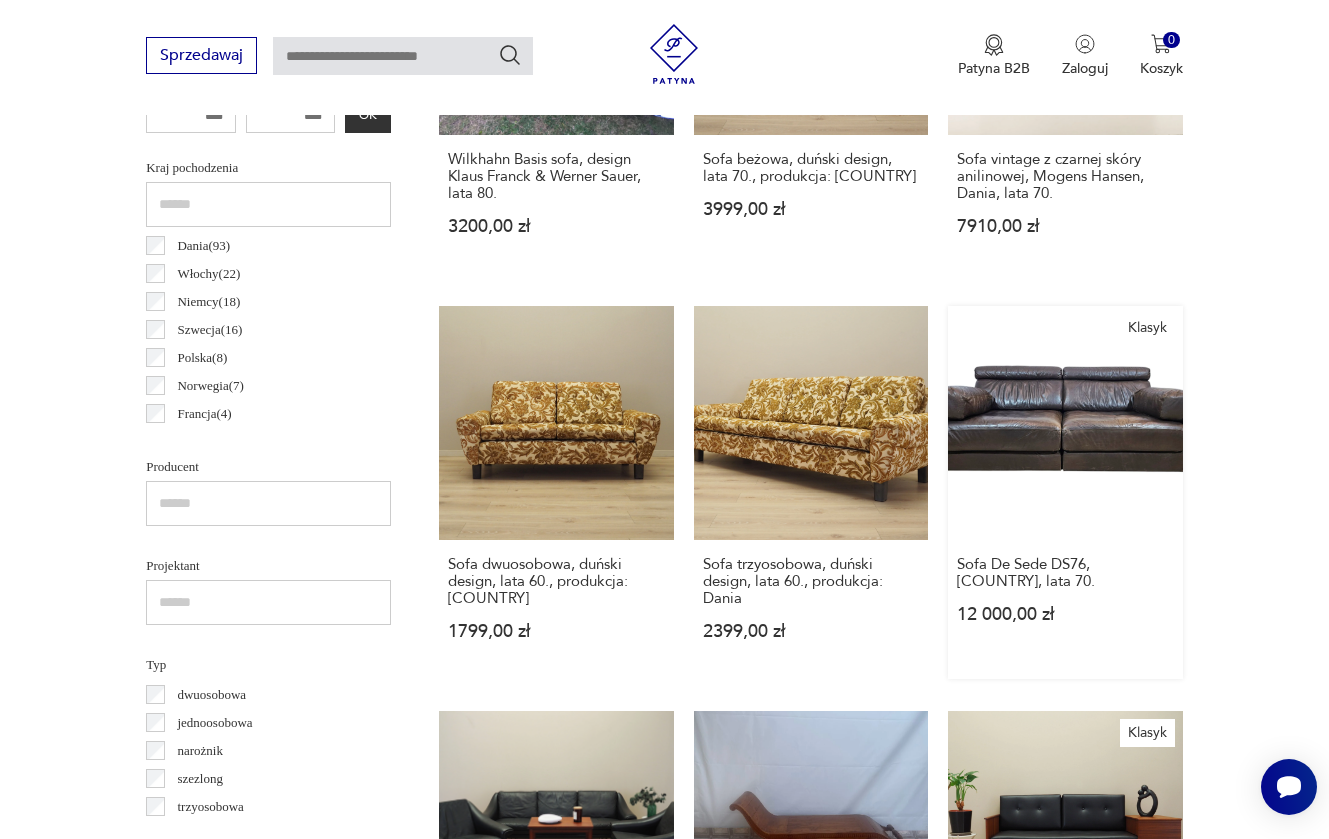 click on "Sofa De Sede DS76, Szwajcaria, lata 70. 12 000,00 zł" at bounding box center [1065, 601] 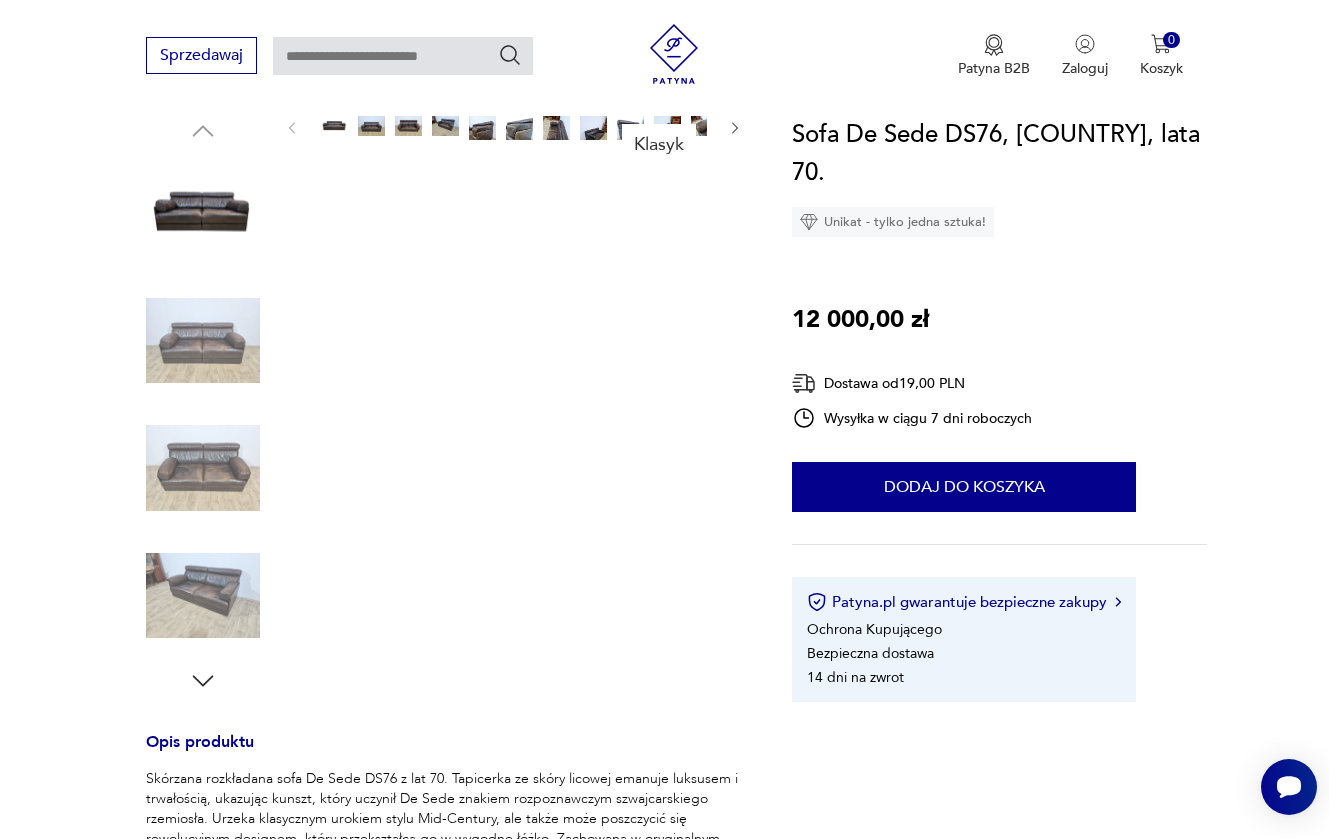 scroll, scrollTop: 221, scrollLeft: 0, axis: vertical 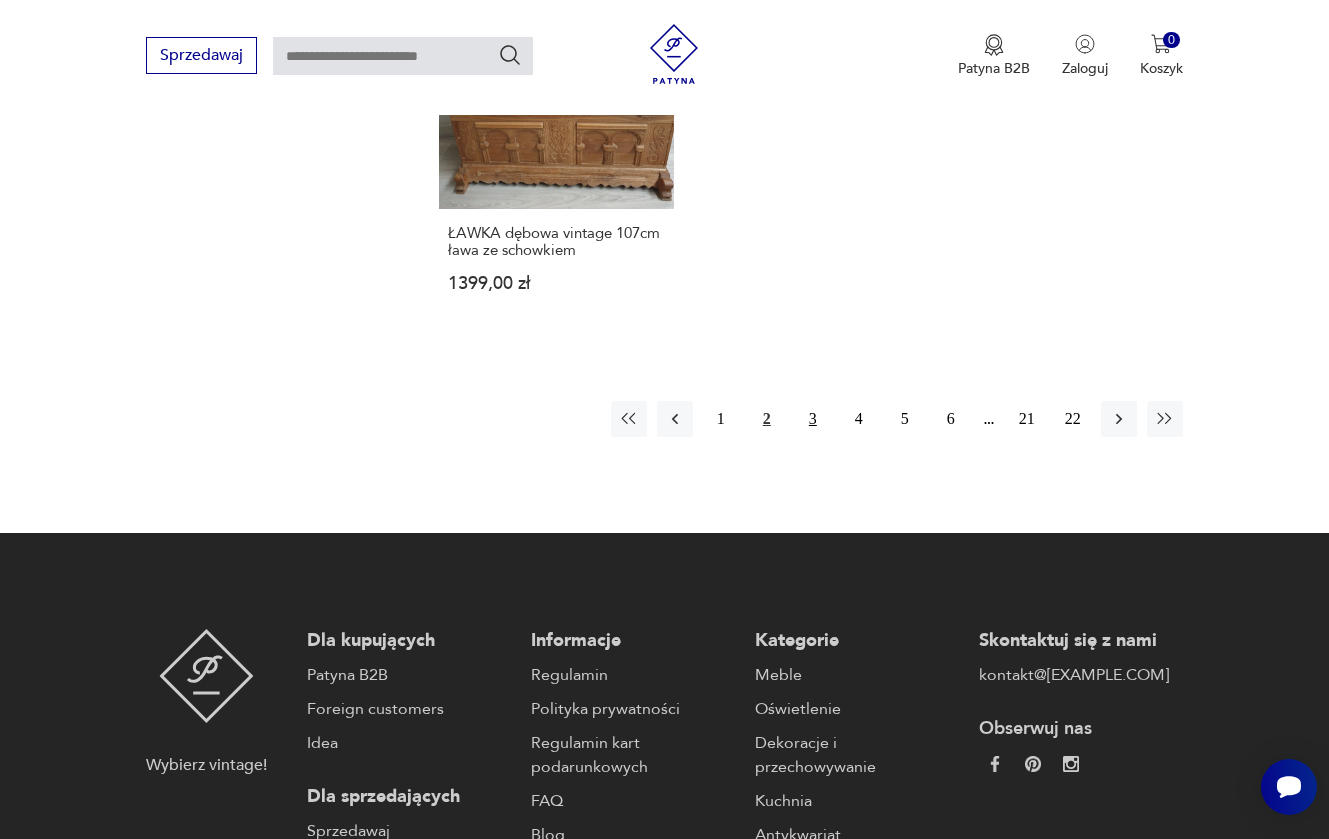 click on "3" at bounding box center (813, 419) 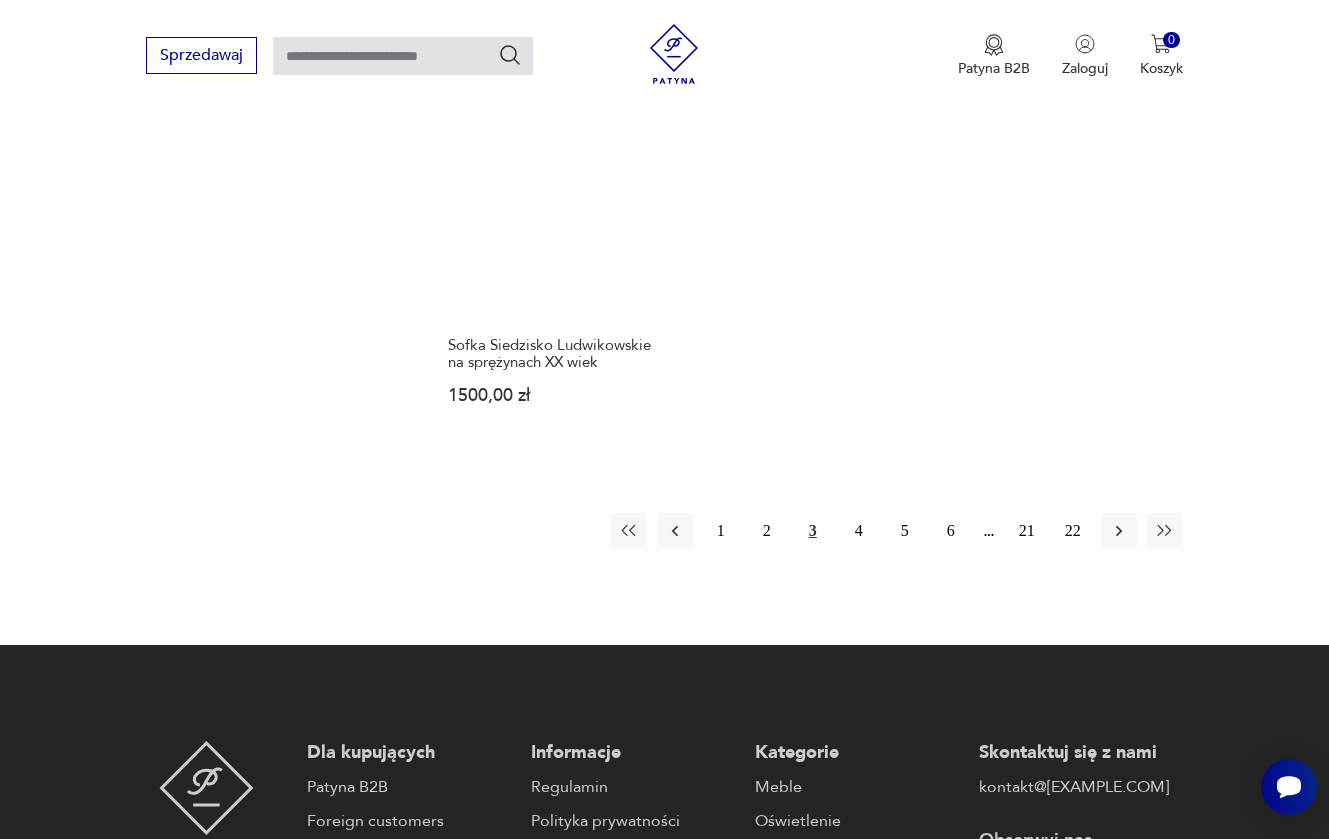 scroll, scrollTop: 2913, scrollLeft: 0, axis: vertical 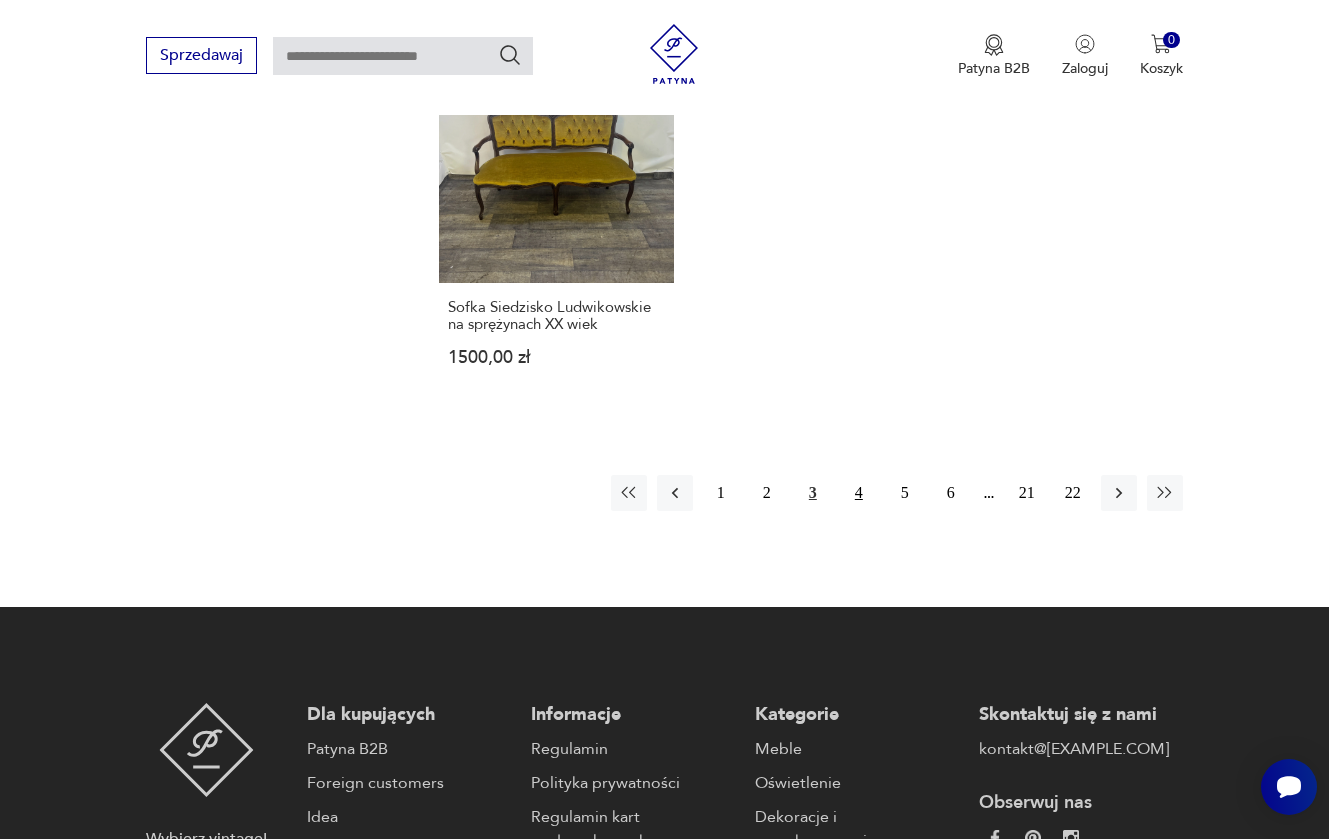 click on "4" at bounding box center (859, 493) 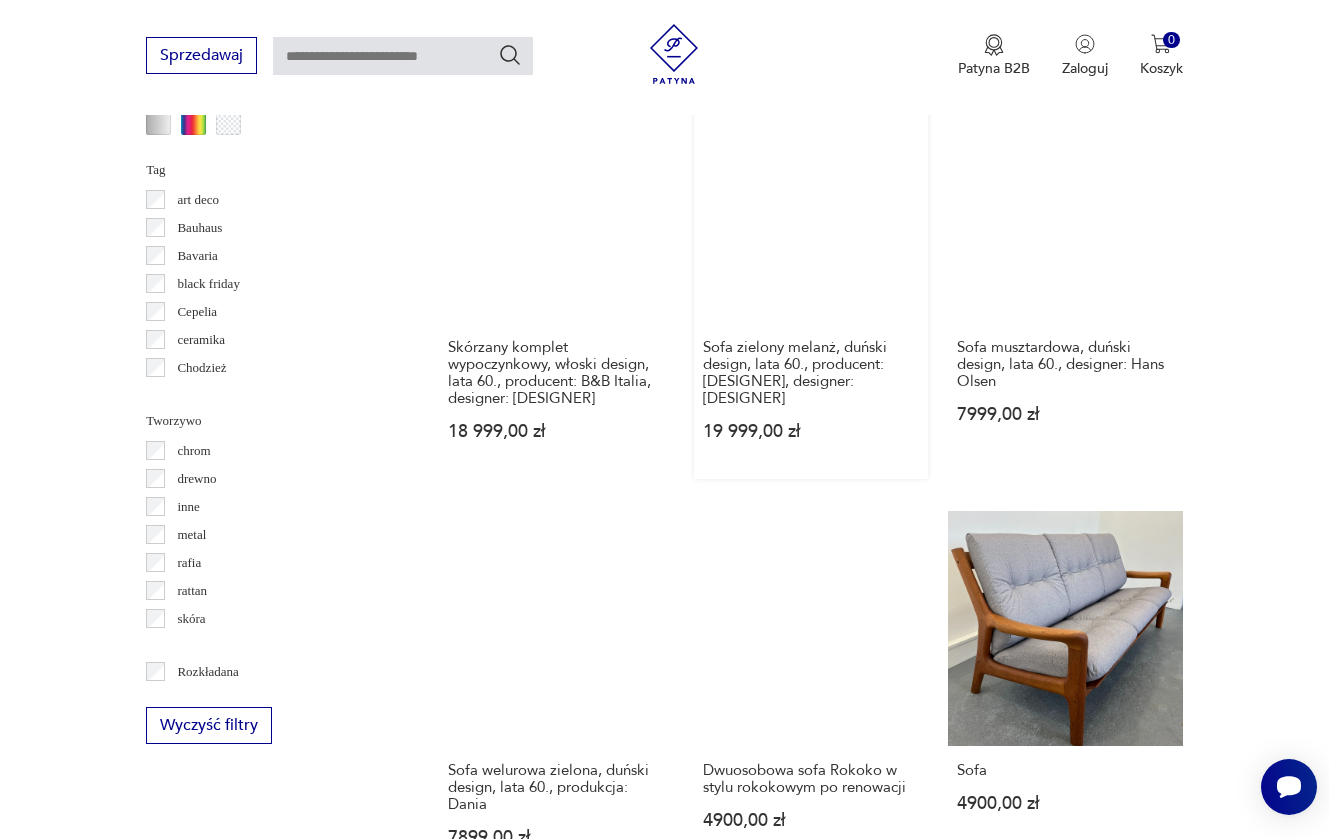 scroll, scrollTop: 2068, scrollLeft: 0, axis: vertical 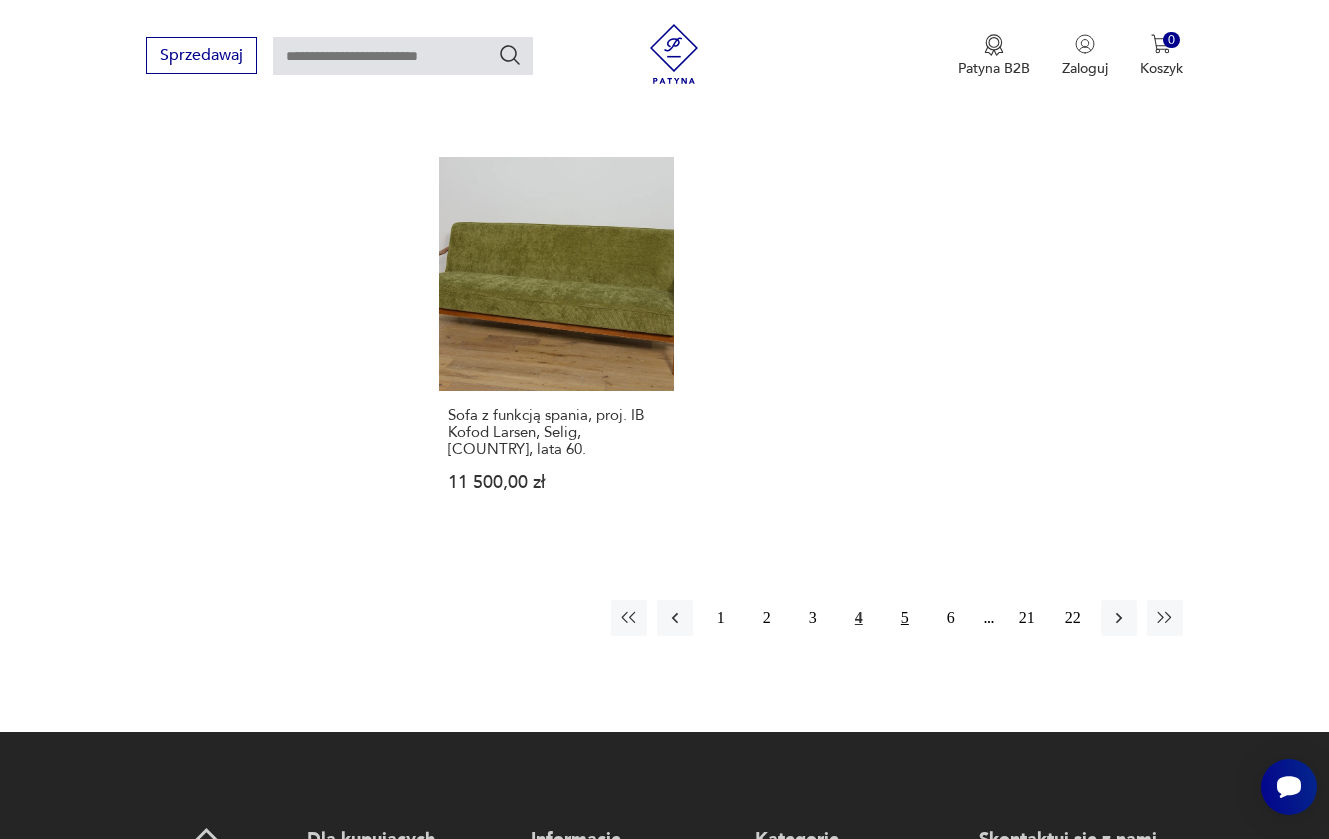 click on "5" at bounding box center (905, 618) 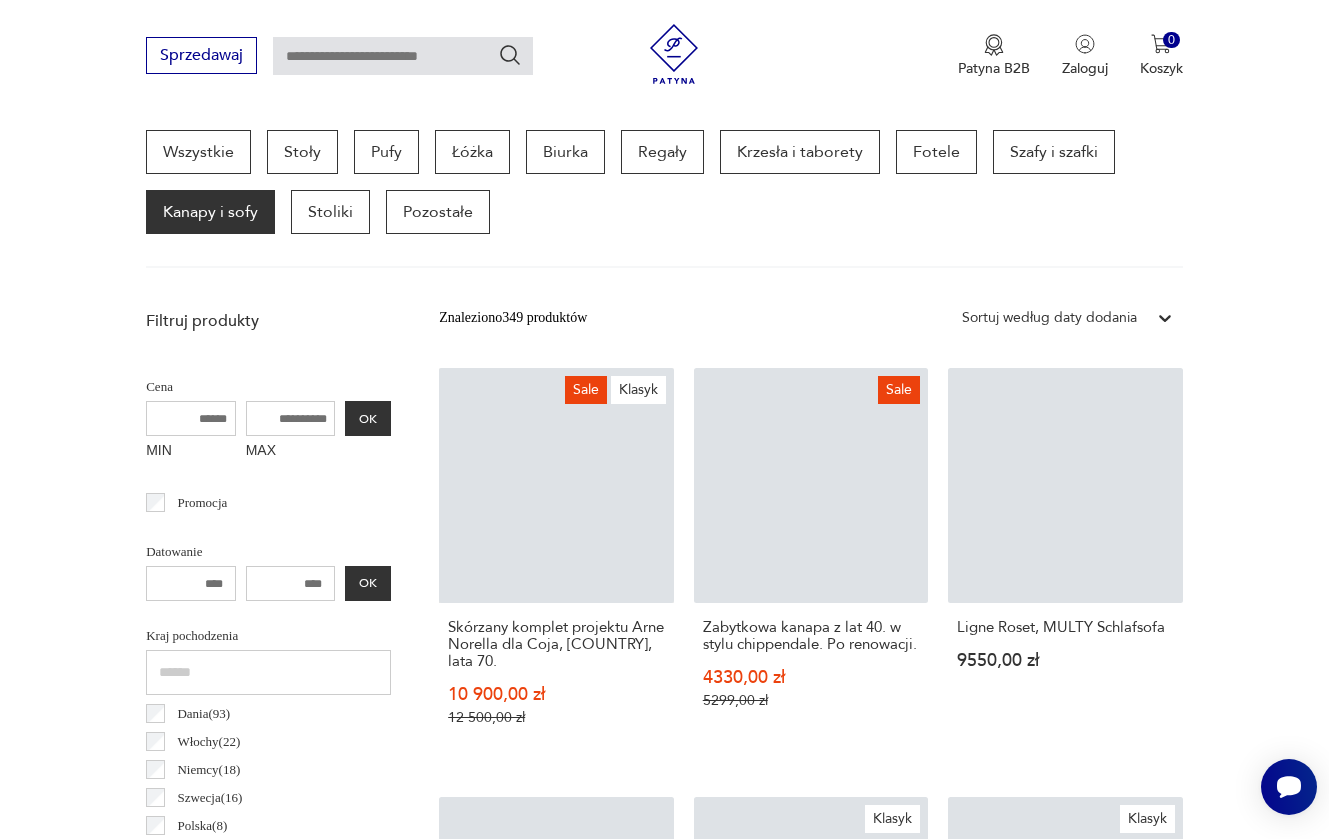 scroll, scrollTop: 803, scrollLeft: 0, axis: vertical 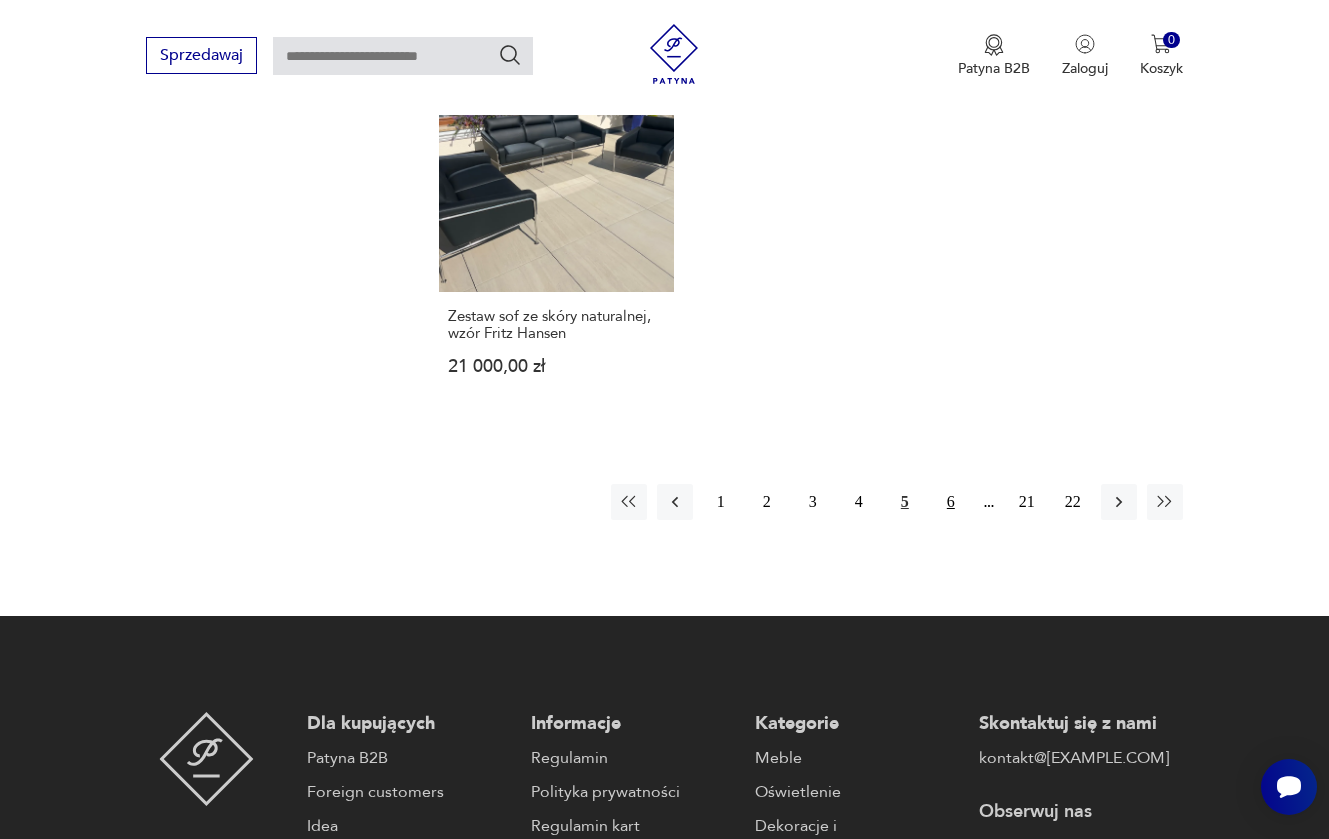 click on "6" at bounding box center (951, 502) 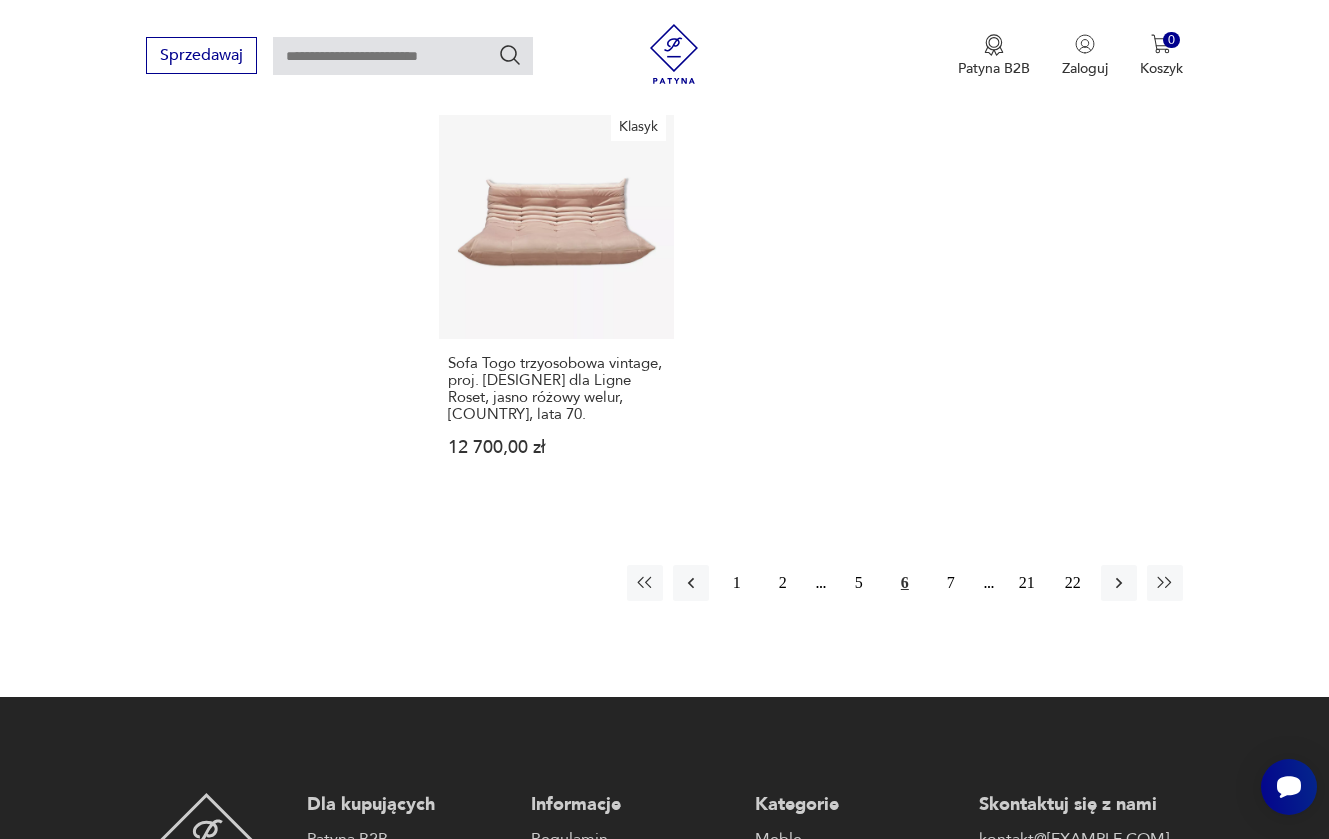scroll, scrollTop: 2942, scrollLeft: 0, axis: vertical 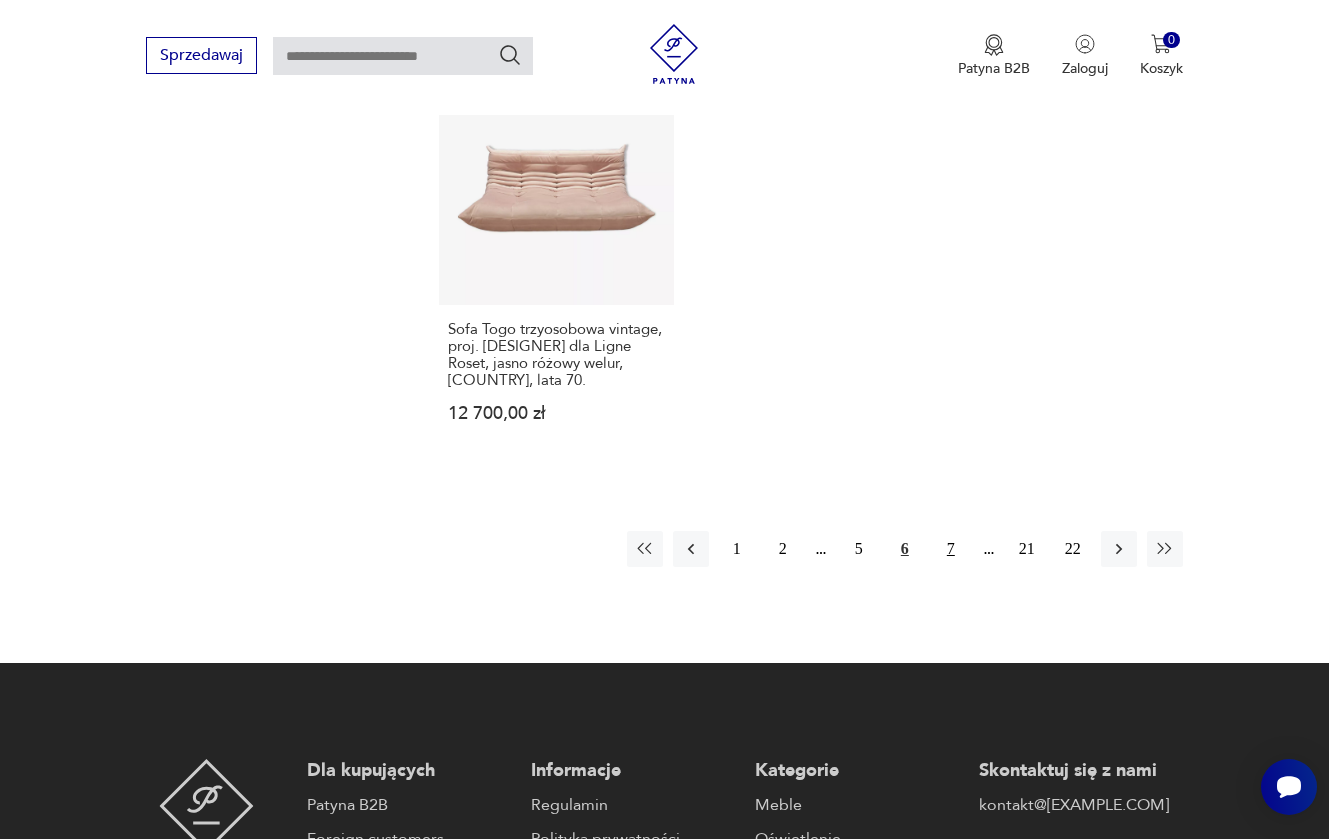 click on "7" at bounding box center [951, 549] 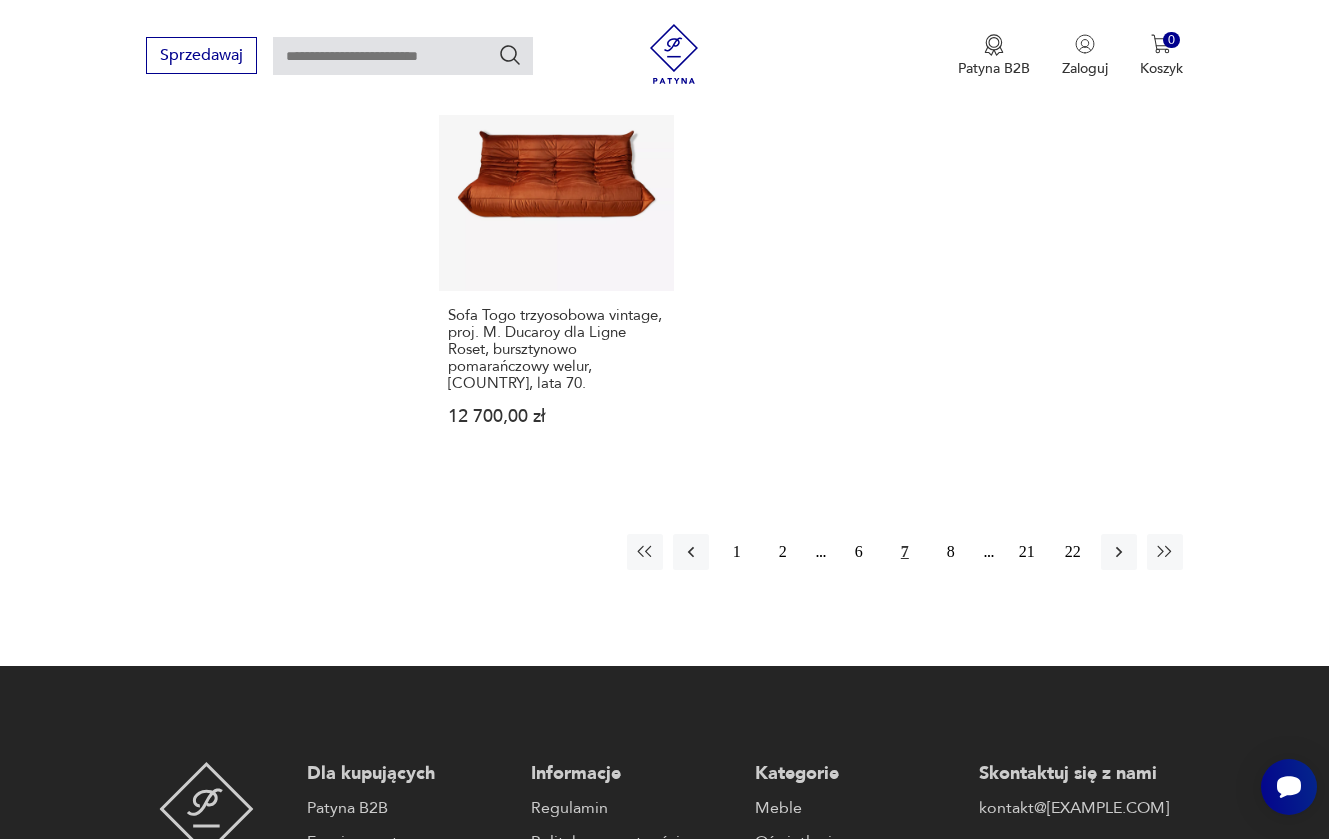 scroll, scrollTop: 3093, scrollLeft: 0, axis: vertical 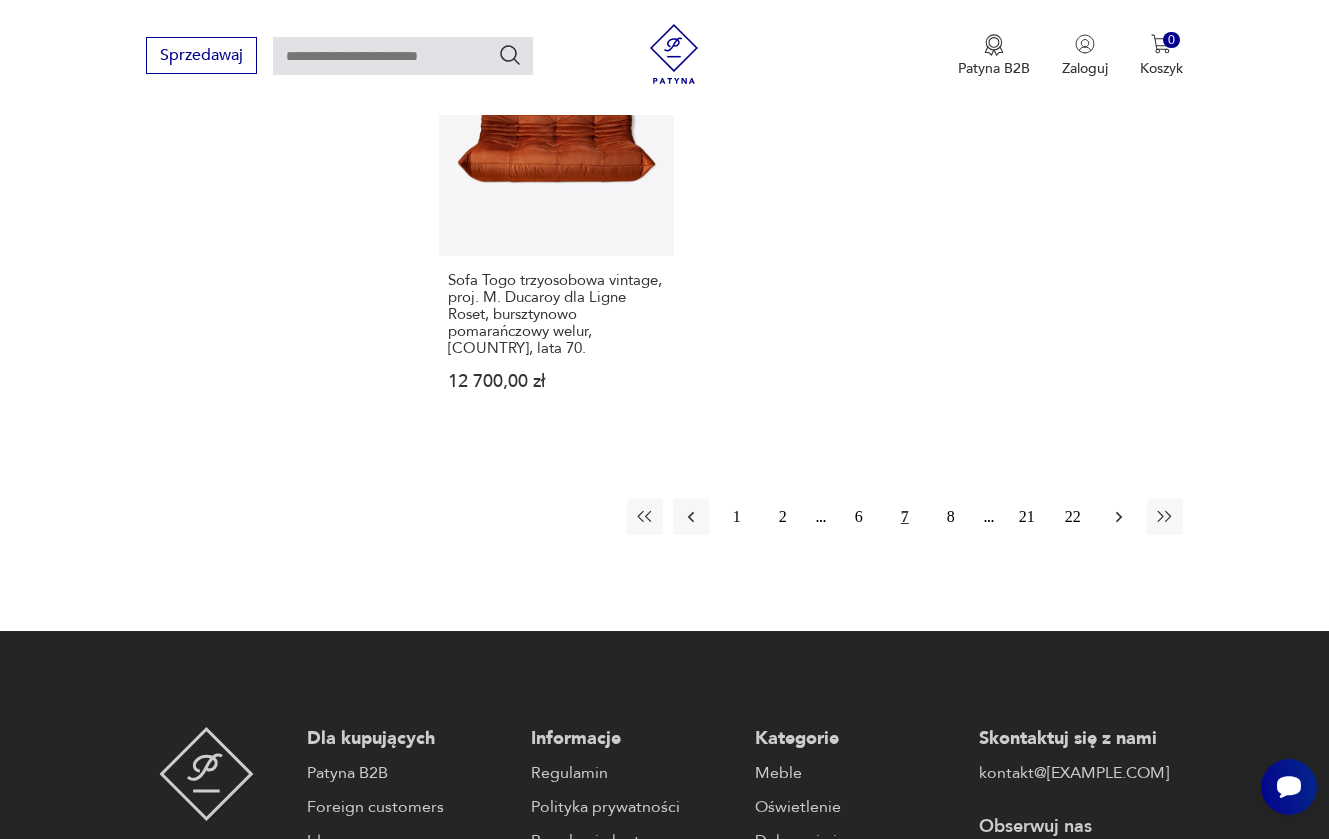 click 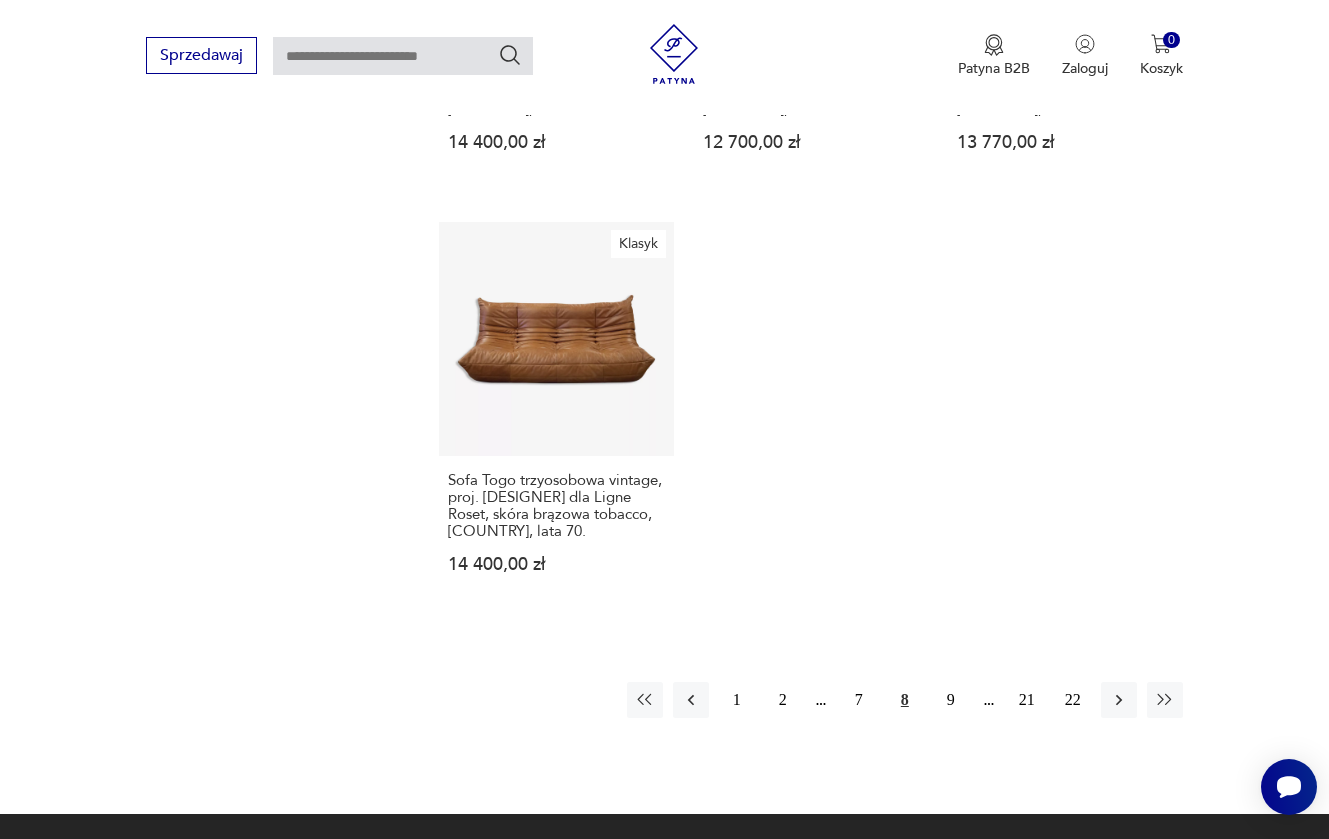 scroll, scrollTop: 2930, scrollLeft: 0, axis: vertical 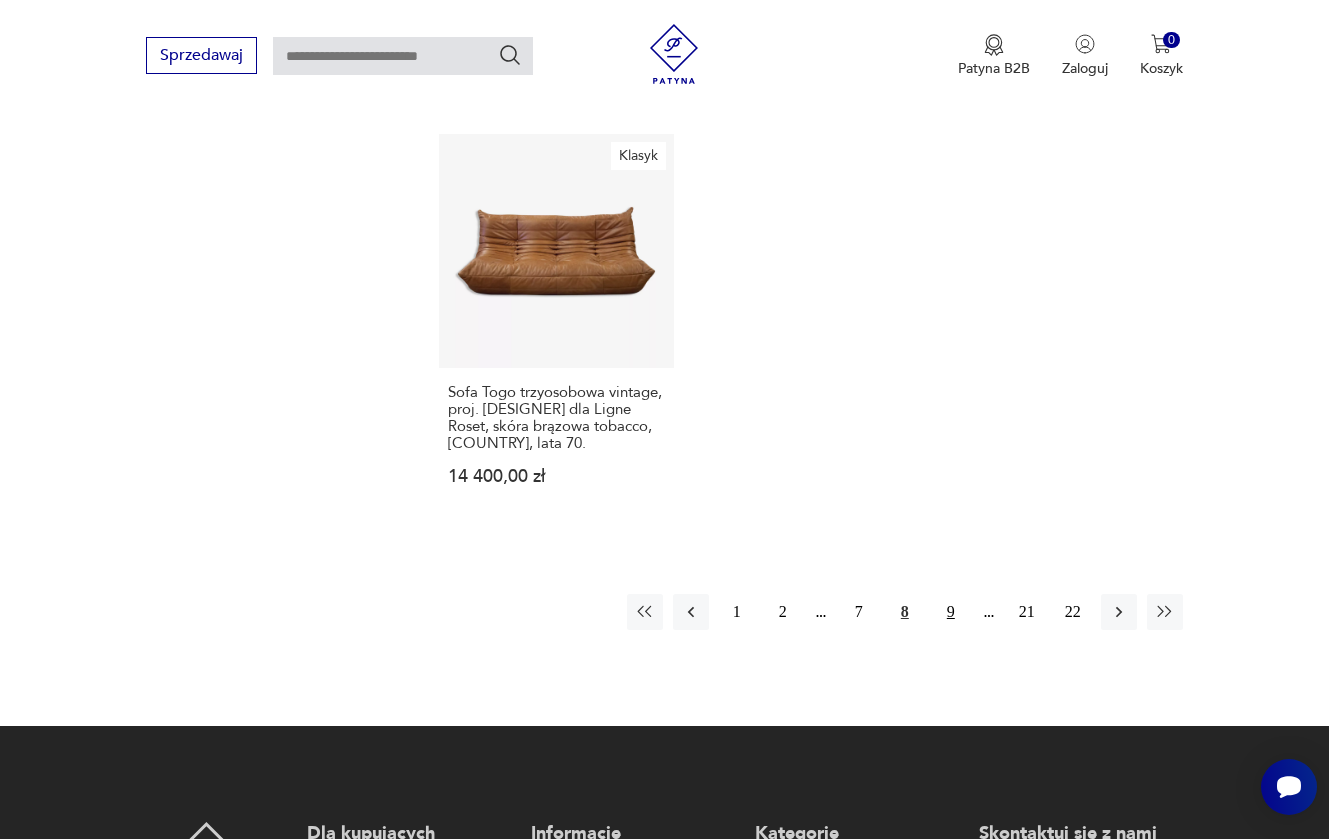 click on "9" at bounding box center (951, 612) 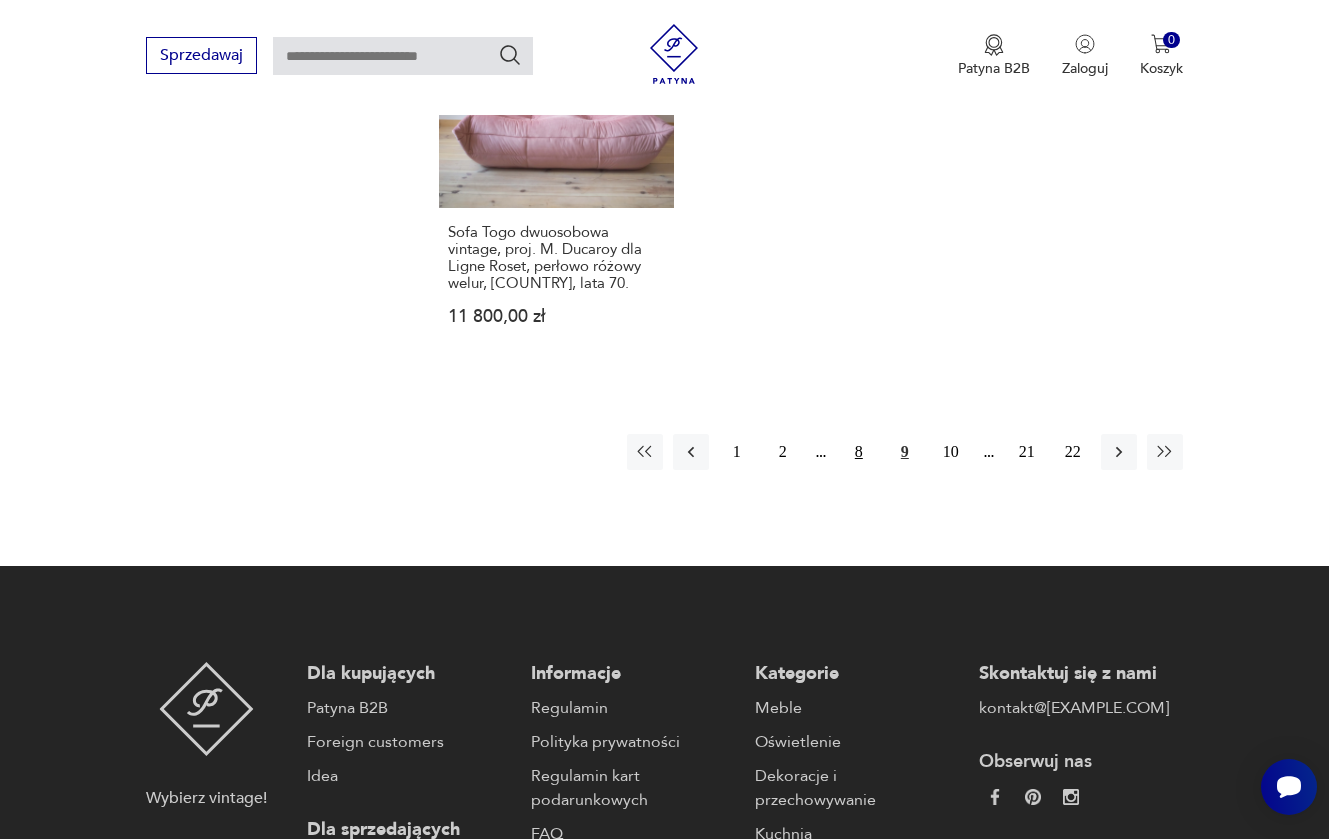 scroll, scrollTop: 3037, scrollLeft: 0, axis: vertical 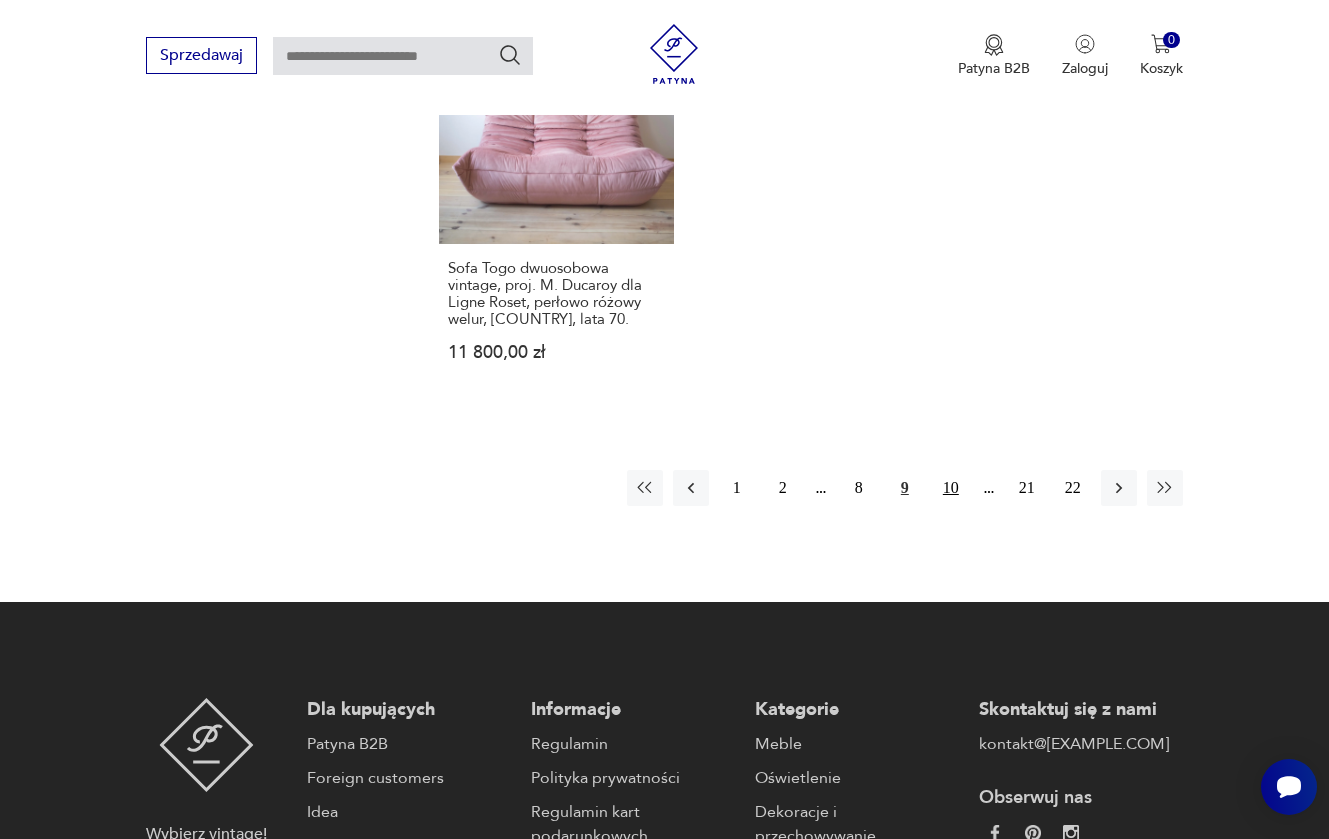 click on "10" at bounding box center (951, 488) 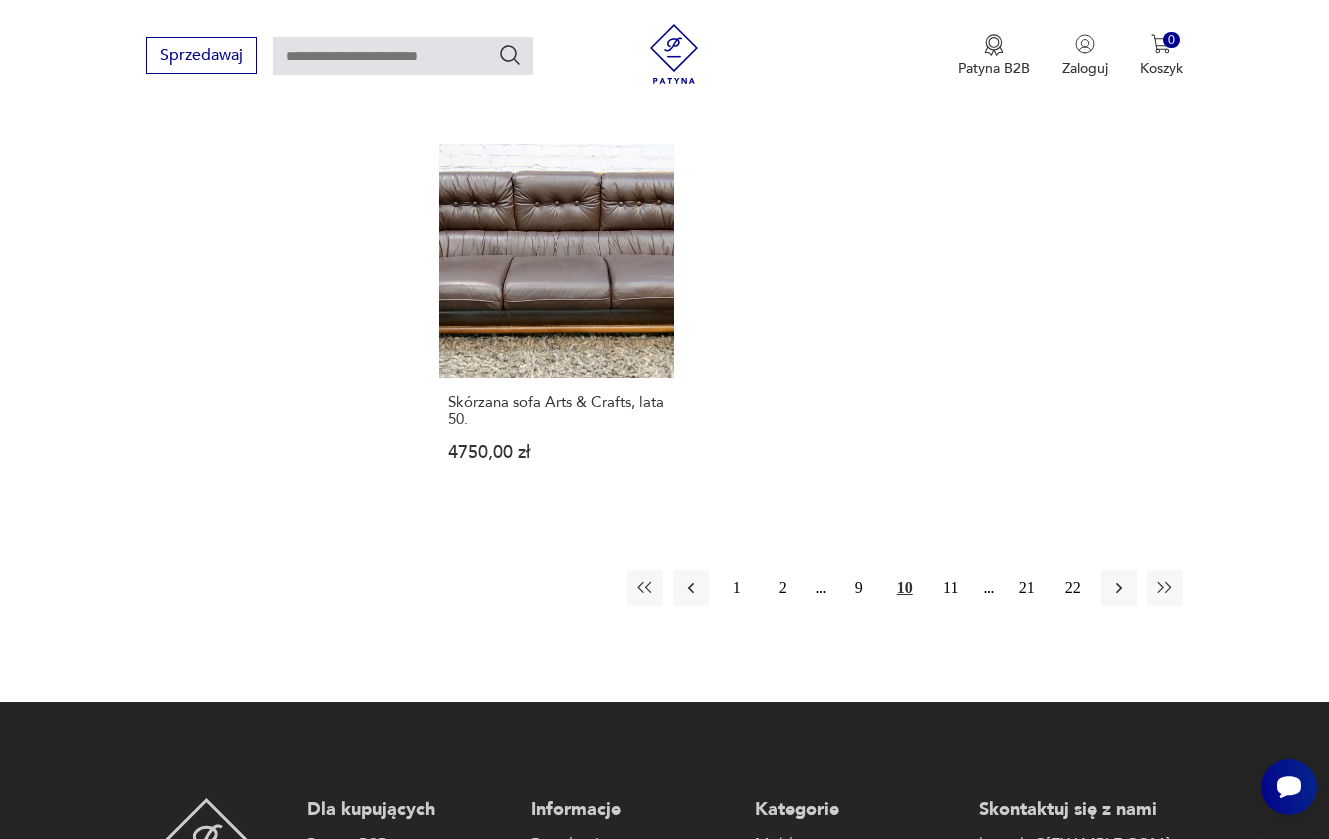 scroll, scrollTop: 2906, scrollLeft: 0, axis: vertical 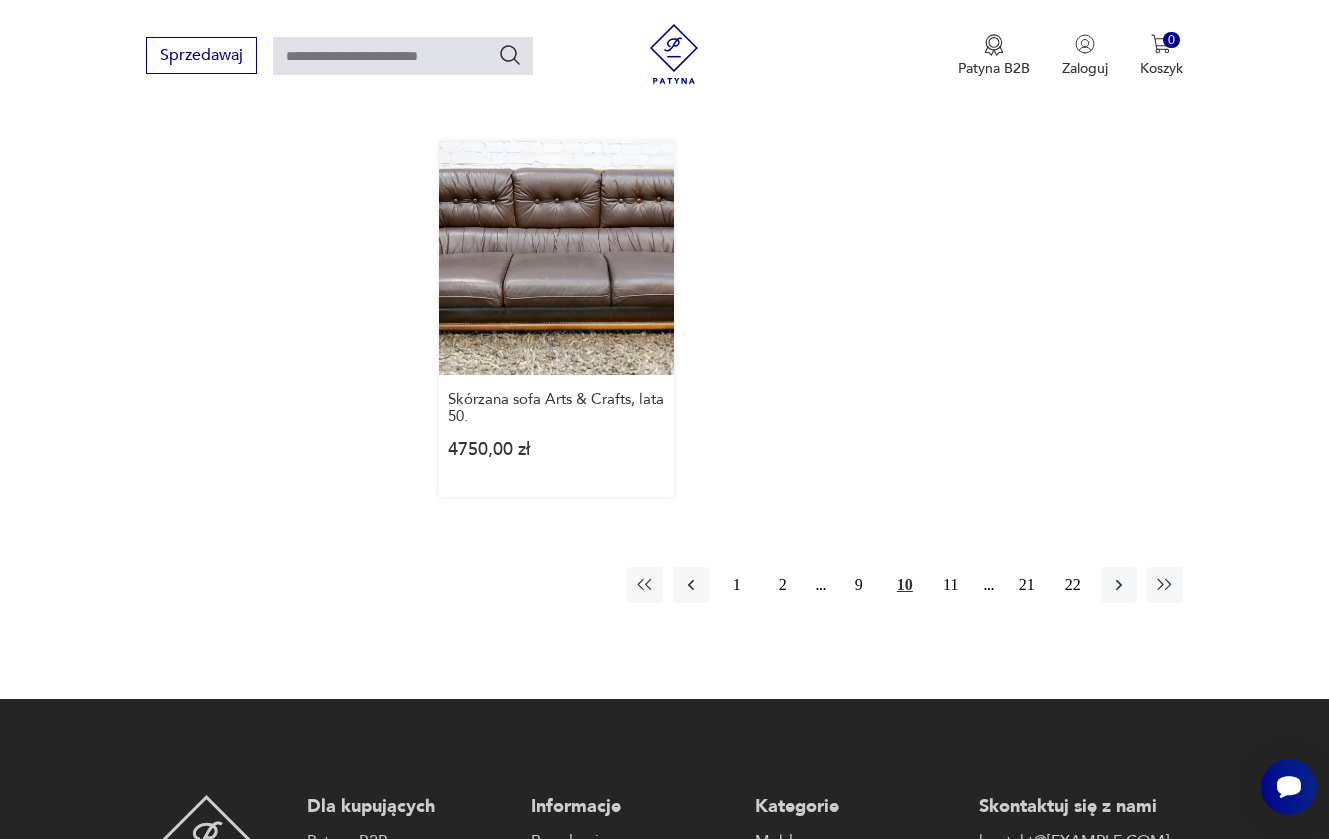 click on "Skórzana sofa Arts & Crafts, lata 50. 4750,00 zł" at bounding box center [556, 319] 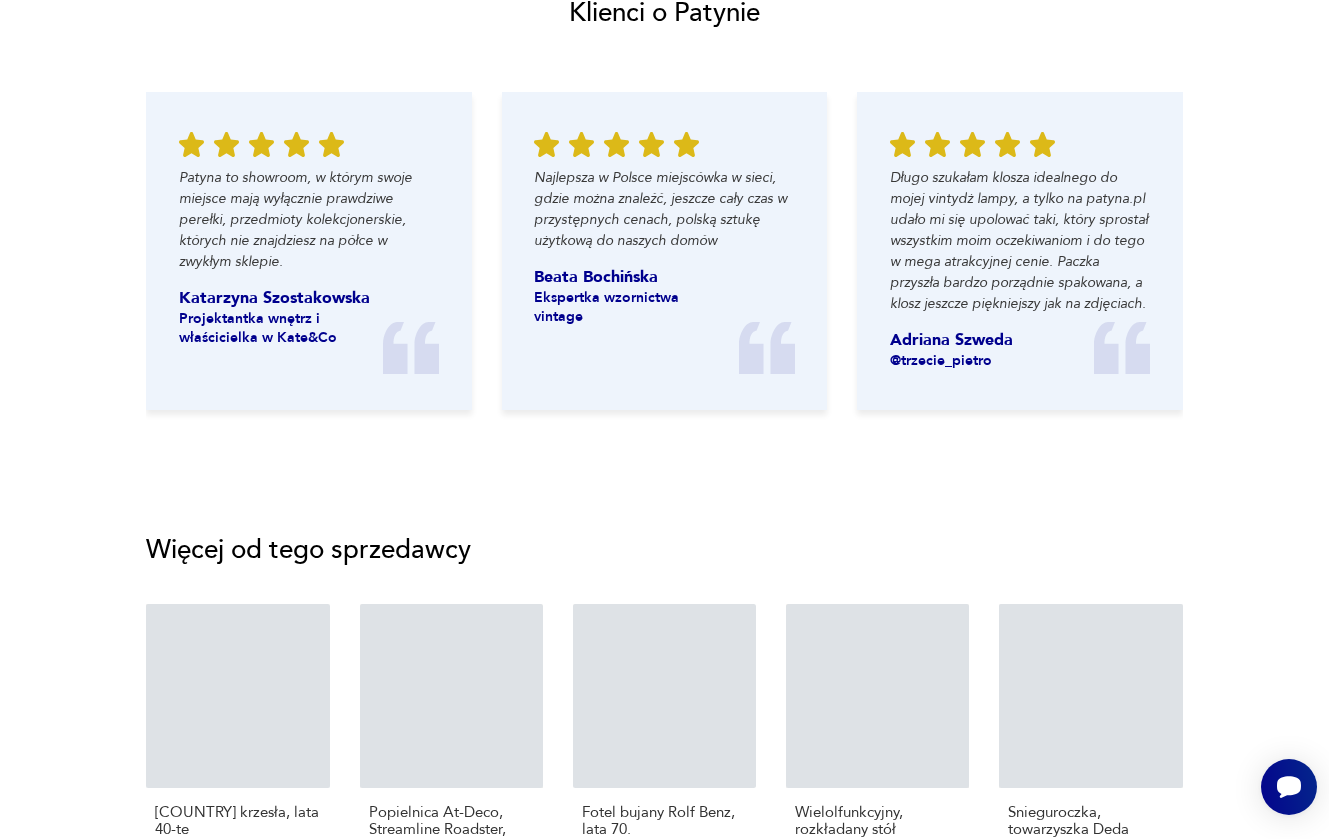 scroll, scrollTop: 0, scrollLeft: 0, axis: both 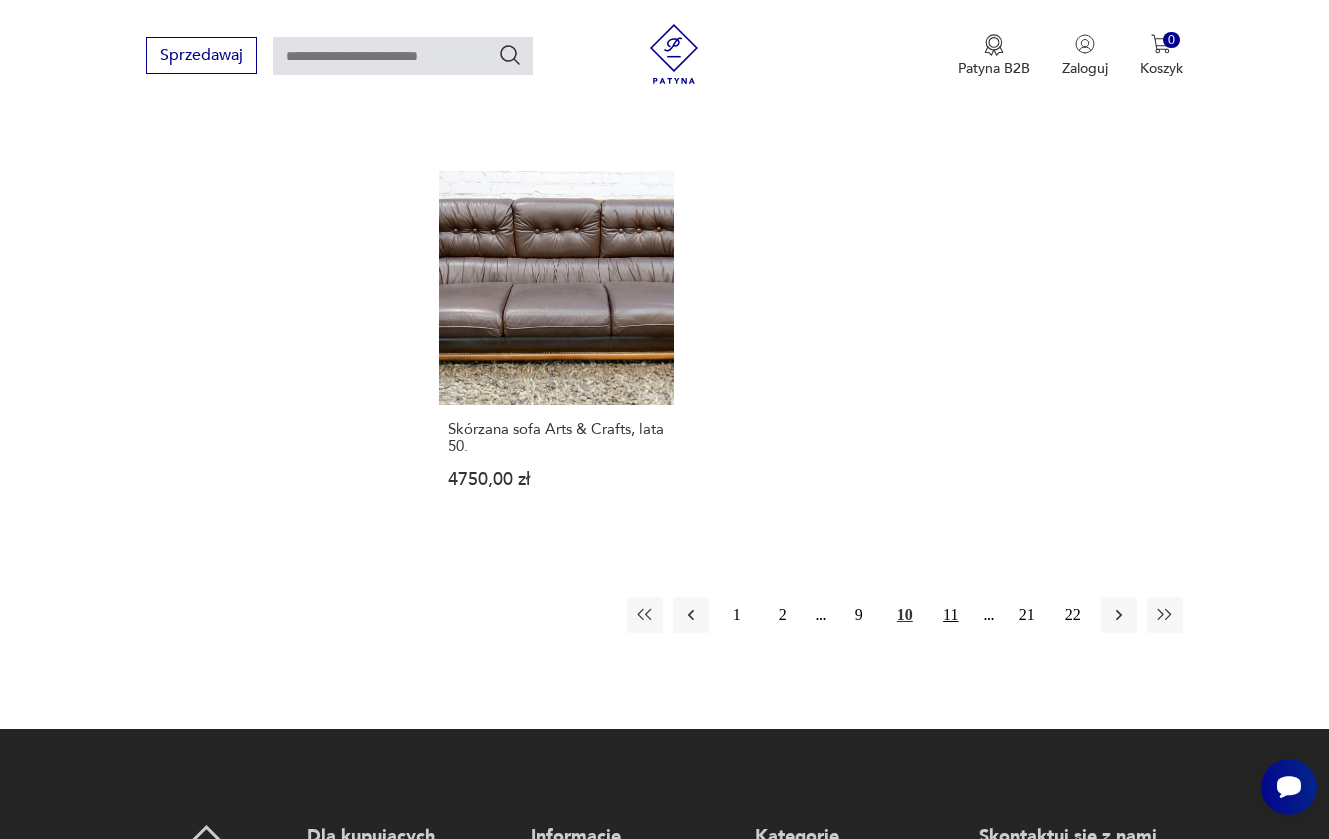 click on "11" at bounding box center [951, 615] 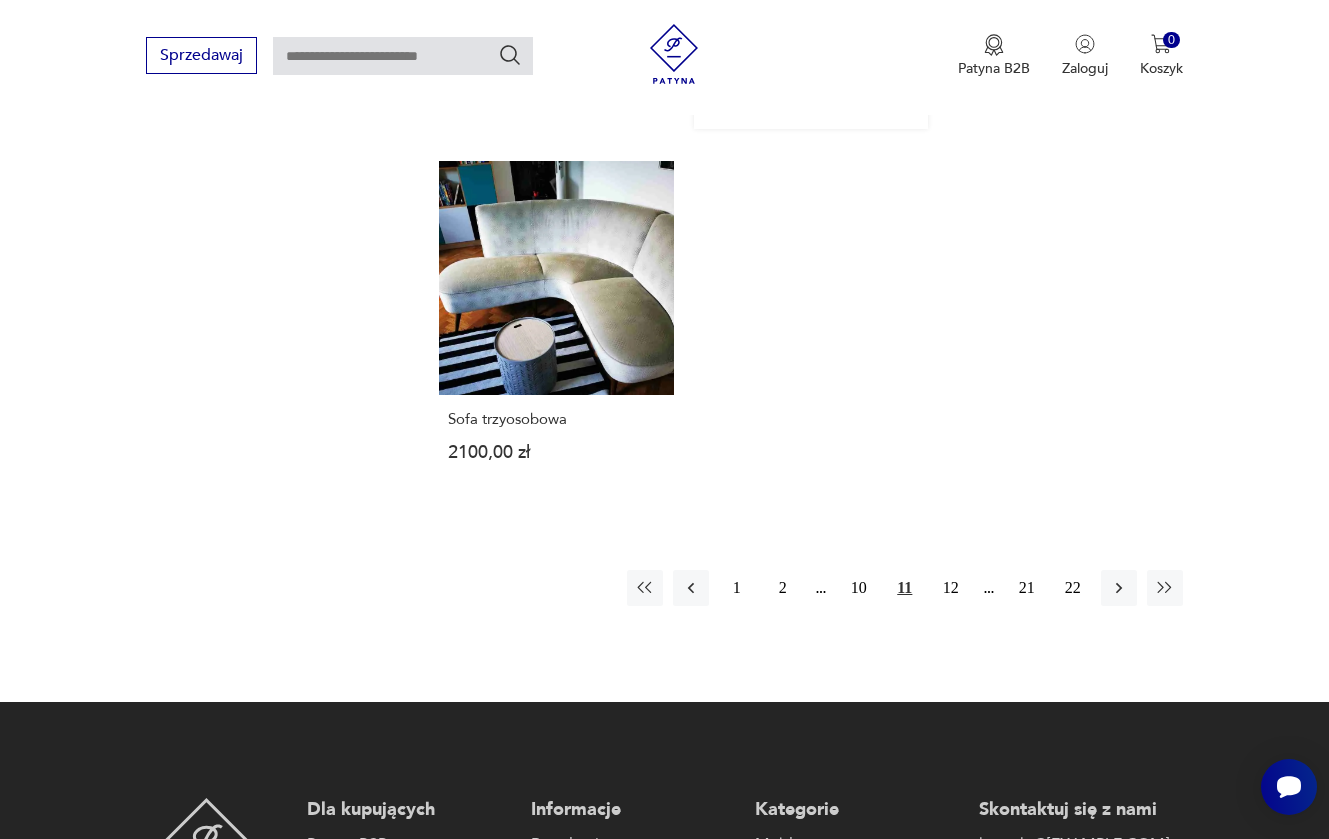scroll, scrollTop: 2838, scrollLeft: 0, axis: vertical 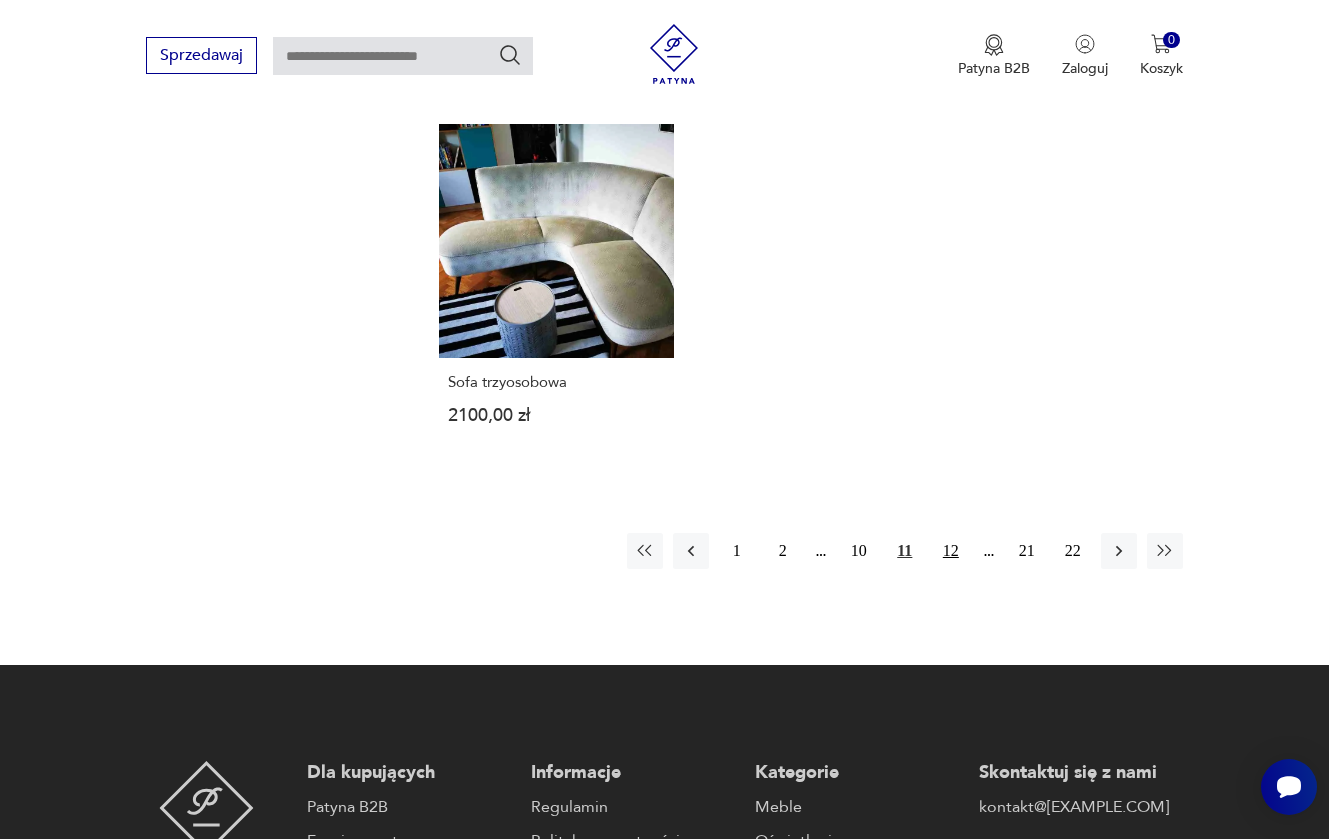 click on "12" at bounding box center [951, 551] 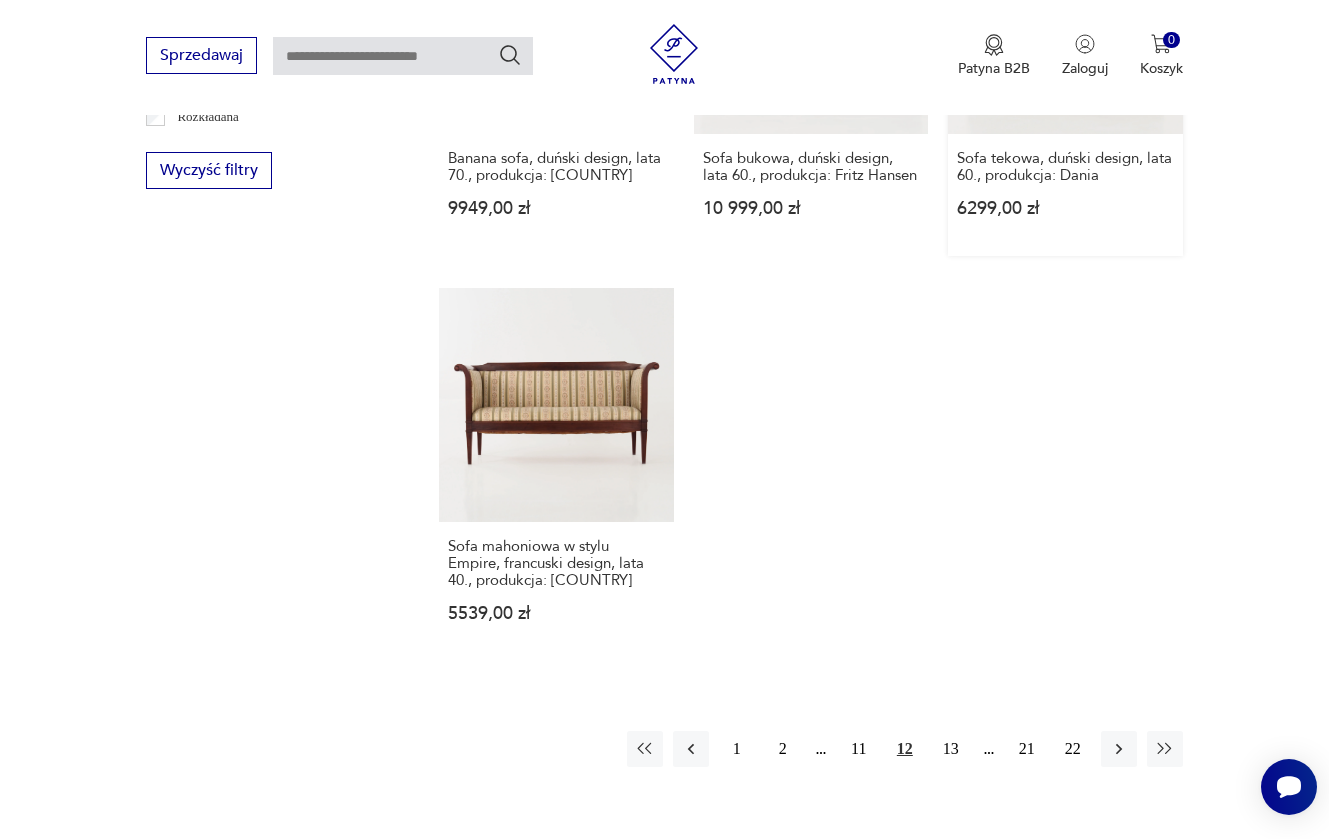 scroll, scrollTop: 2808, scrollLeft: 0, axis: vertical 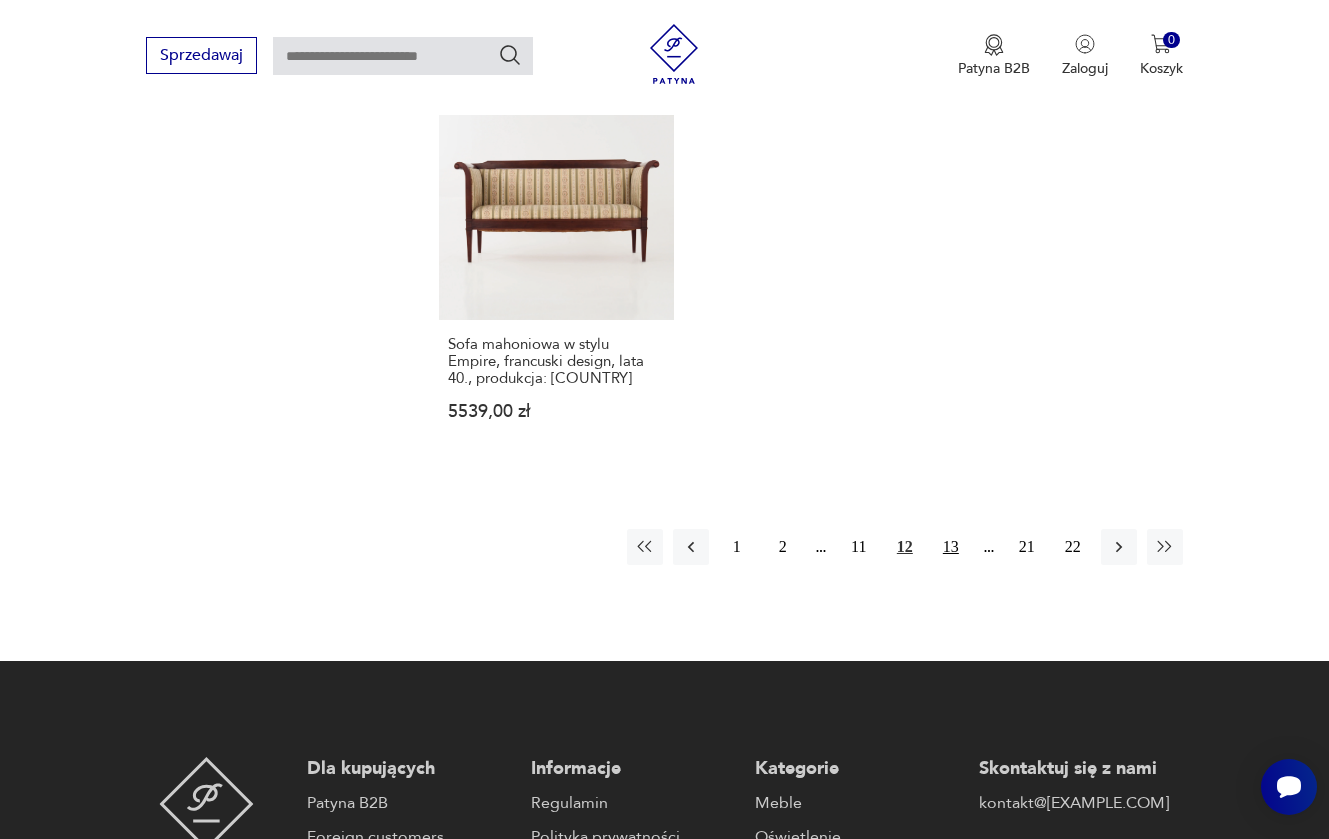 click on "13" at bounding box center (951, 547) 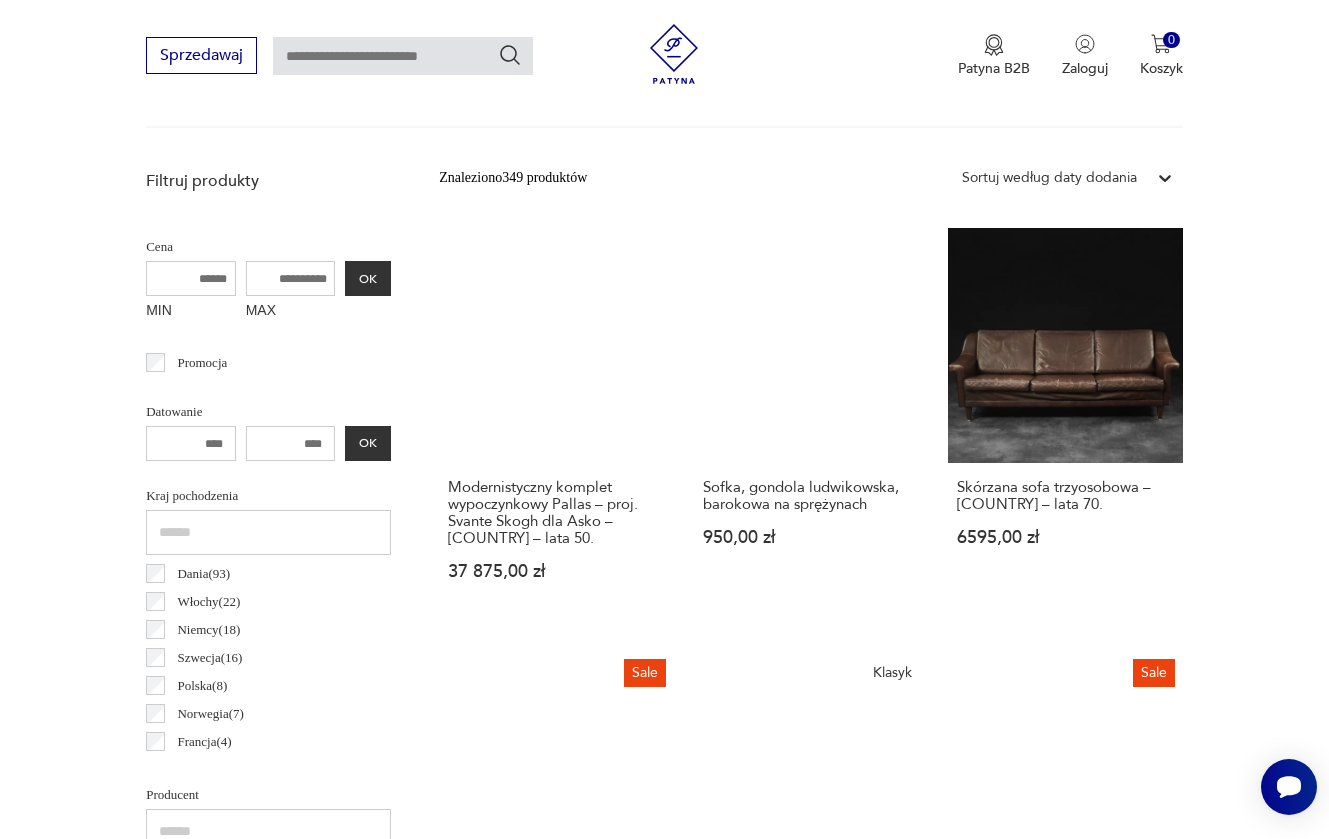 scroll, scrollTop: 677, scrollLeft: 0, axis: vertical 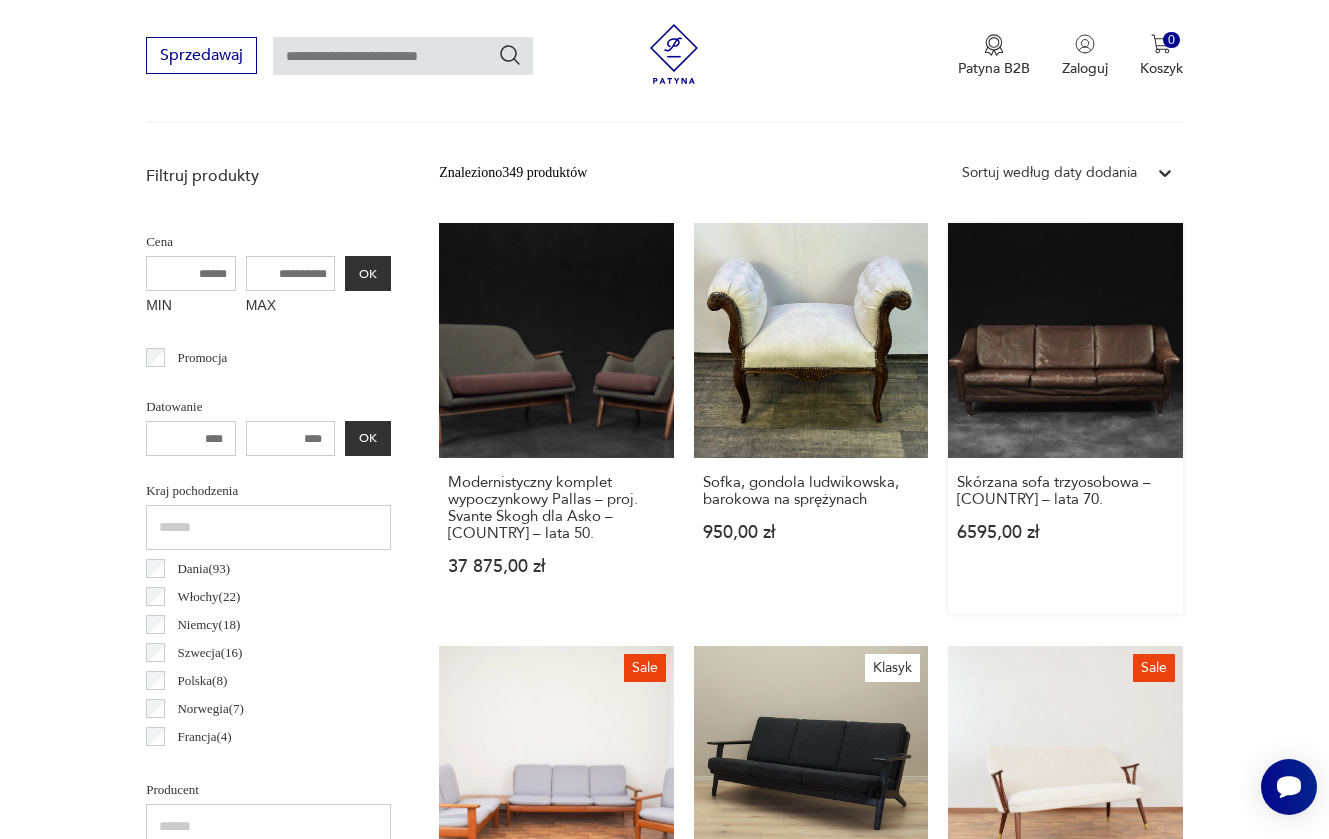 click on "Skórzana sofa trzyosobowa – Dania – lata 70. 6595,00 zł" at bounding box center [1065, 418] 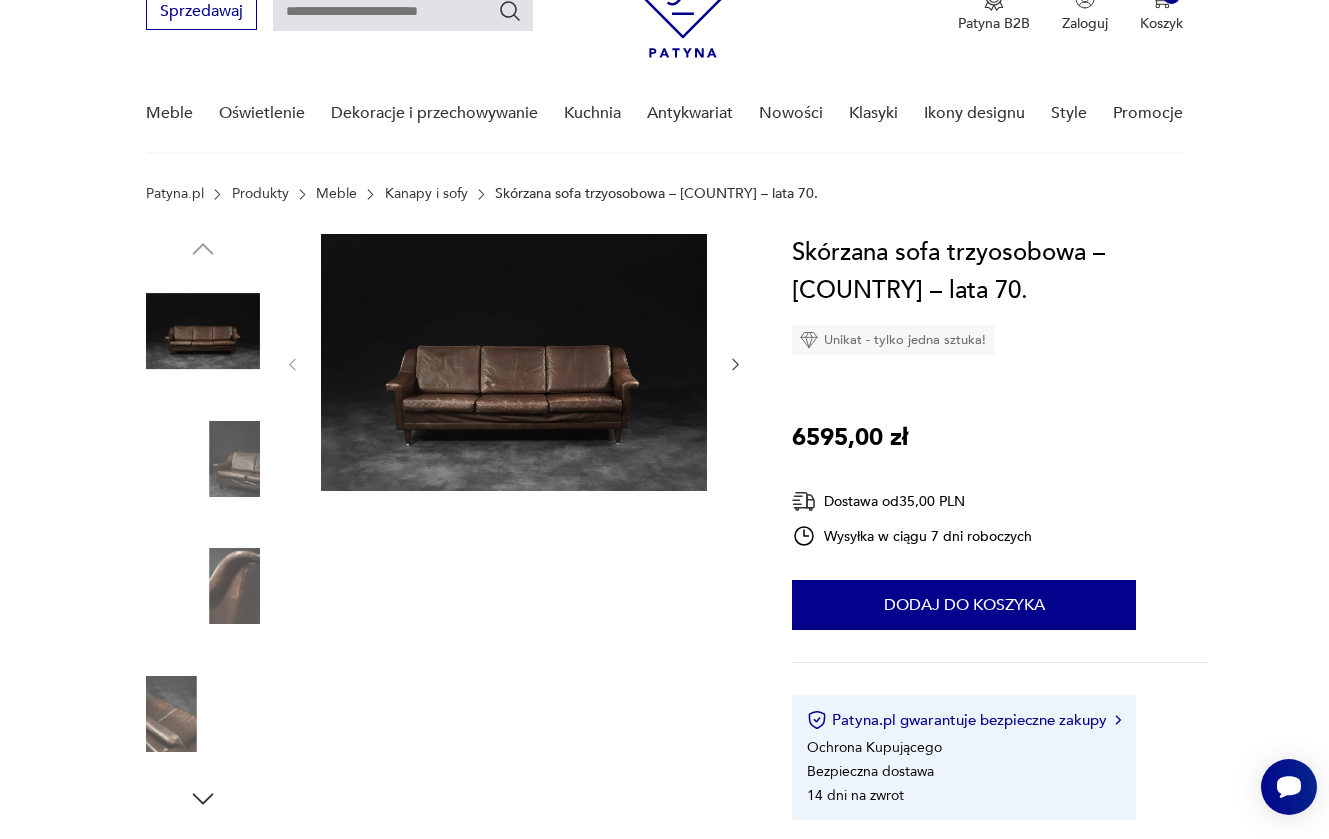 scroll, scrollTop: 88, scrollLeft: 0, axis: vertical 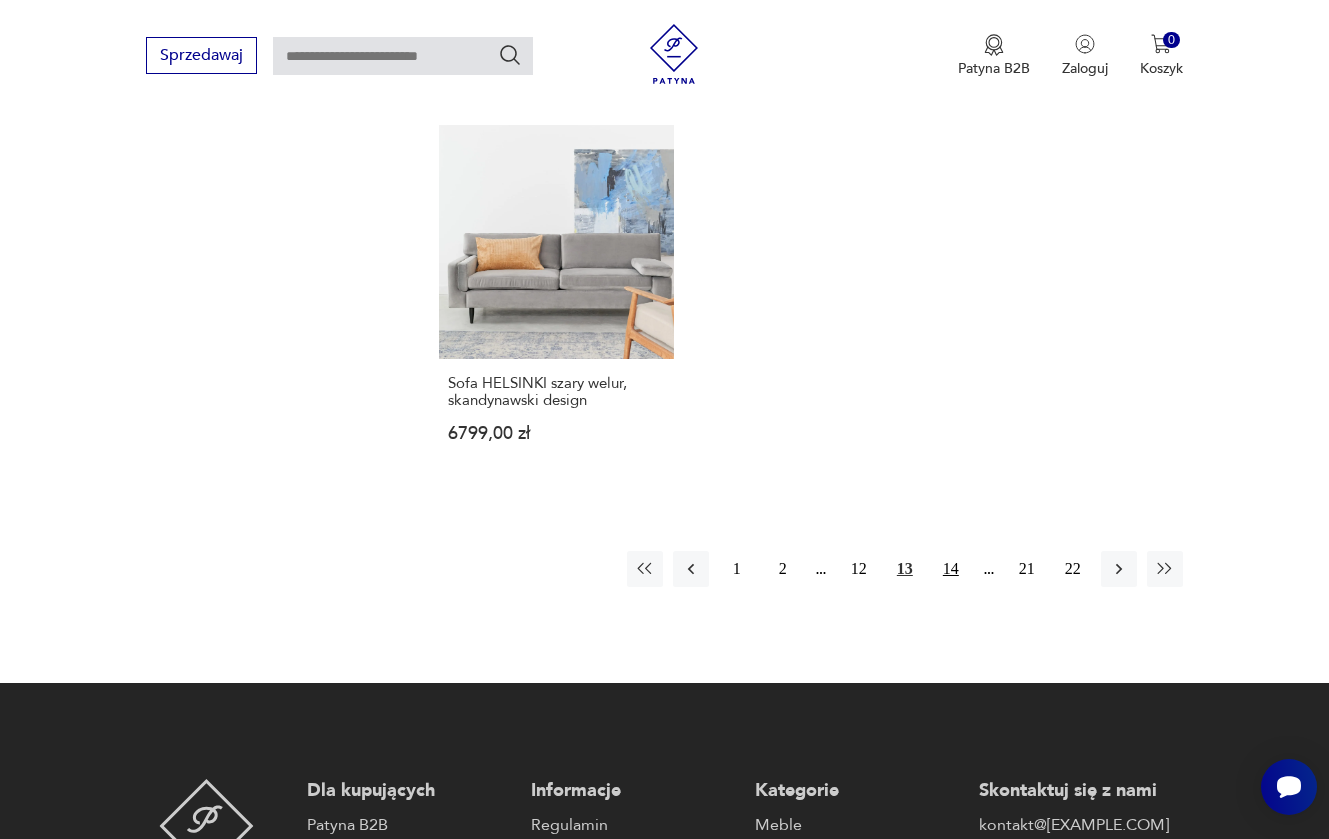 click on "14" at bounding box center [951, 569] 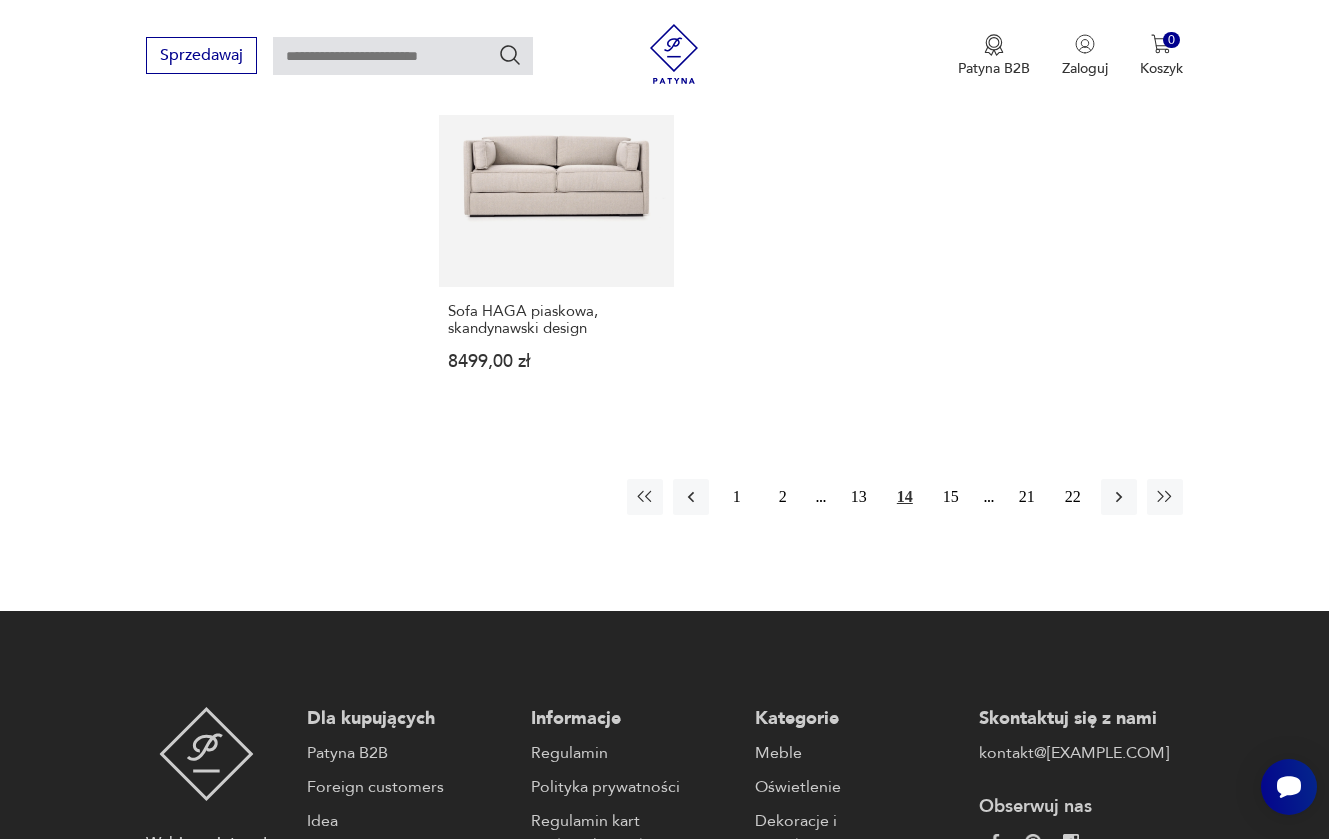 scroll, scrollTop: 2950, scrollLeft: 0, axis: vertical 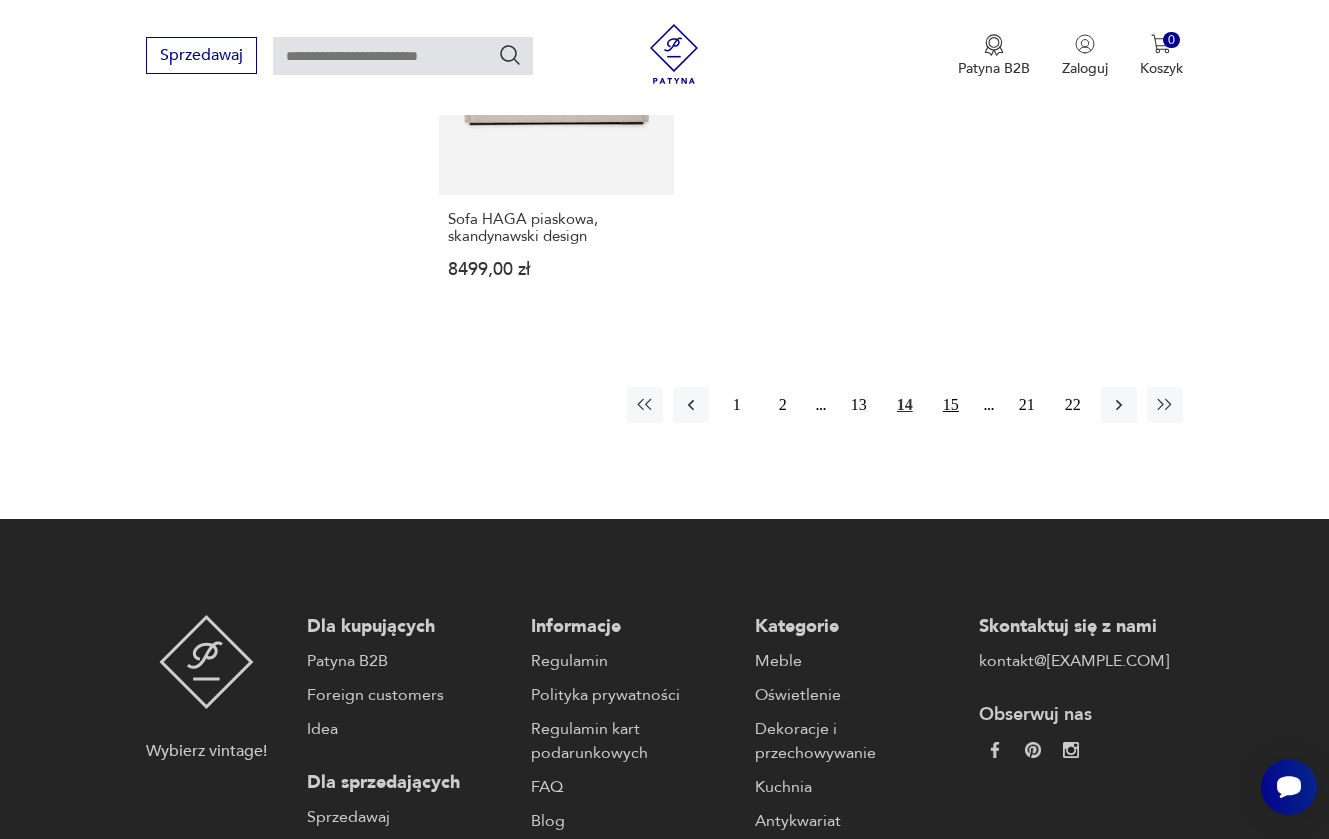 click on "15" at bounding box center (951, 405) 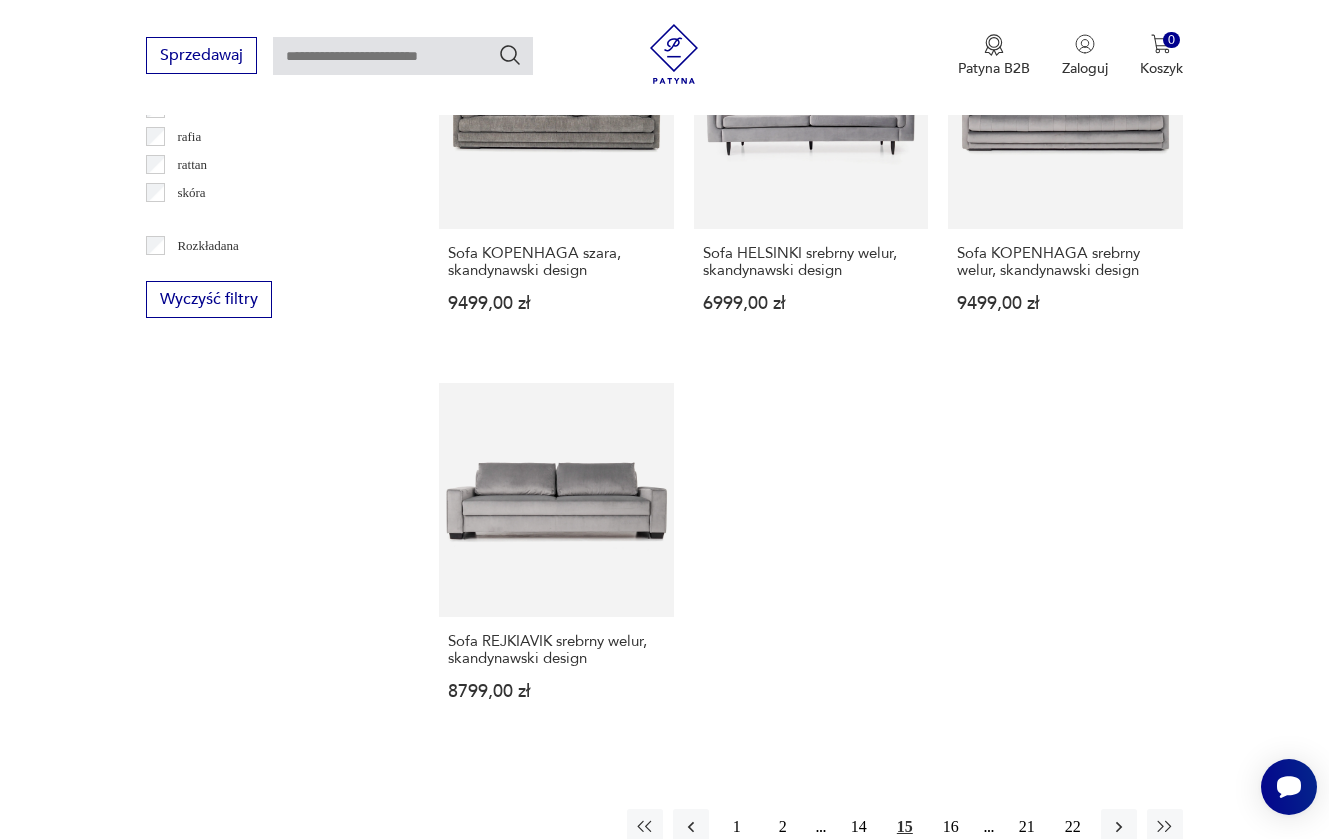 scroll, scrollTop: 2640, scrollLeft: 0, axis: vertical 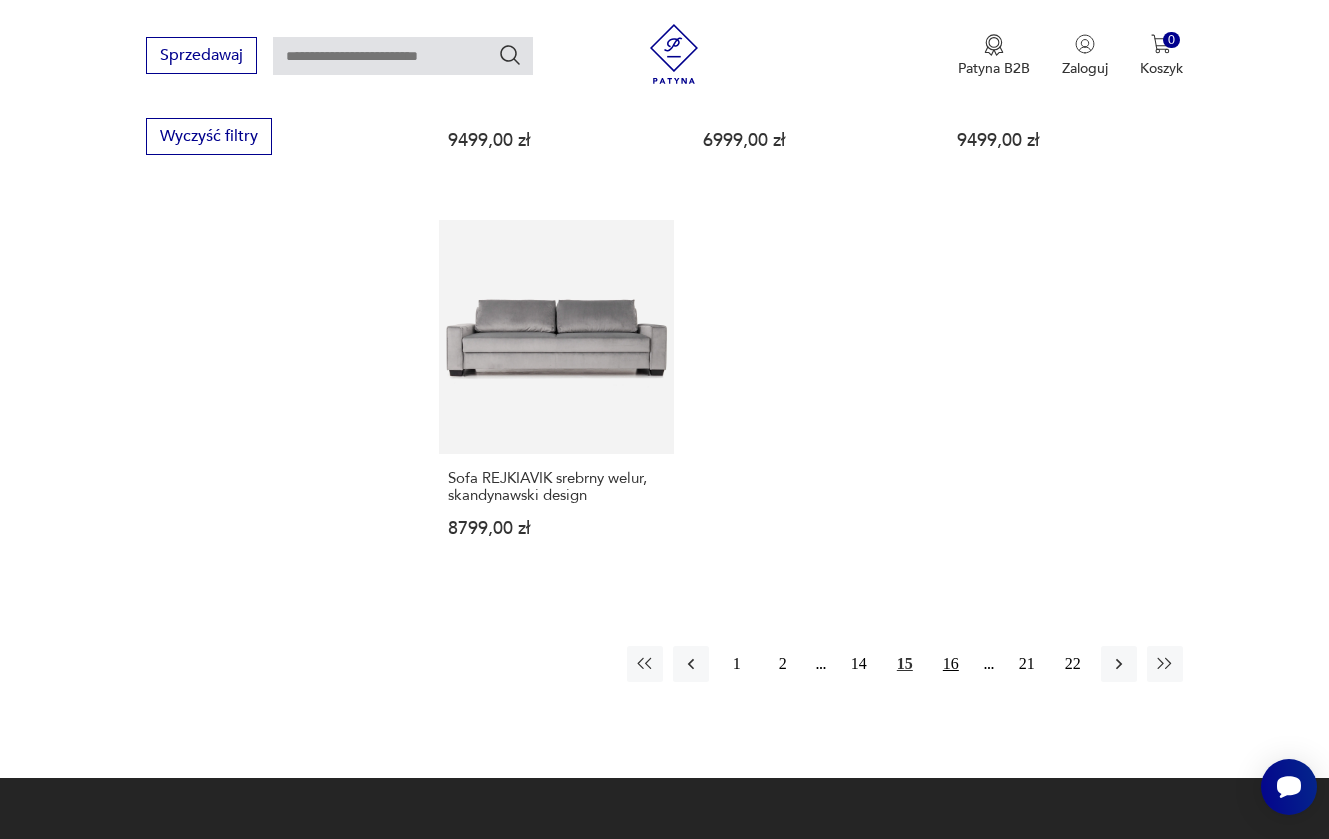 click on "16" at bounding box center [951, 664] 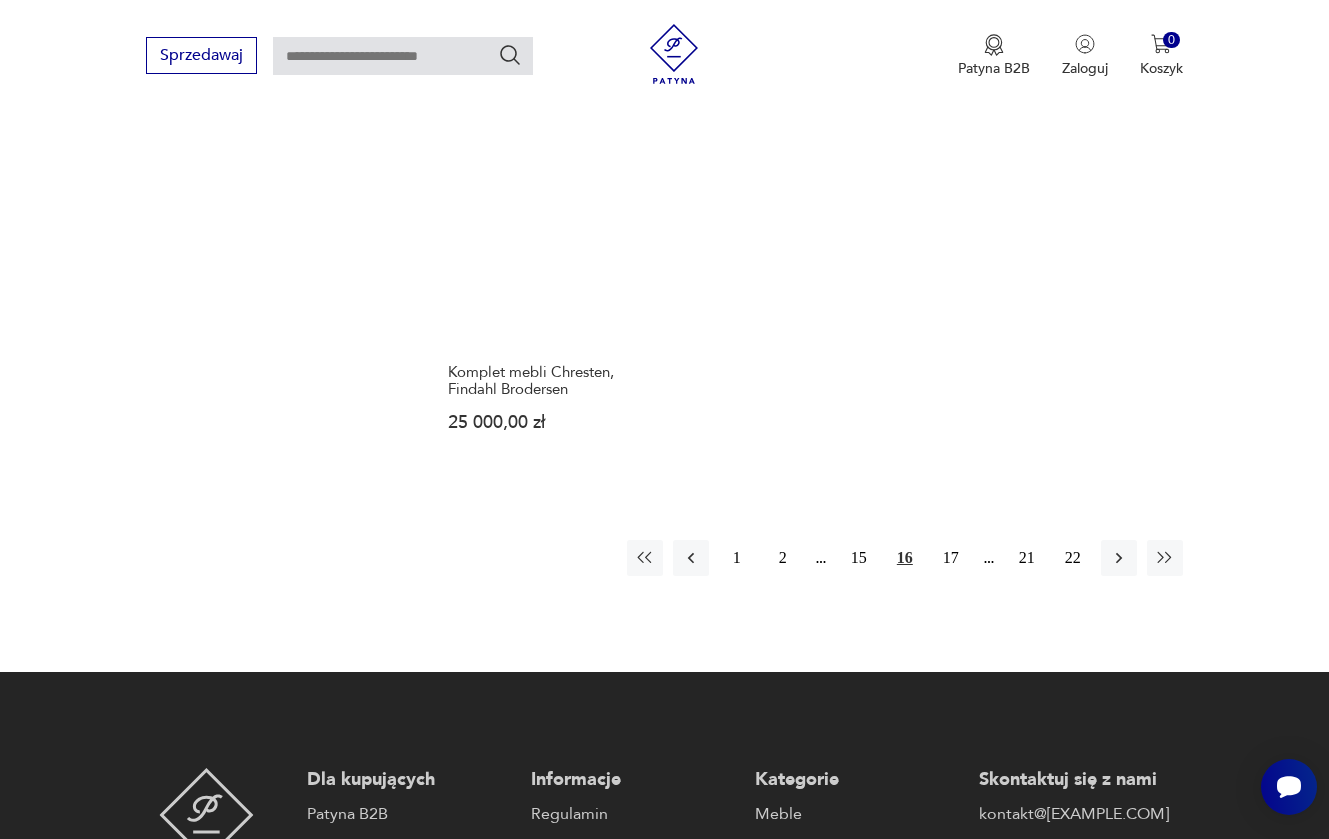 scroll, scrollTop: 2763, scrollLeft: 0, axis: vertical 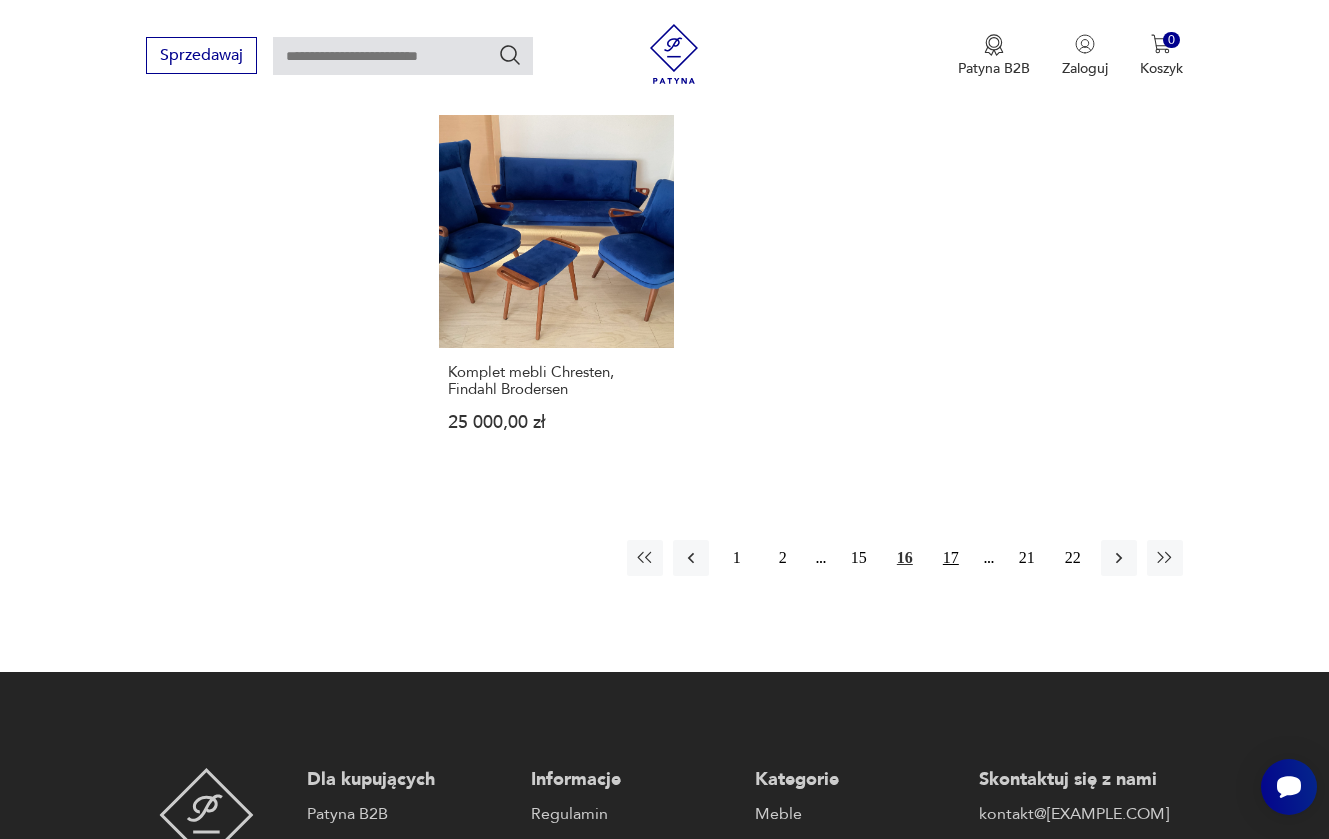 click on "17" at bounding box center [951, 558] 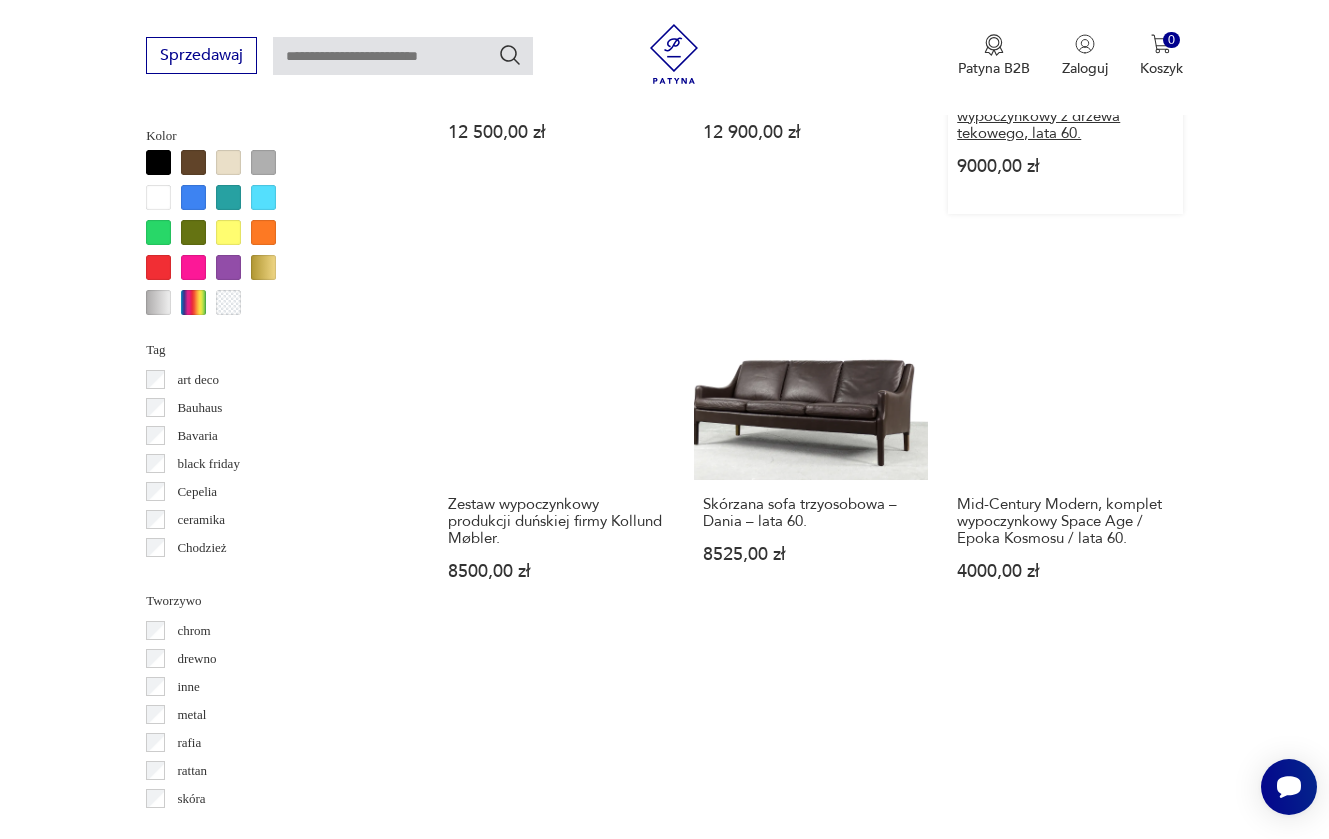 scroll, scrollTop: 2111, scrollLeft: 0, axis: vertical 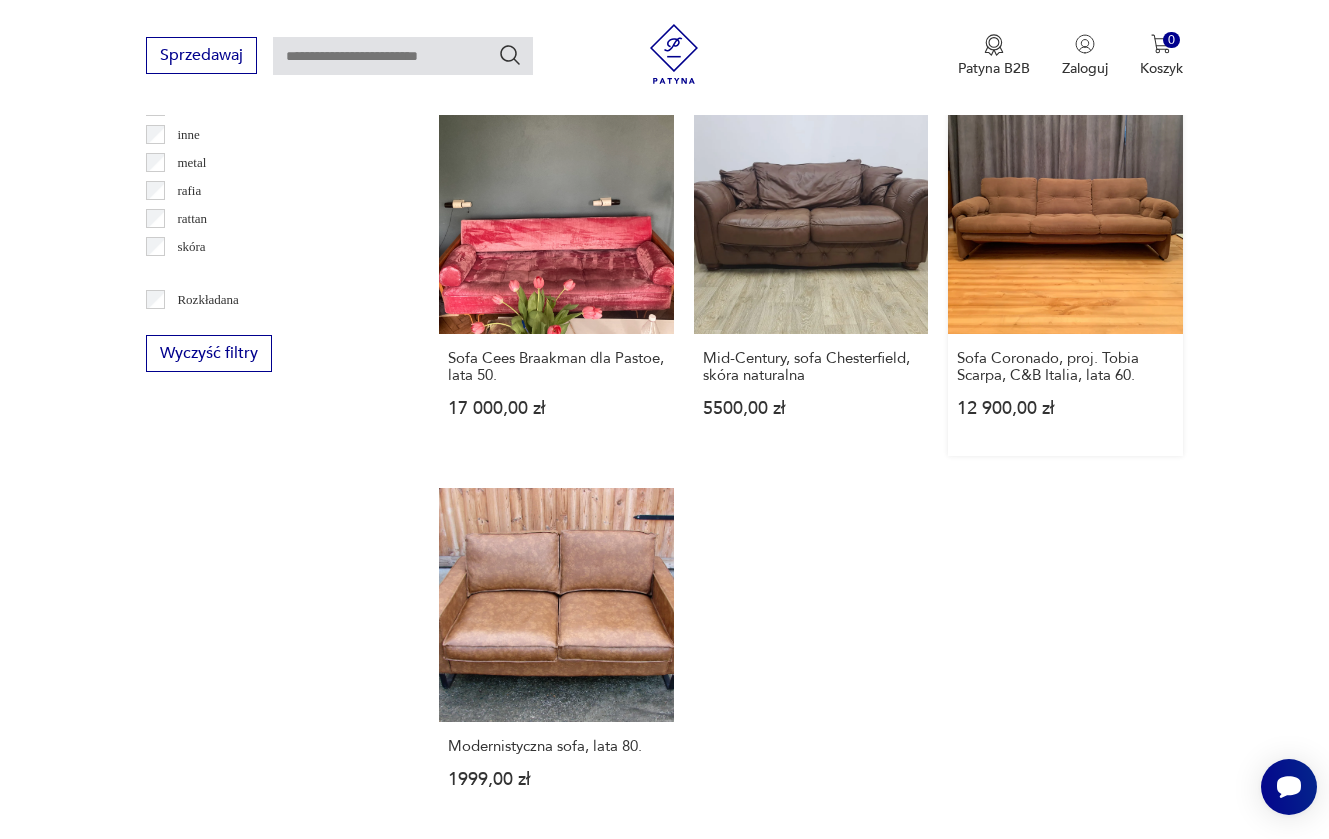 click on "Sofa Coronado, proj. Tobia Scarpa, C&B Italia, lata 60. 12 900,00 zł" at bounding box center [1065, 277] 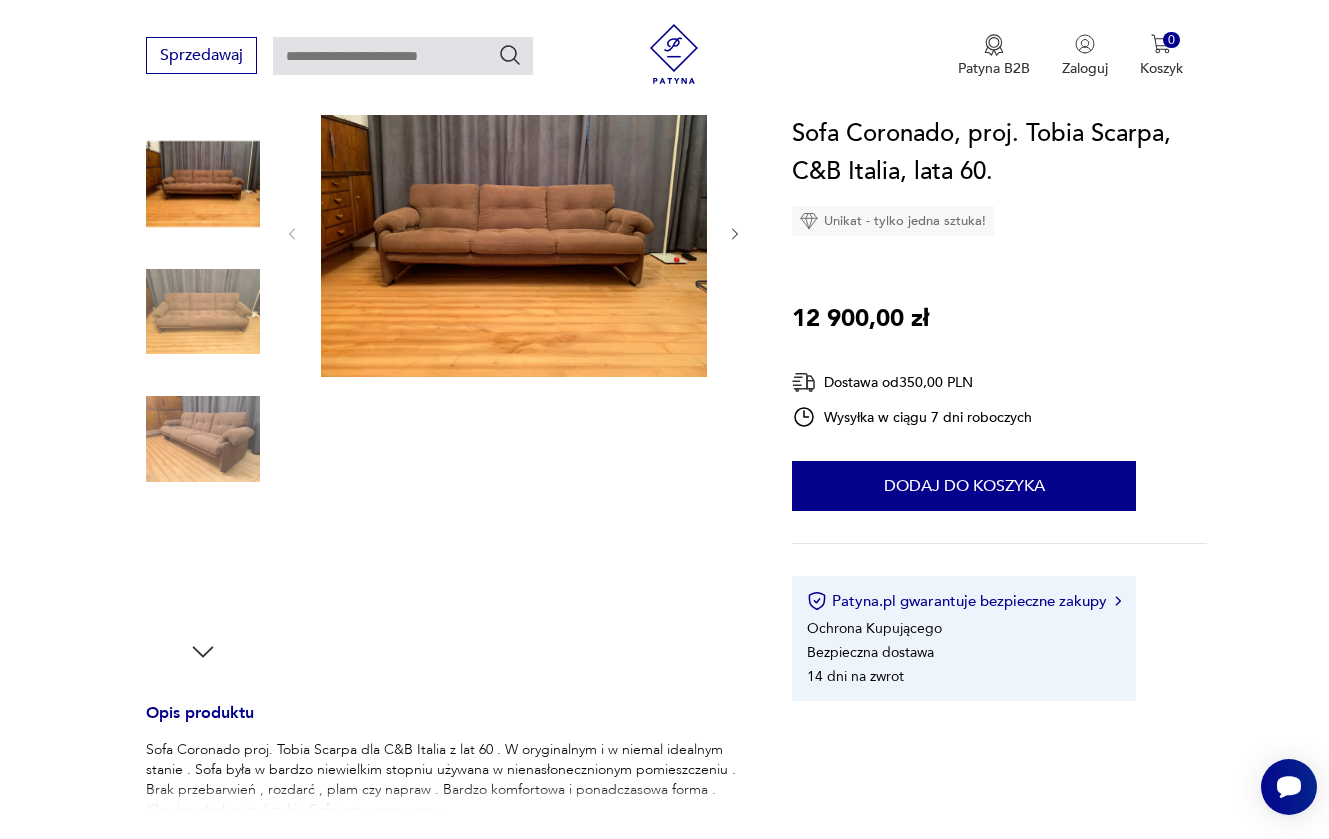 scroll, scrollTop: 245, scrollLeft: 0, axis: vertical 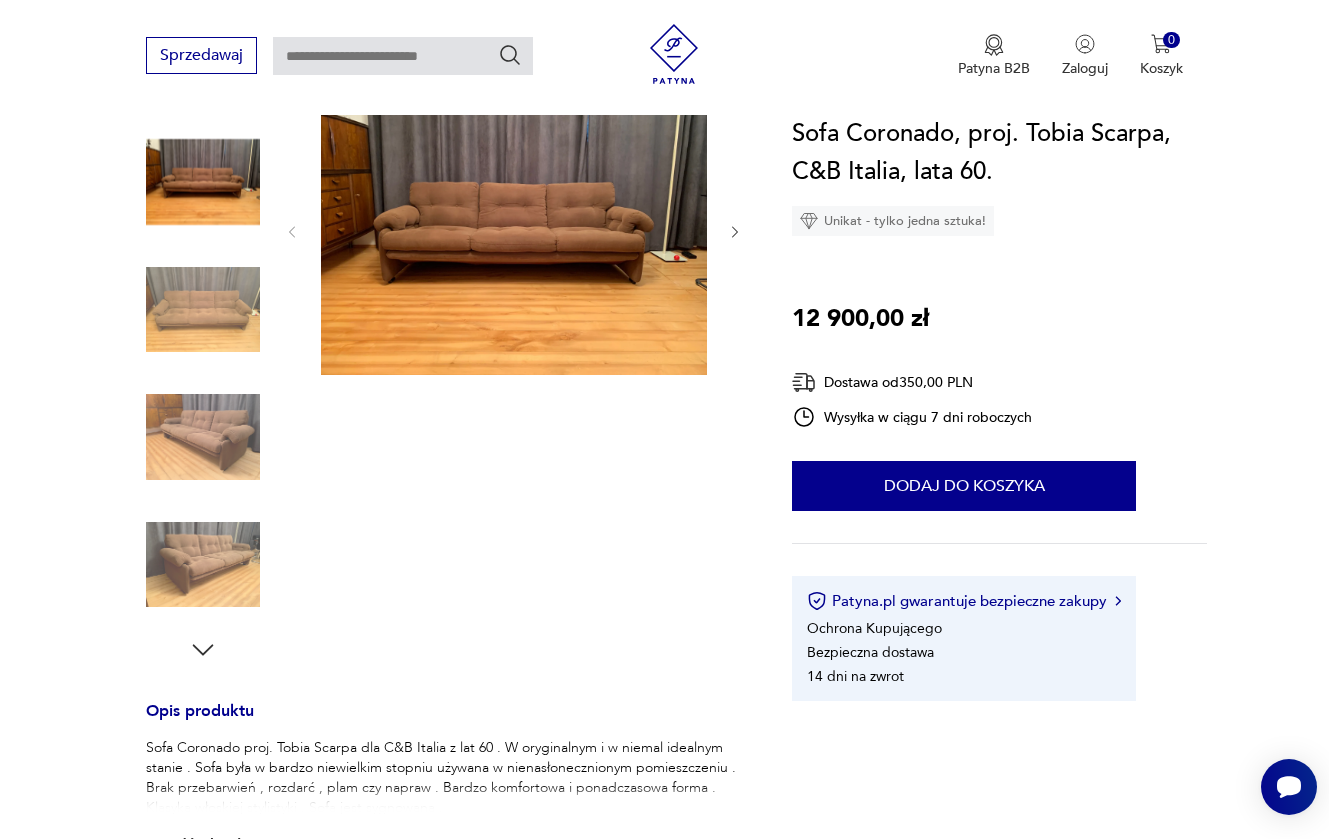 click at bounding box center (203, 565) 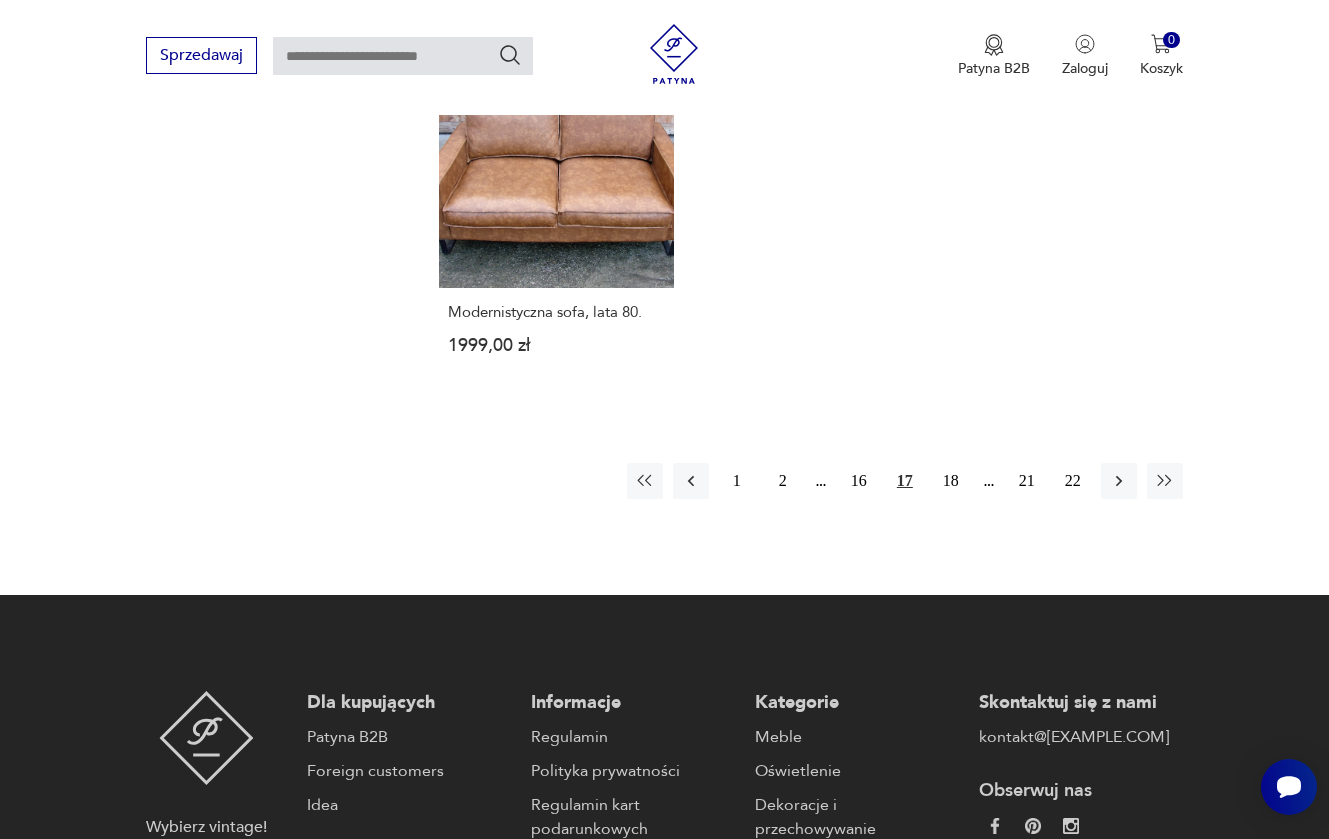 scroll, scrollTop: 3051, scrollLeft: 0, axis: vertical 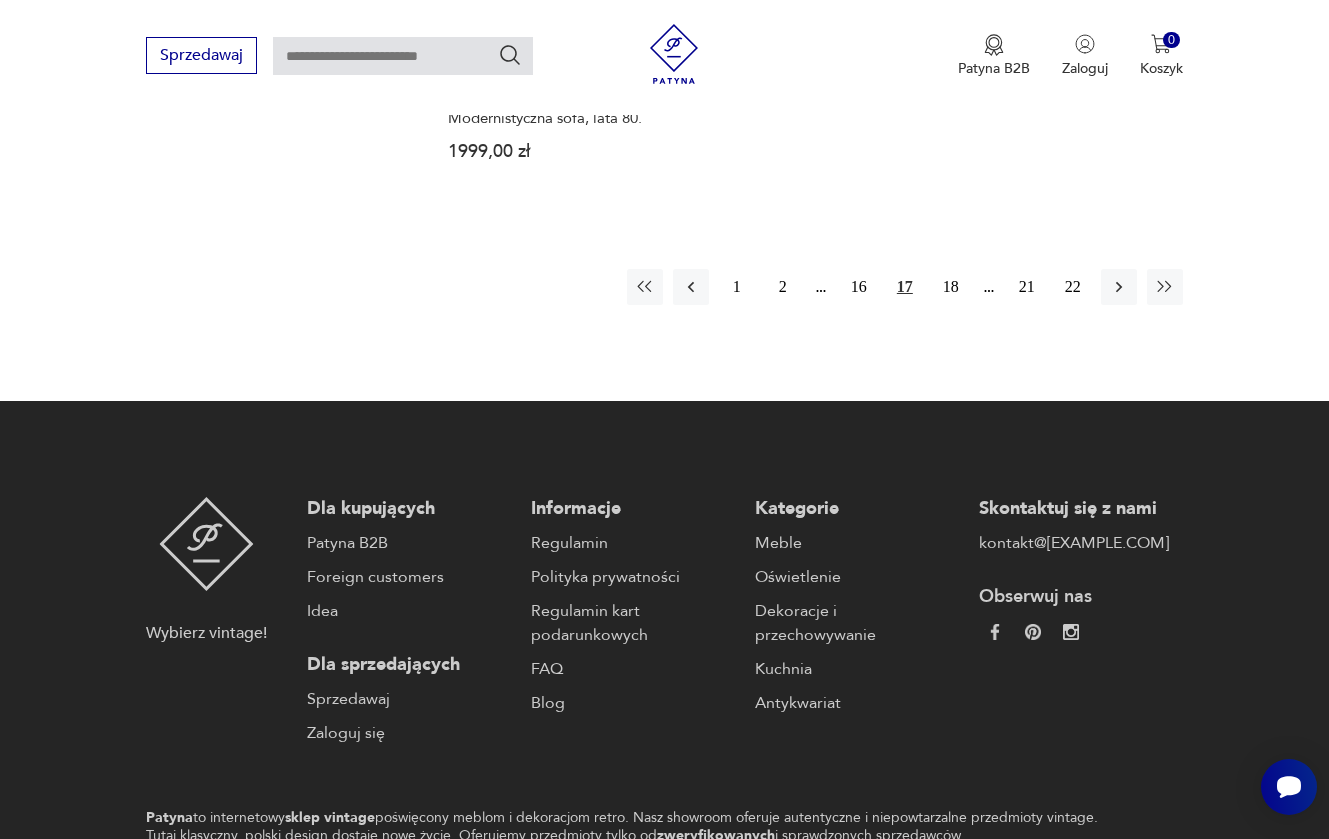 click on "1 2 16 17 18 21 22" at bounding box center (905, 287) 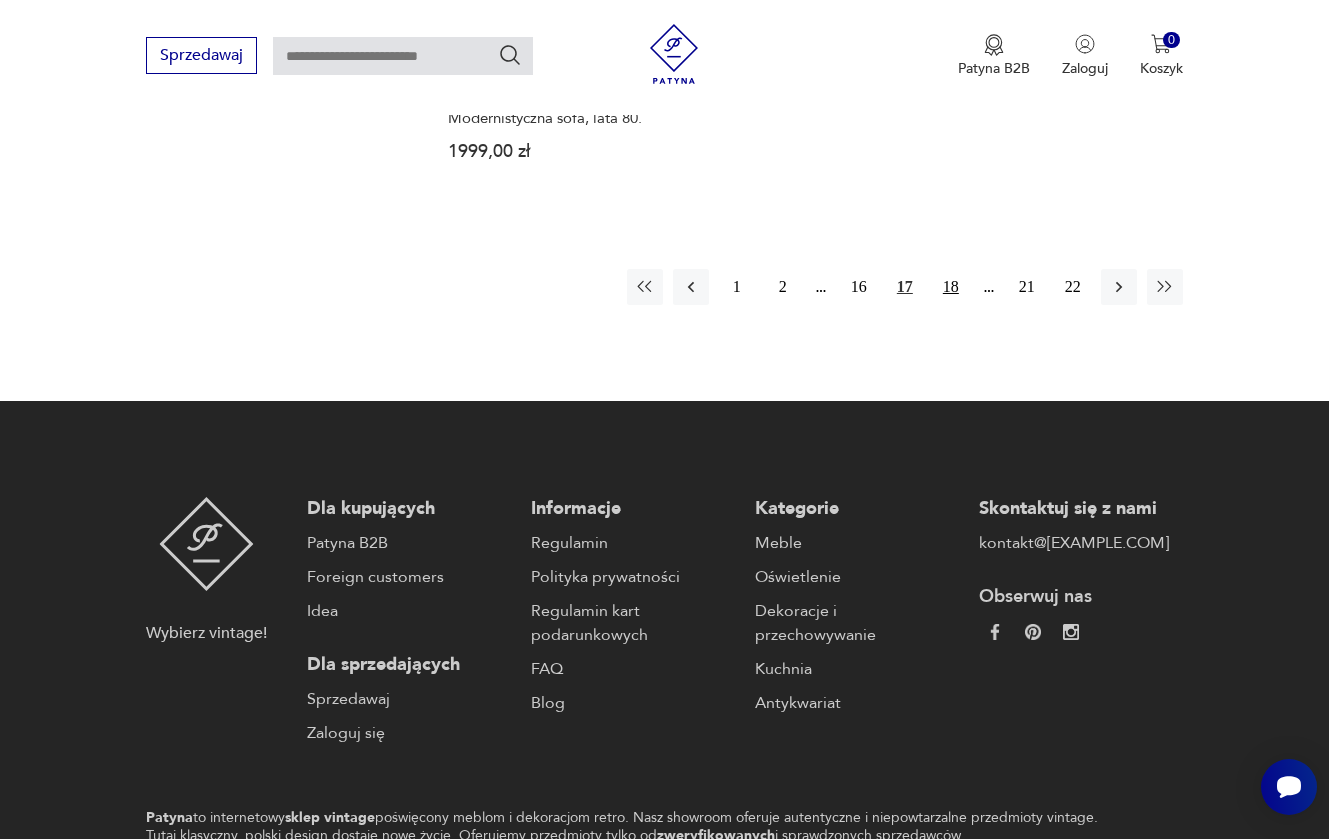 click on "18" at bounding box center [951, 287] 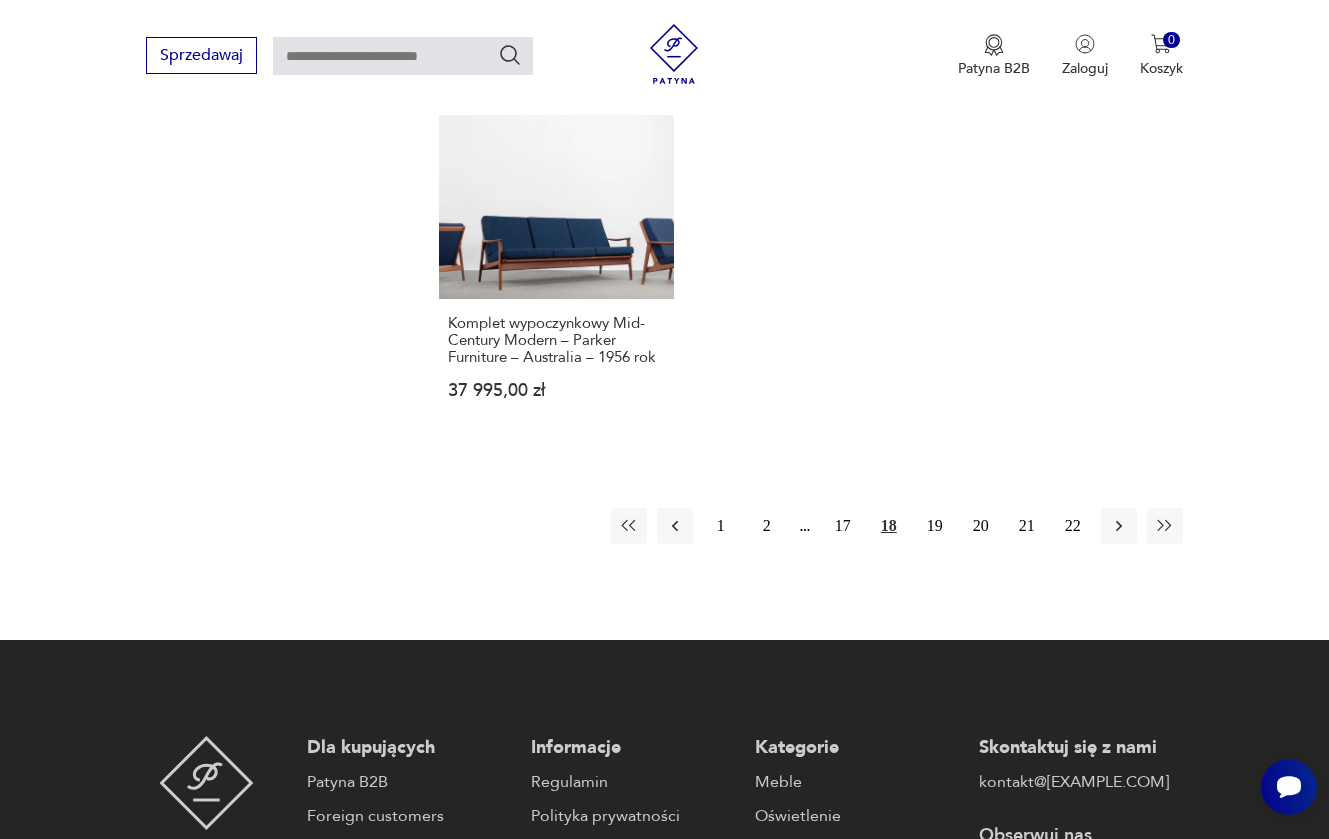 scroll, scrollTop: 2888, scrollLeft: 0, axis: vertical 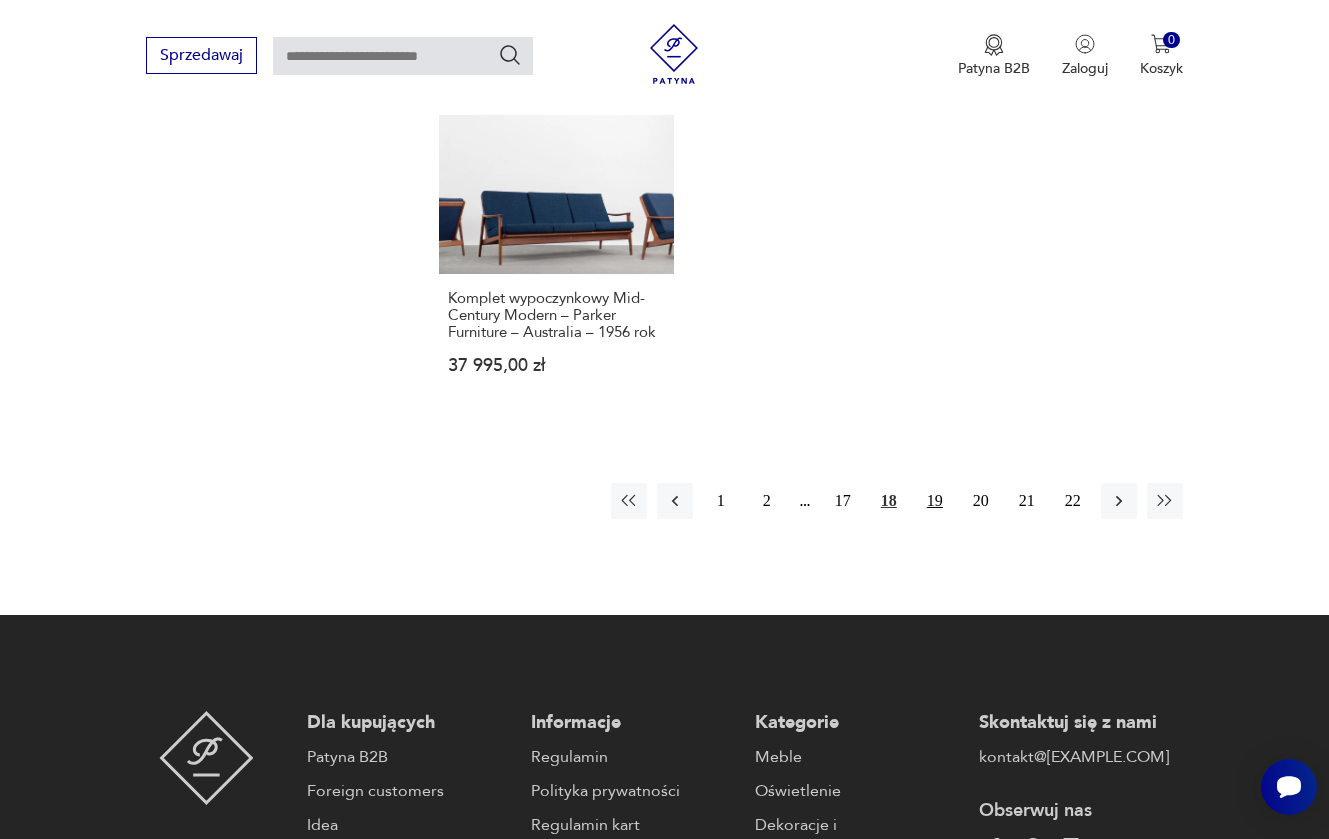 click on "19" at bounding box center [935, 501] 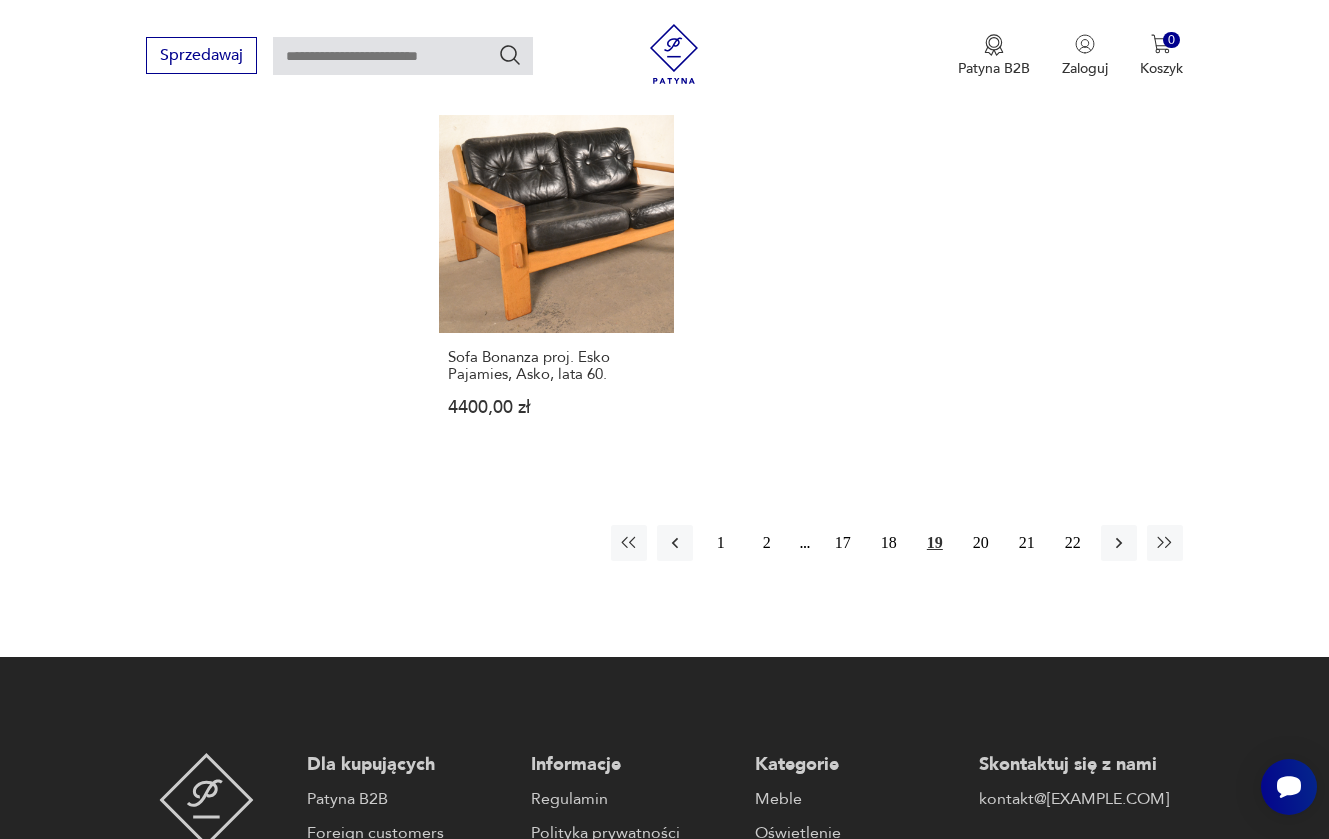 scroll, scrollTop: 2941, scrollLeft: 0, axis: vertical 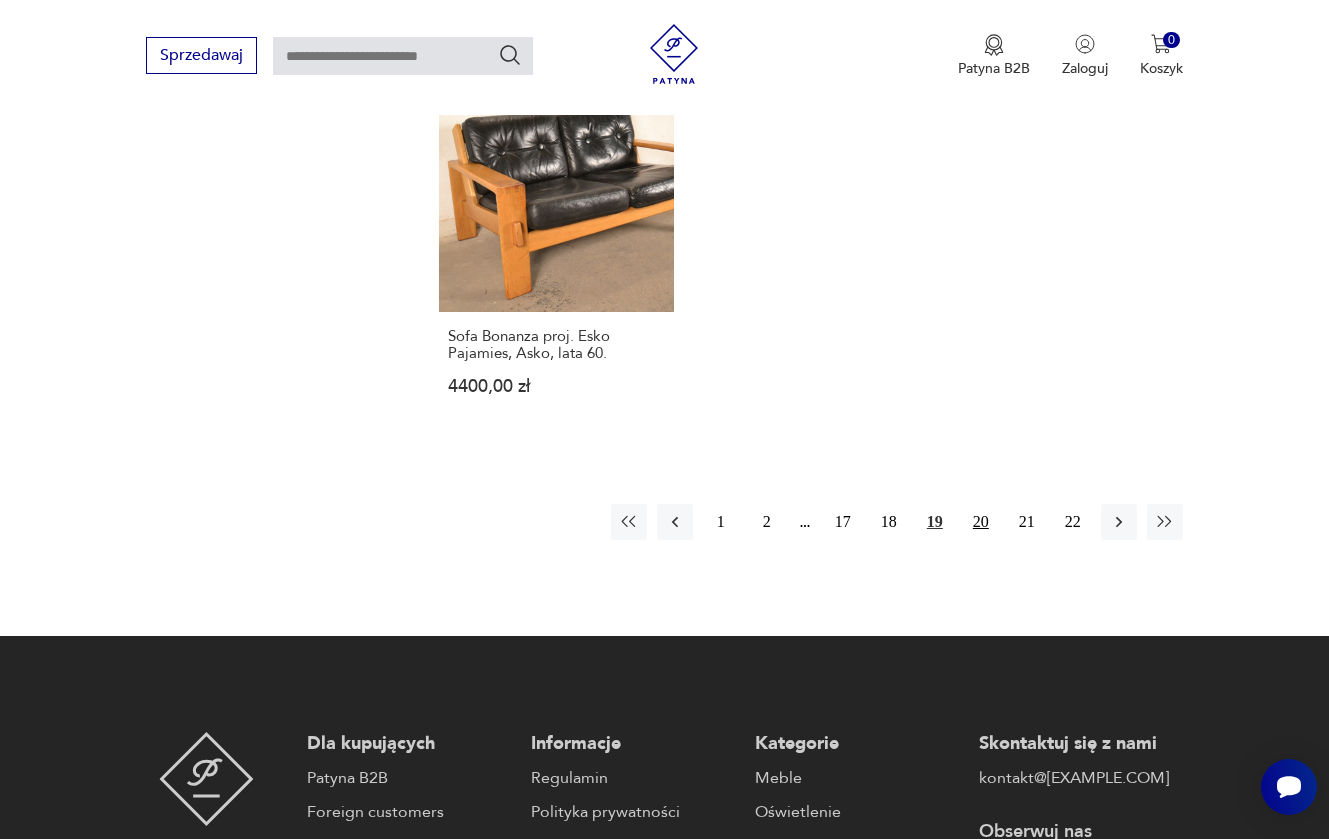 click on "20" at bounding box center (981, 522) 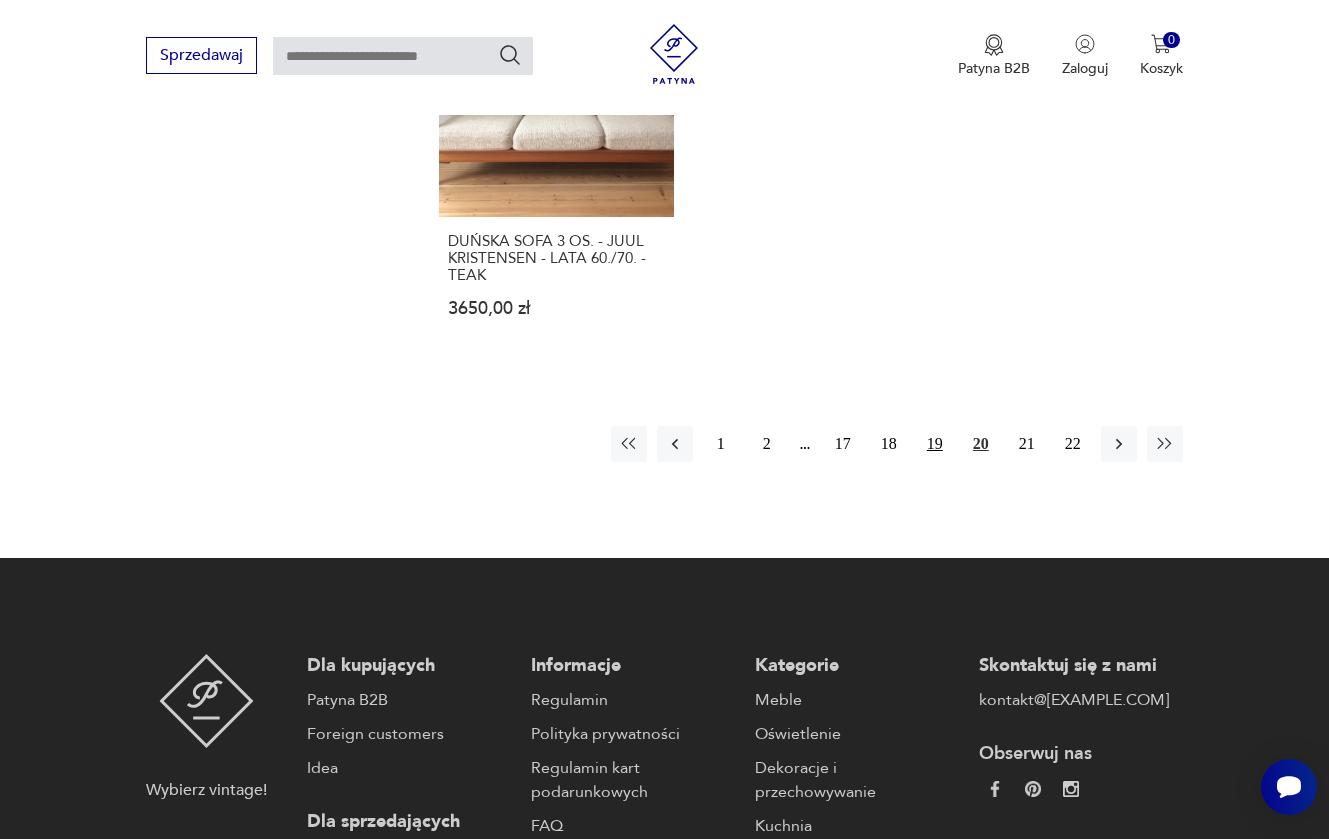 scroll, scrollTop: 2915, scrollLeft: 0, axis: vertical 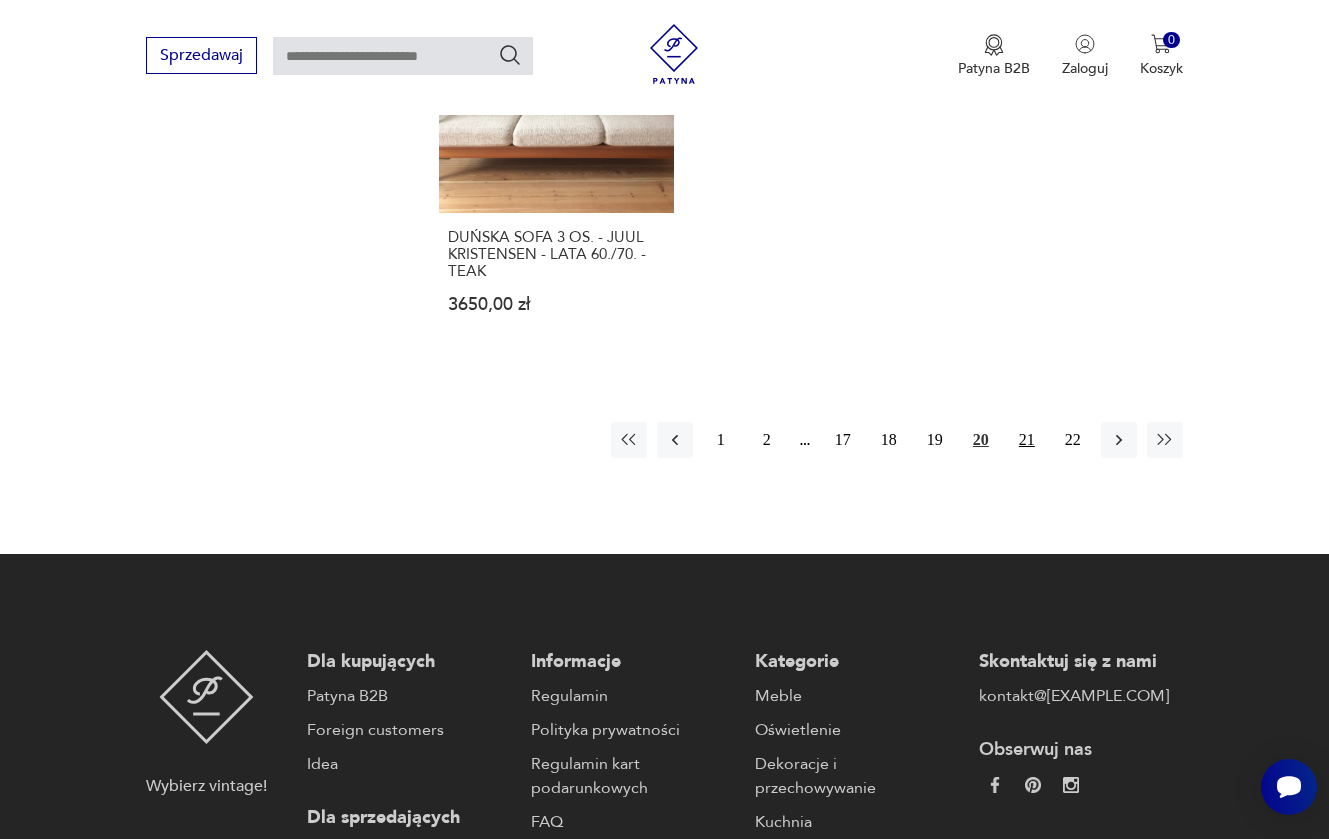 click on "21" at bounding box center (1027, 440) 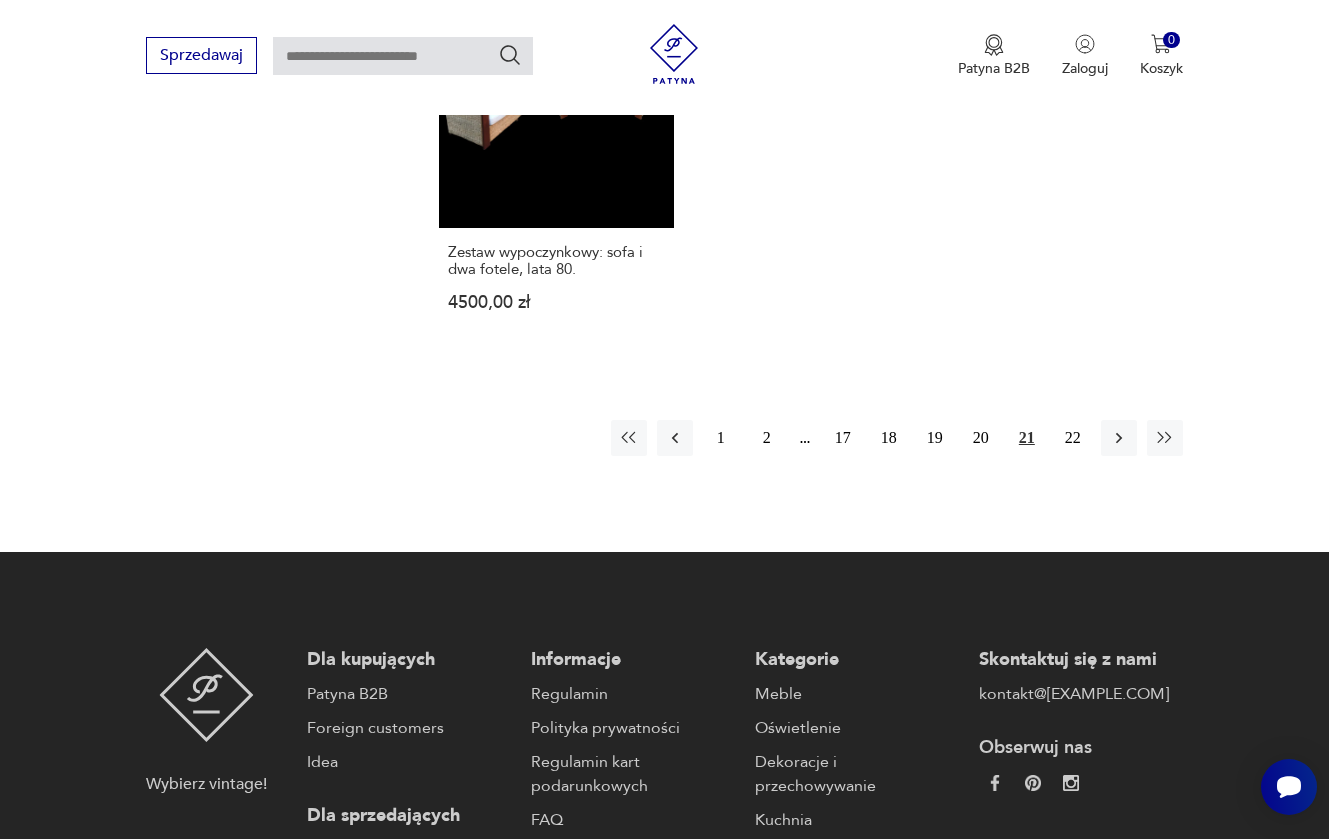 scroll, scrollTop: 3006, scrollLeft: 0, axis: vertical 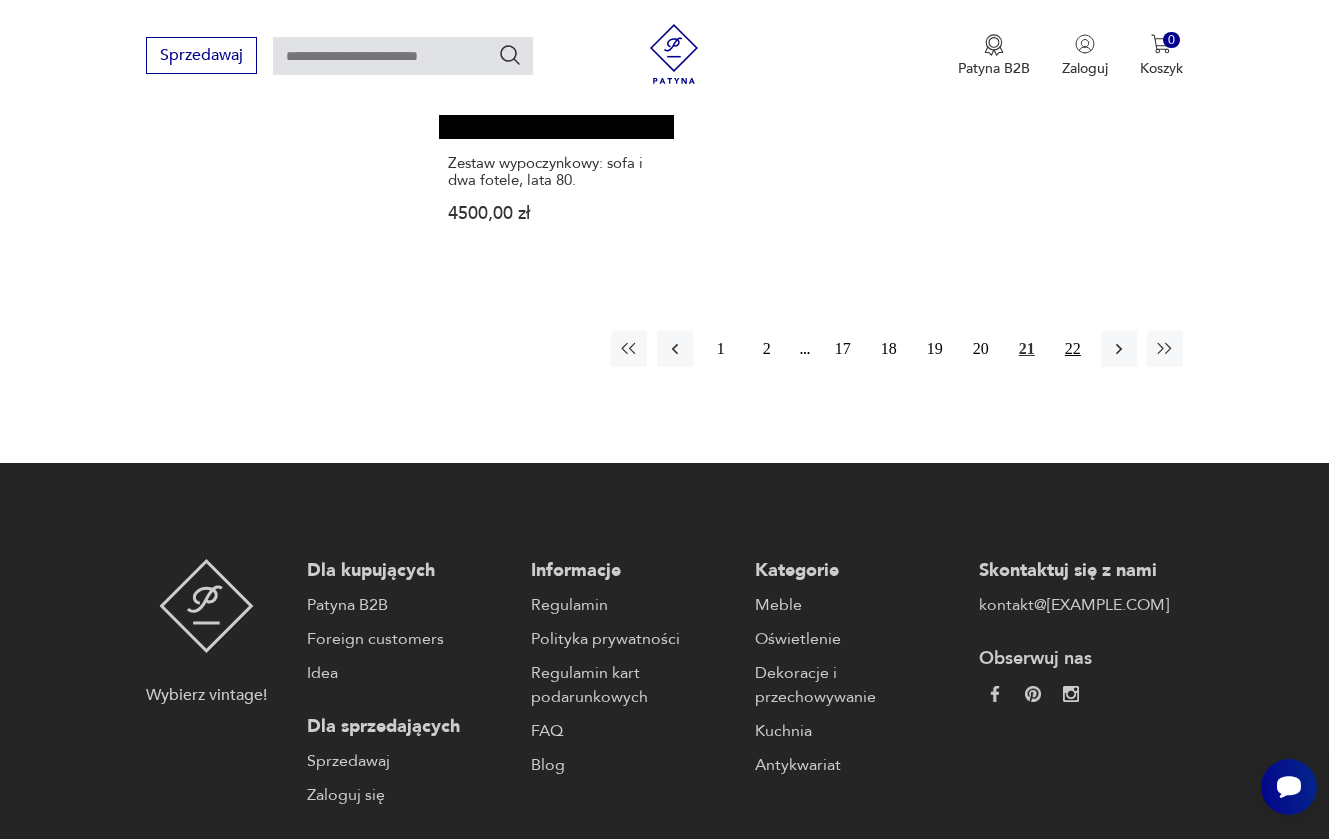 click on "22" at bounding box center (1073, 349) 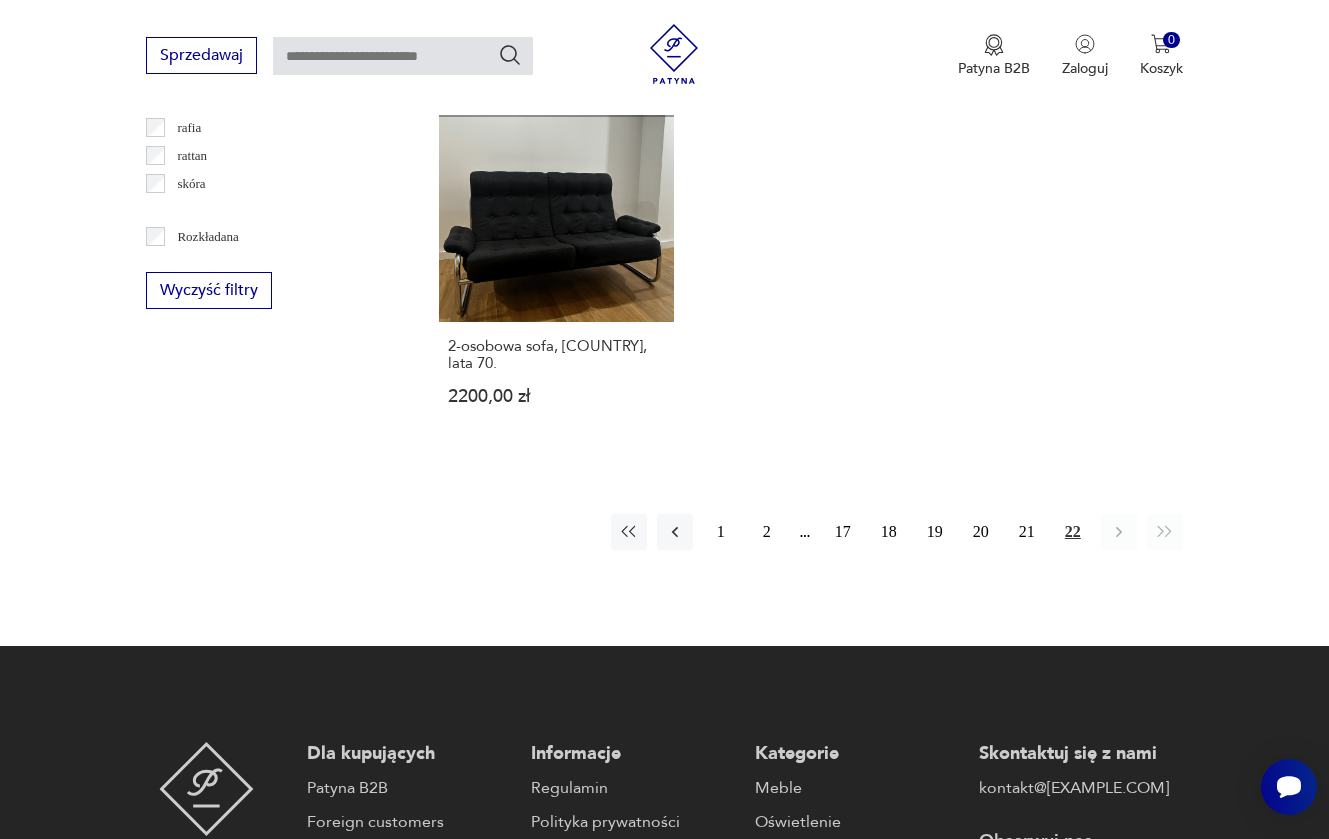 scroll, scrollTop: 2616, scrollLeft: 0, axis: vertical 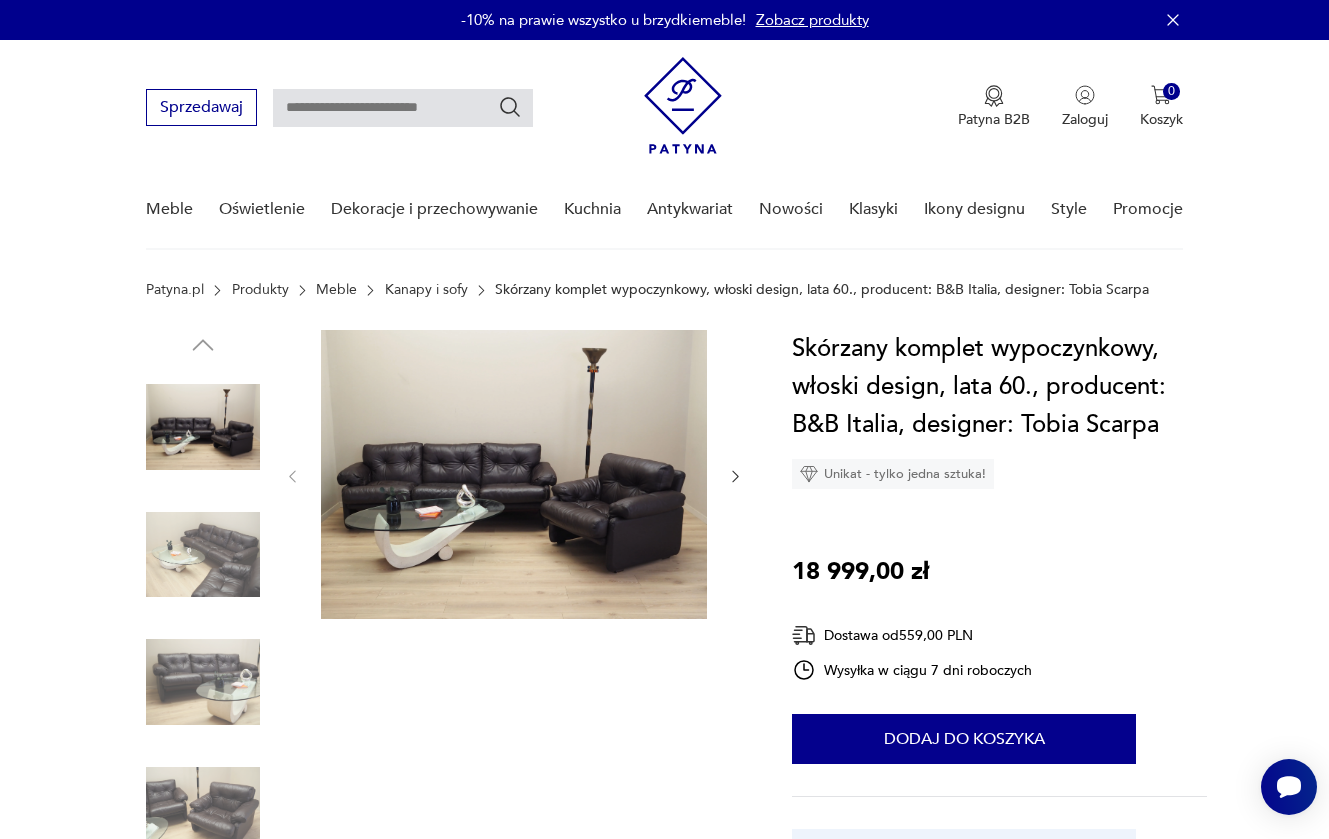 click at bounding box center (203, 555) 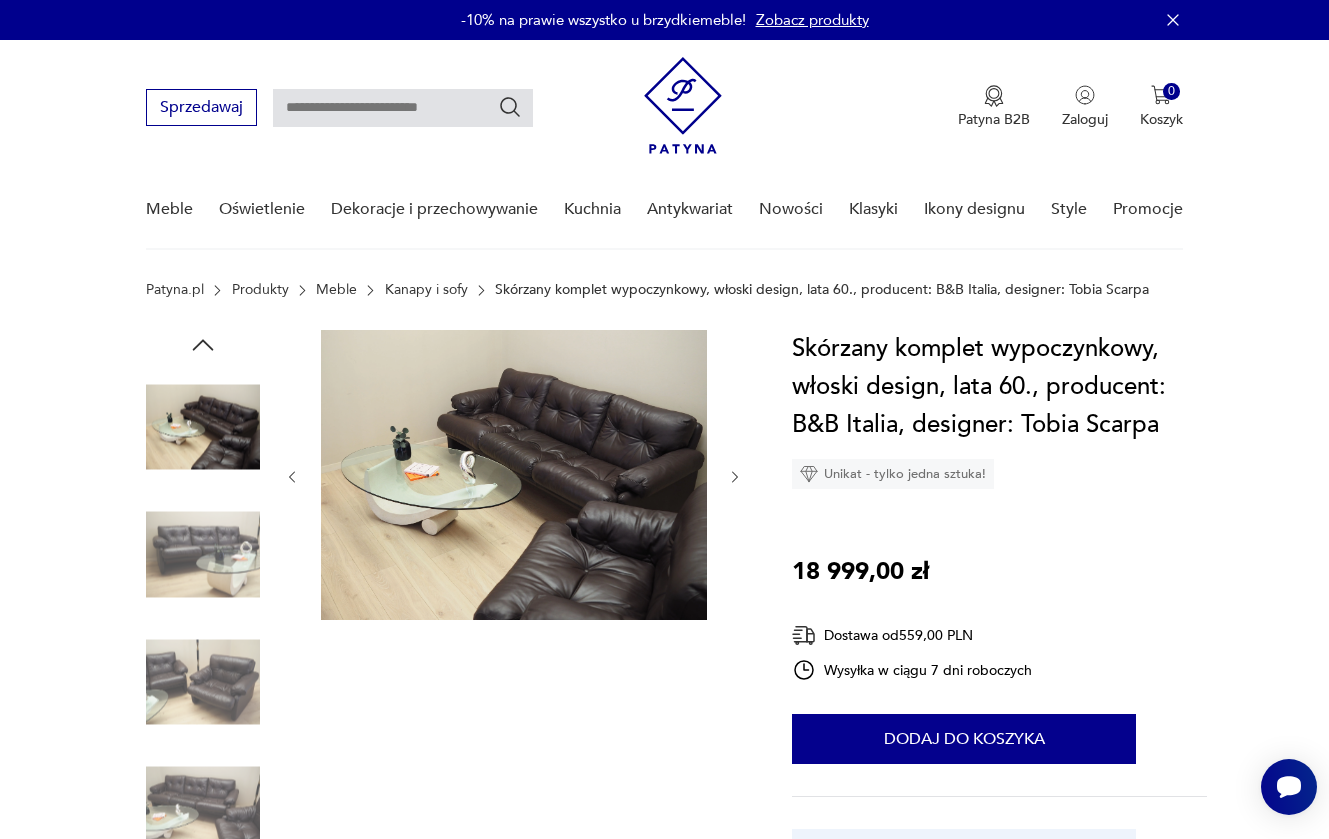 click at bounding box center (514, 475) 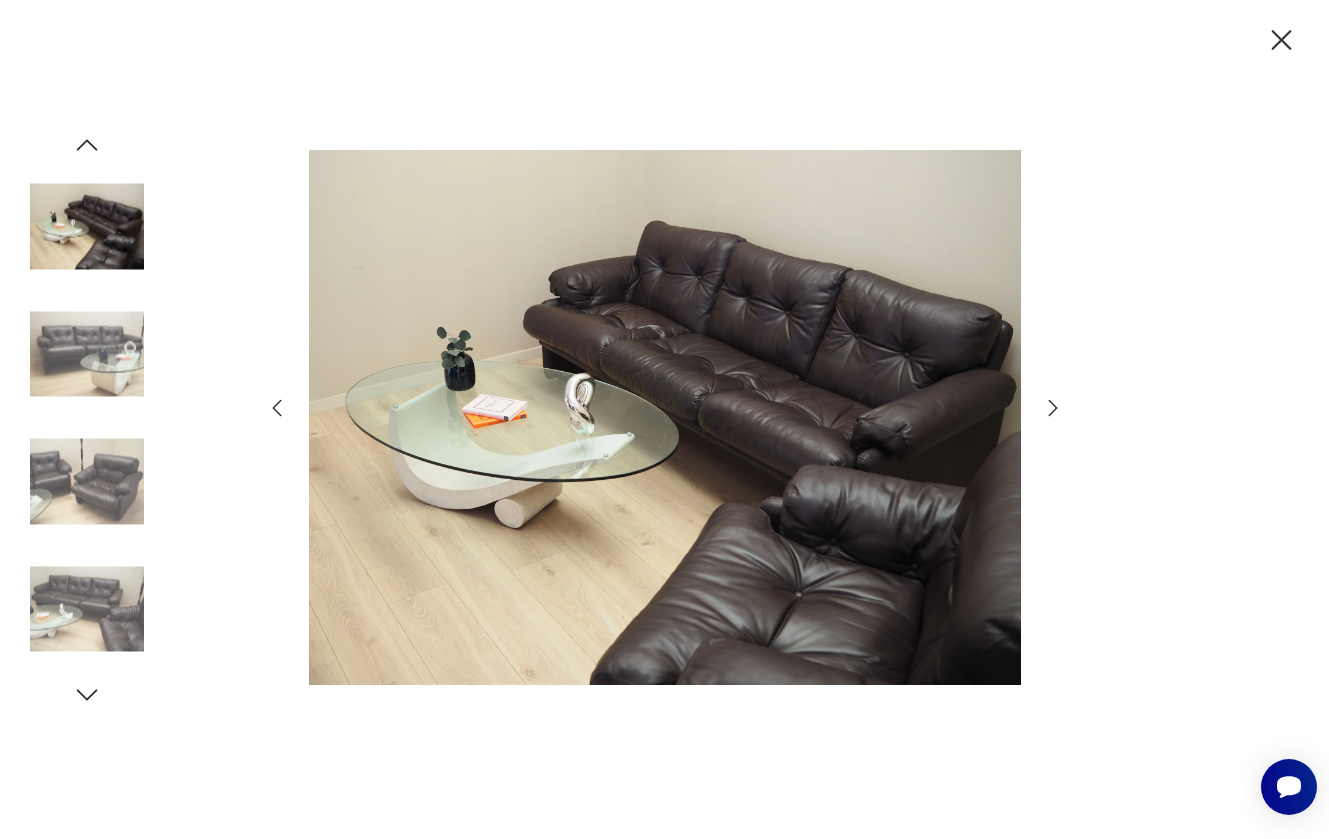 click 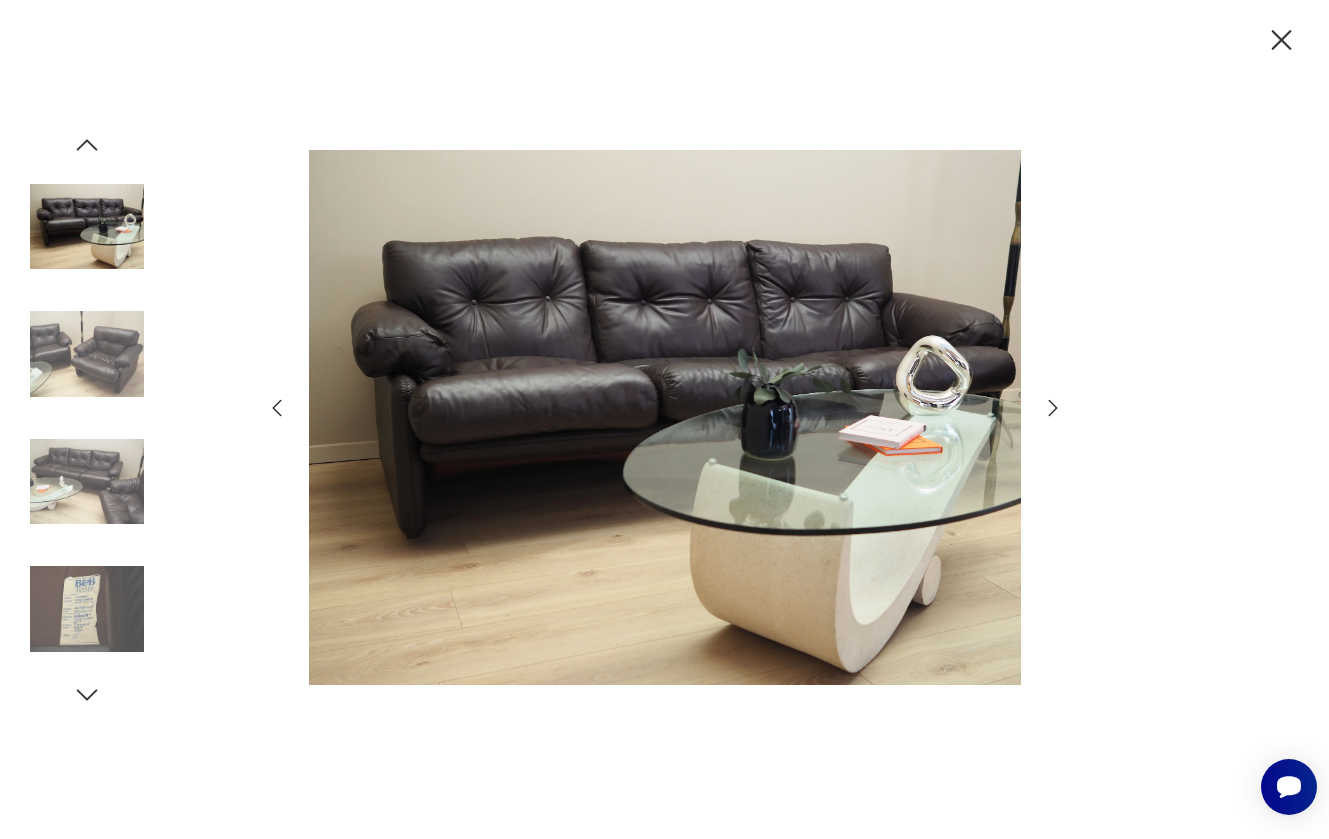 click 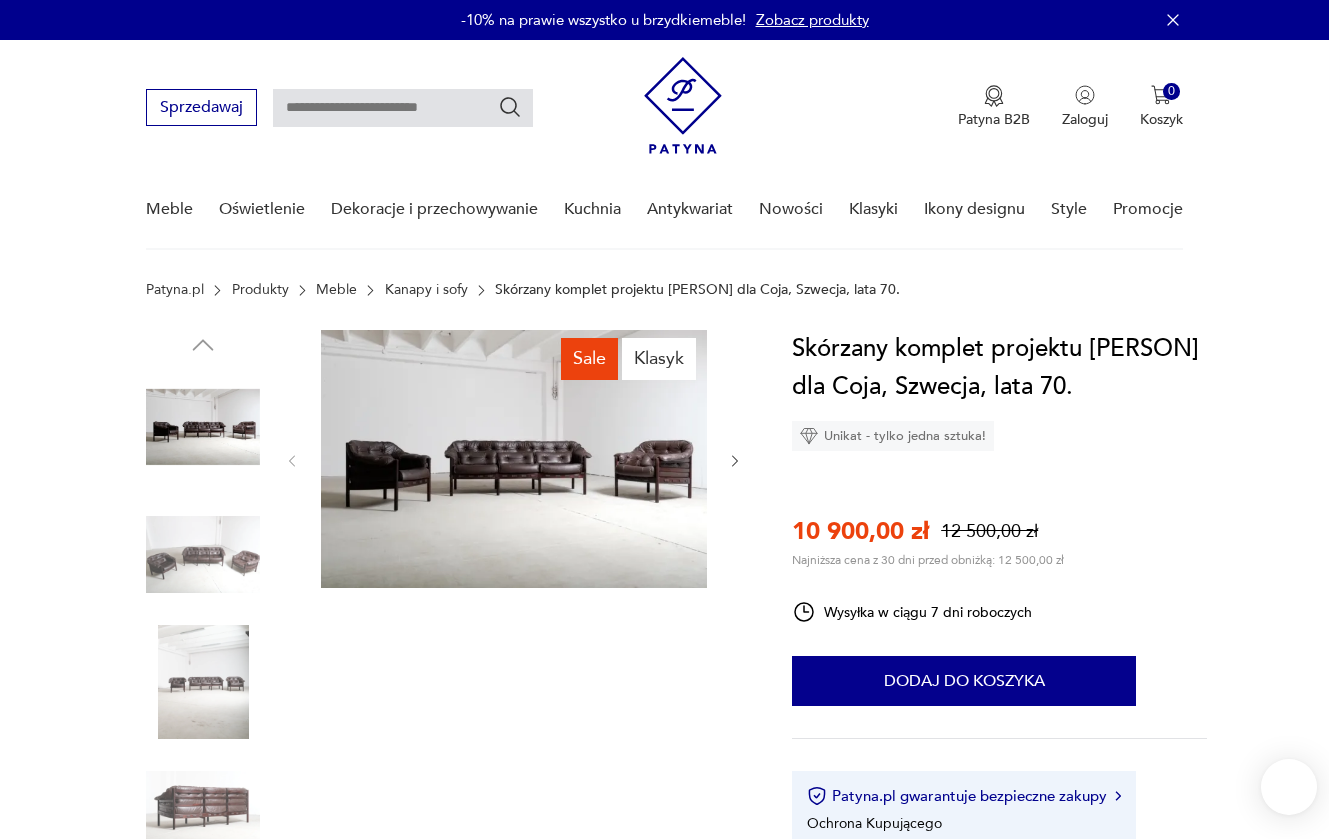 scroll, scrollTop: 0, scrollLeft: 0, axis: both 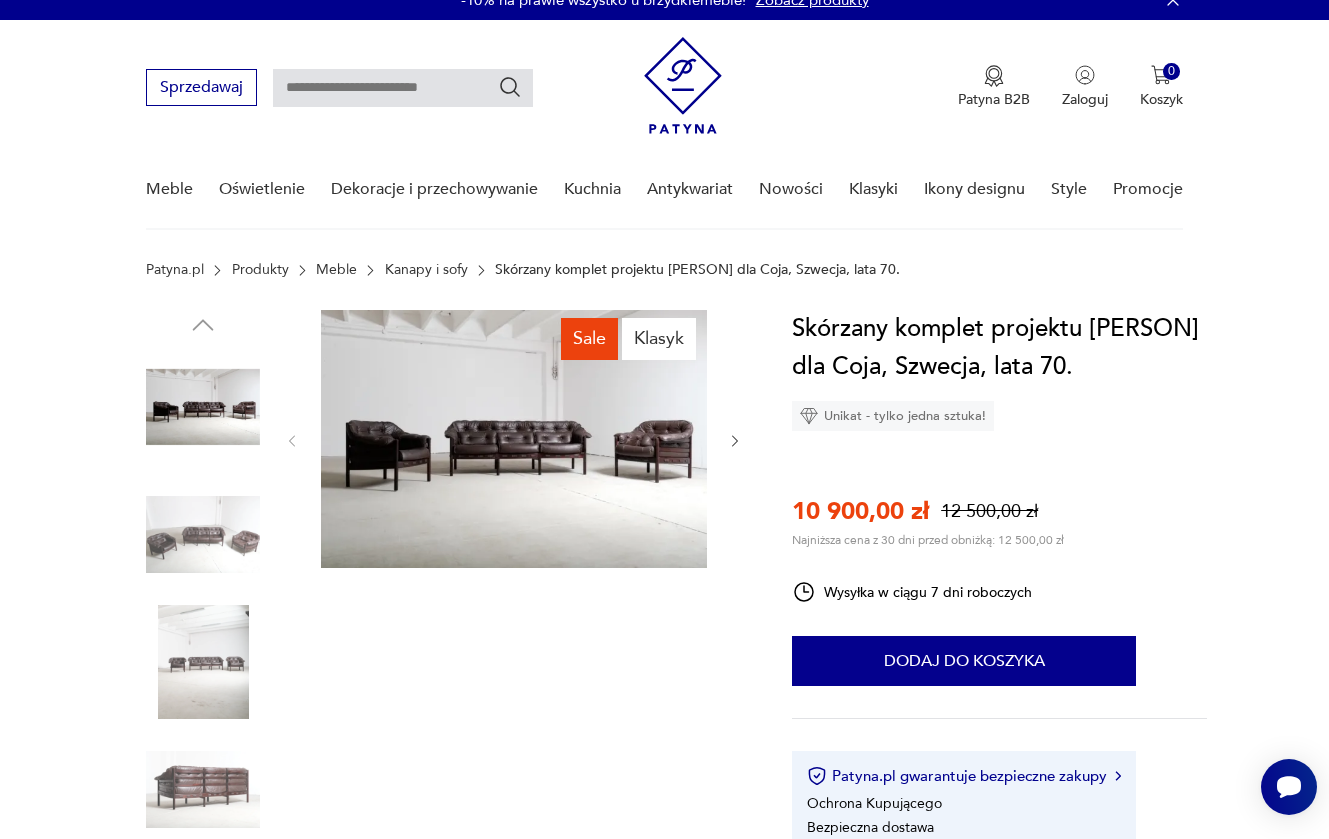 click at bounding box center (514, 439) 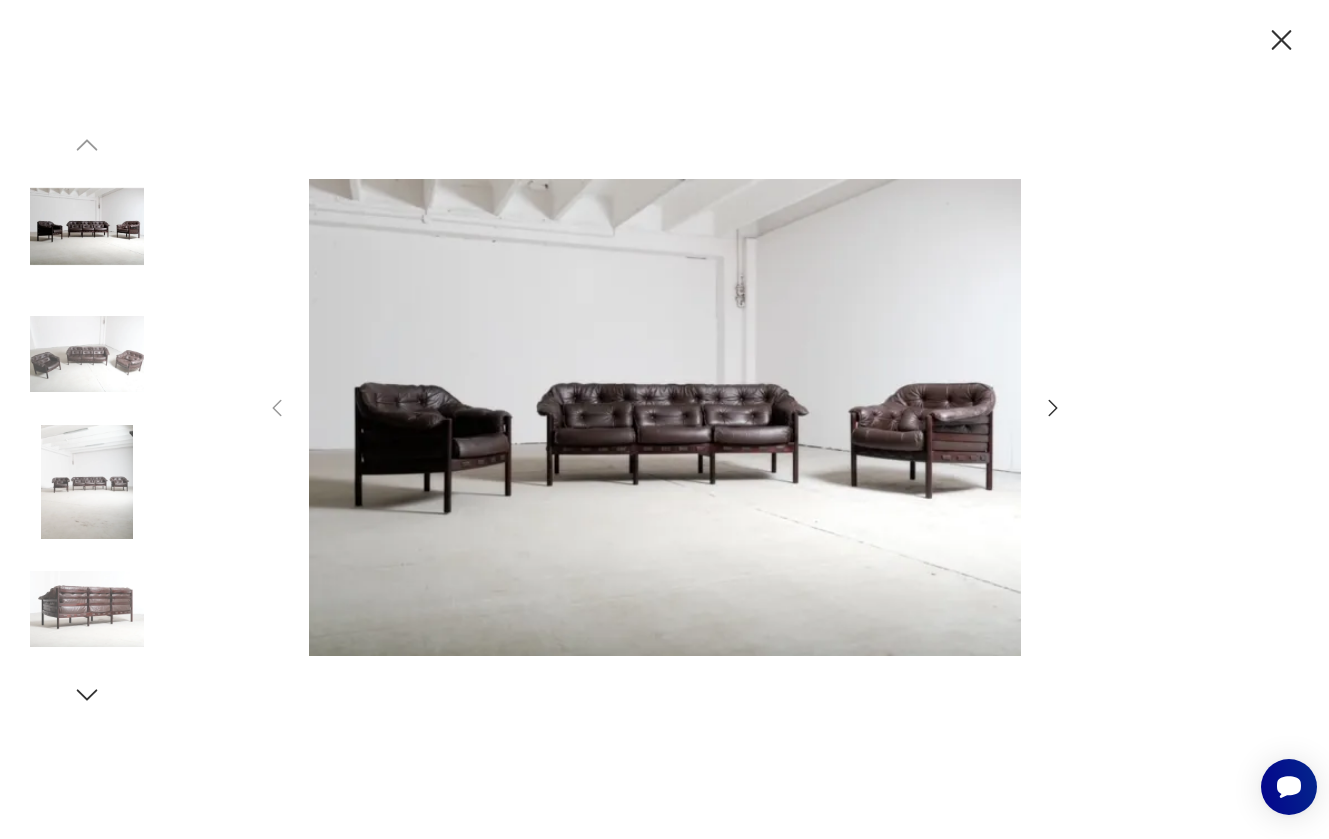 click 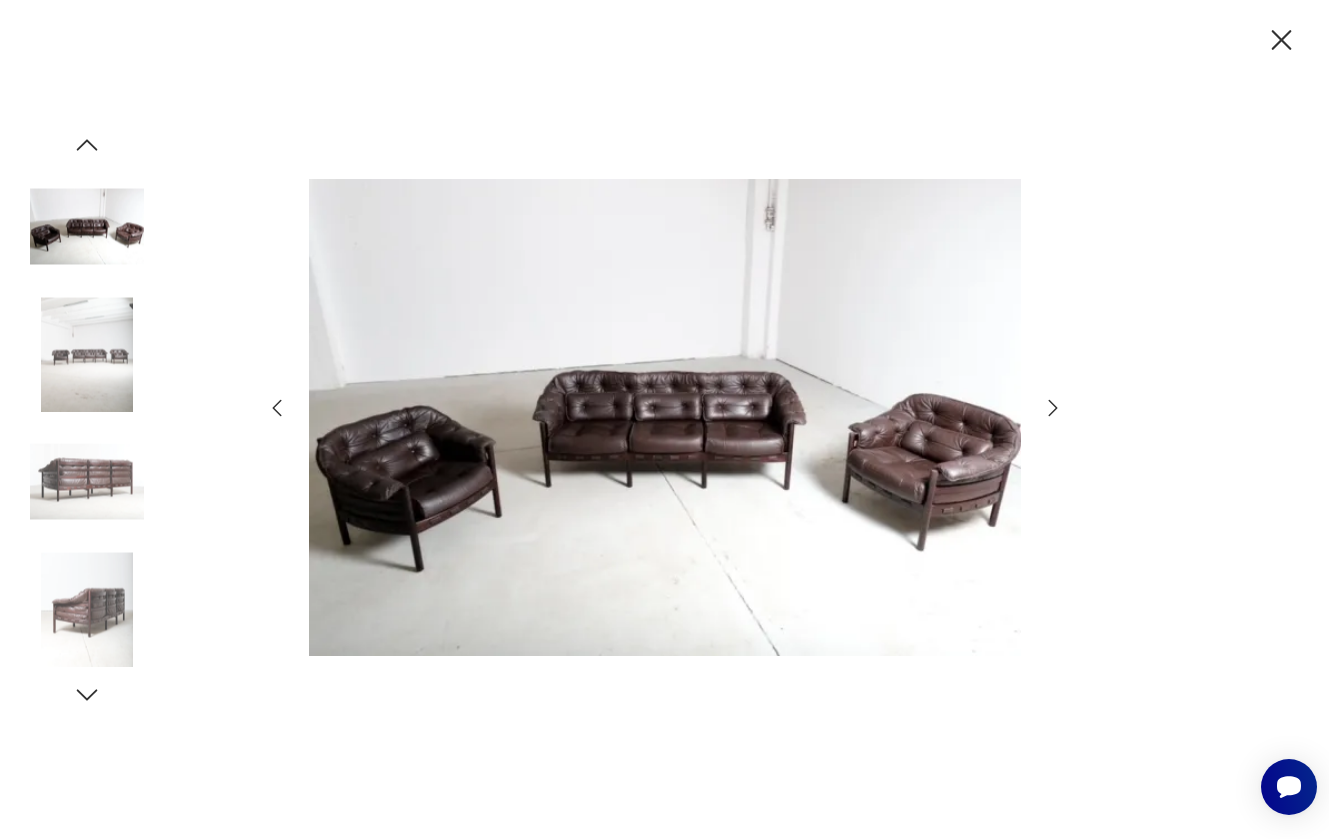 click 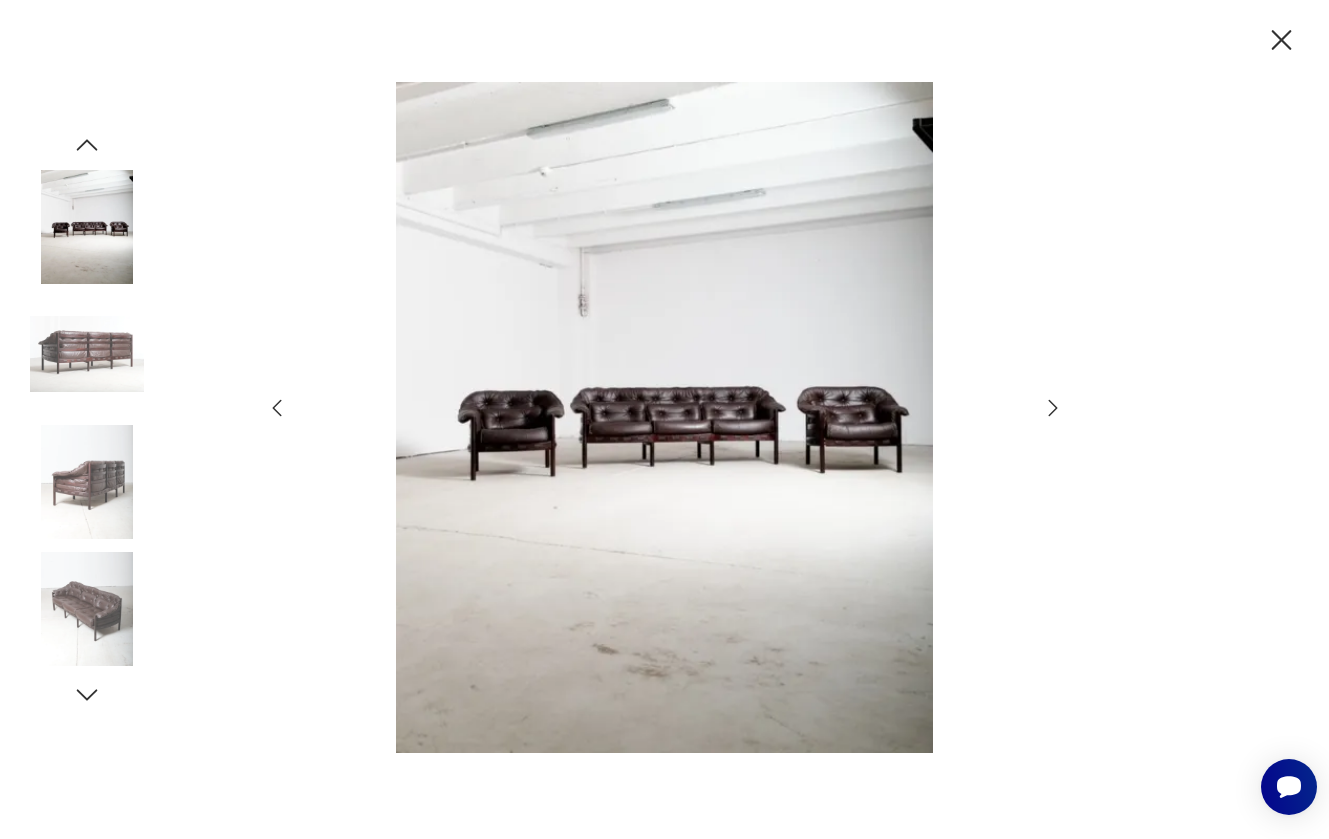 click 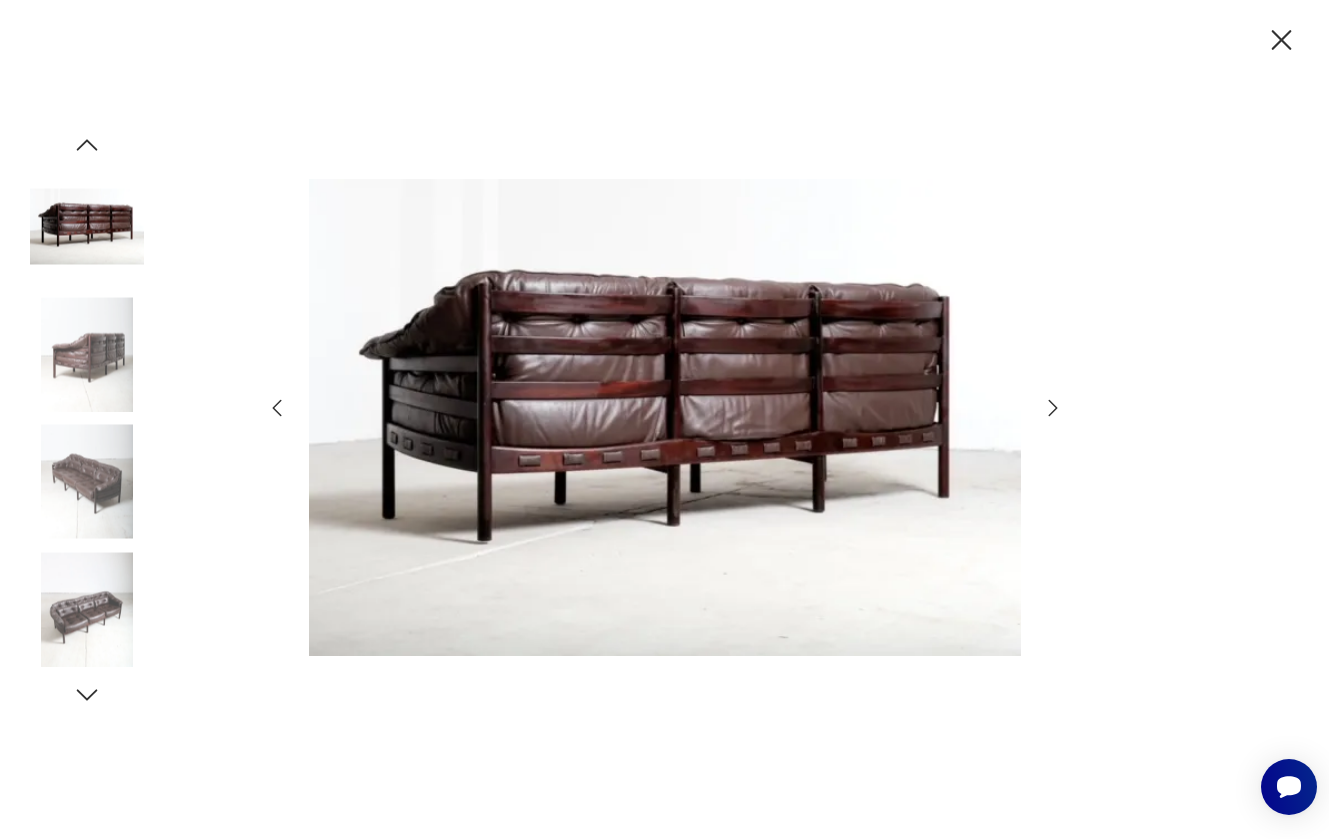 click 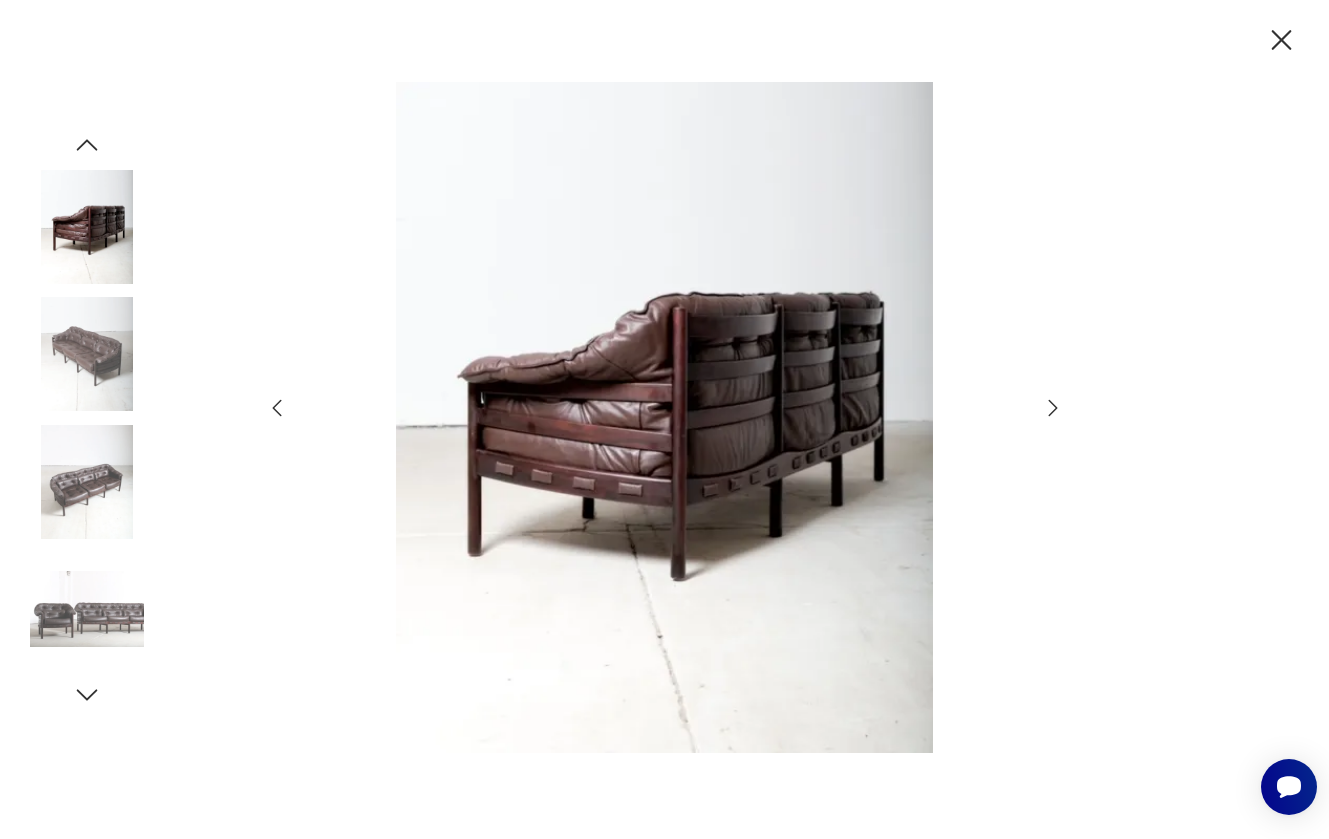 click 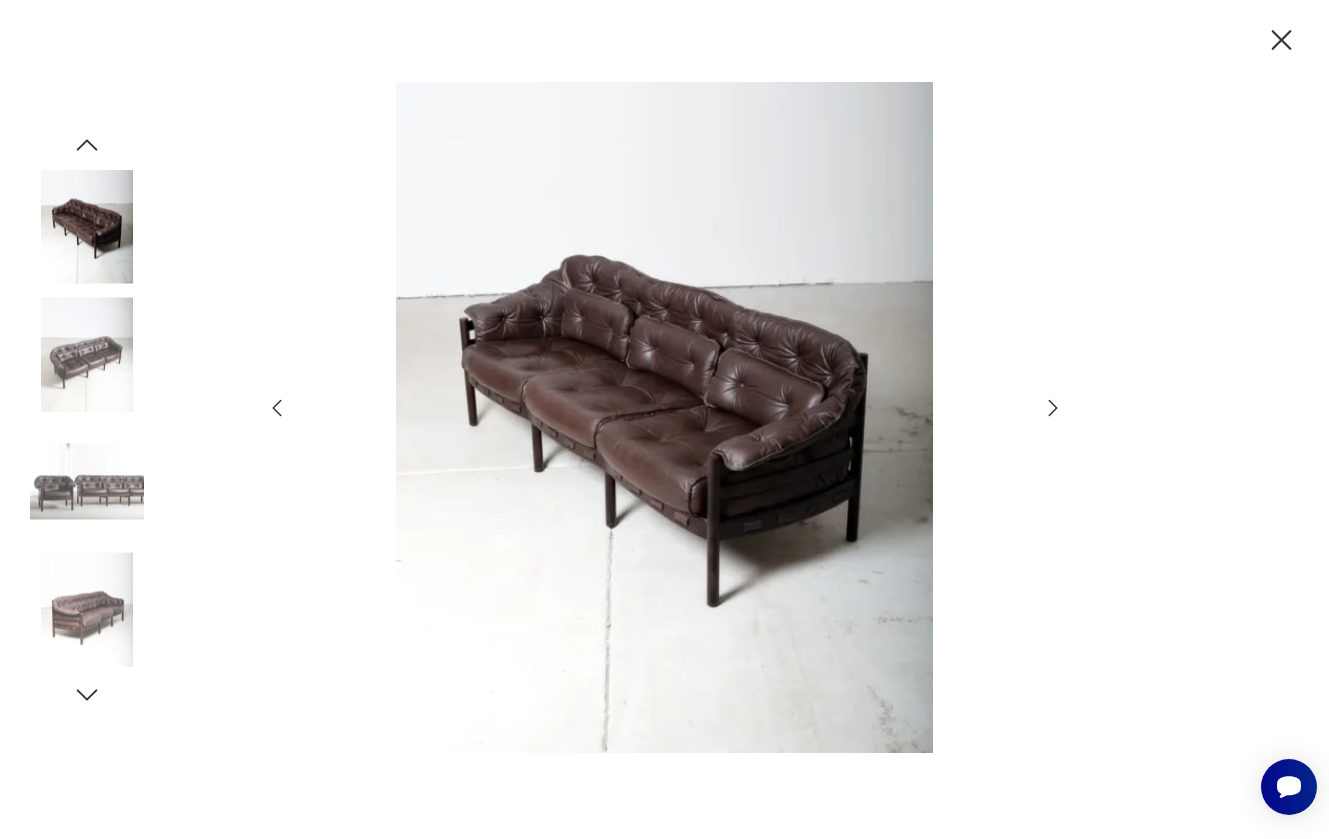 click 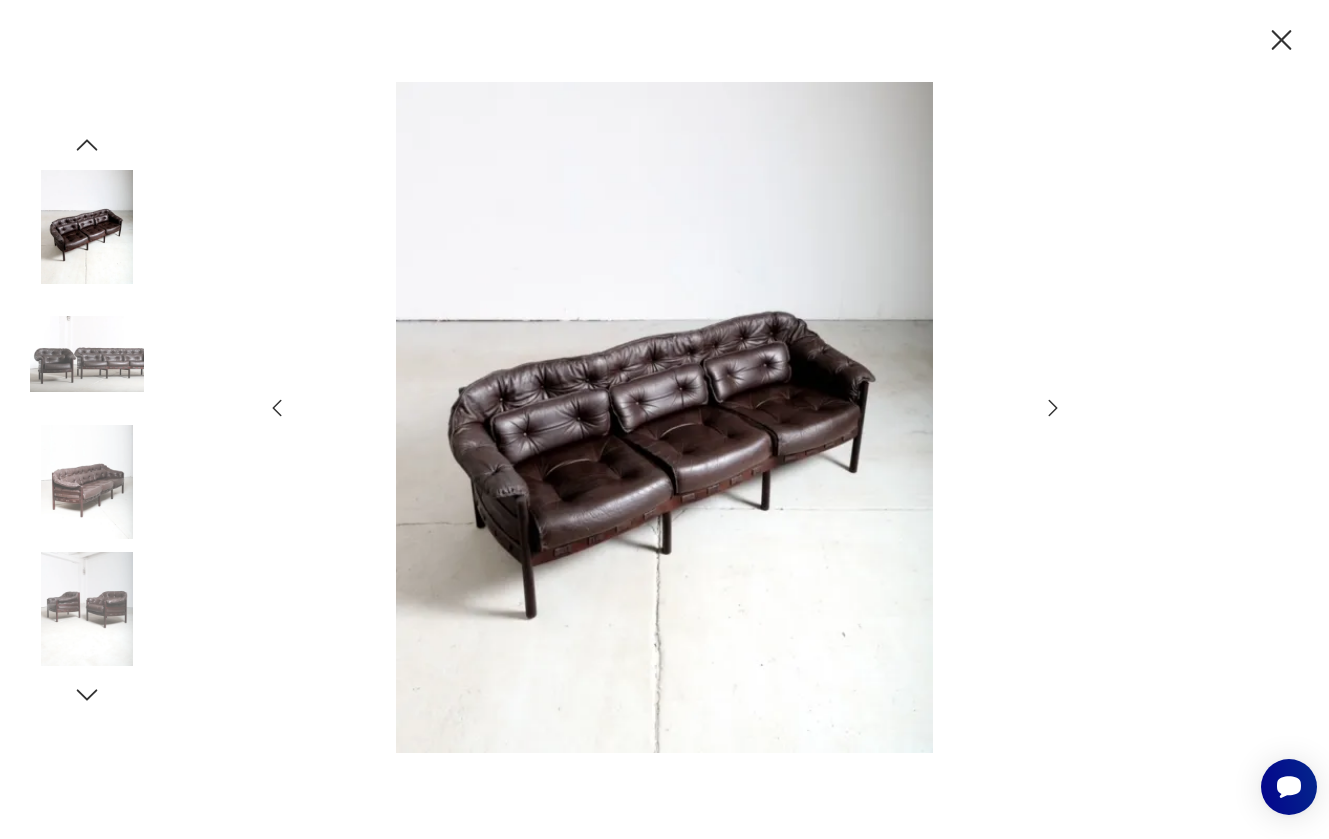 click 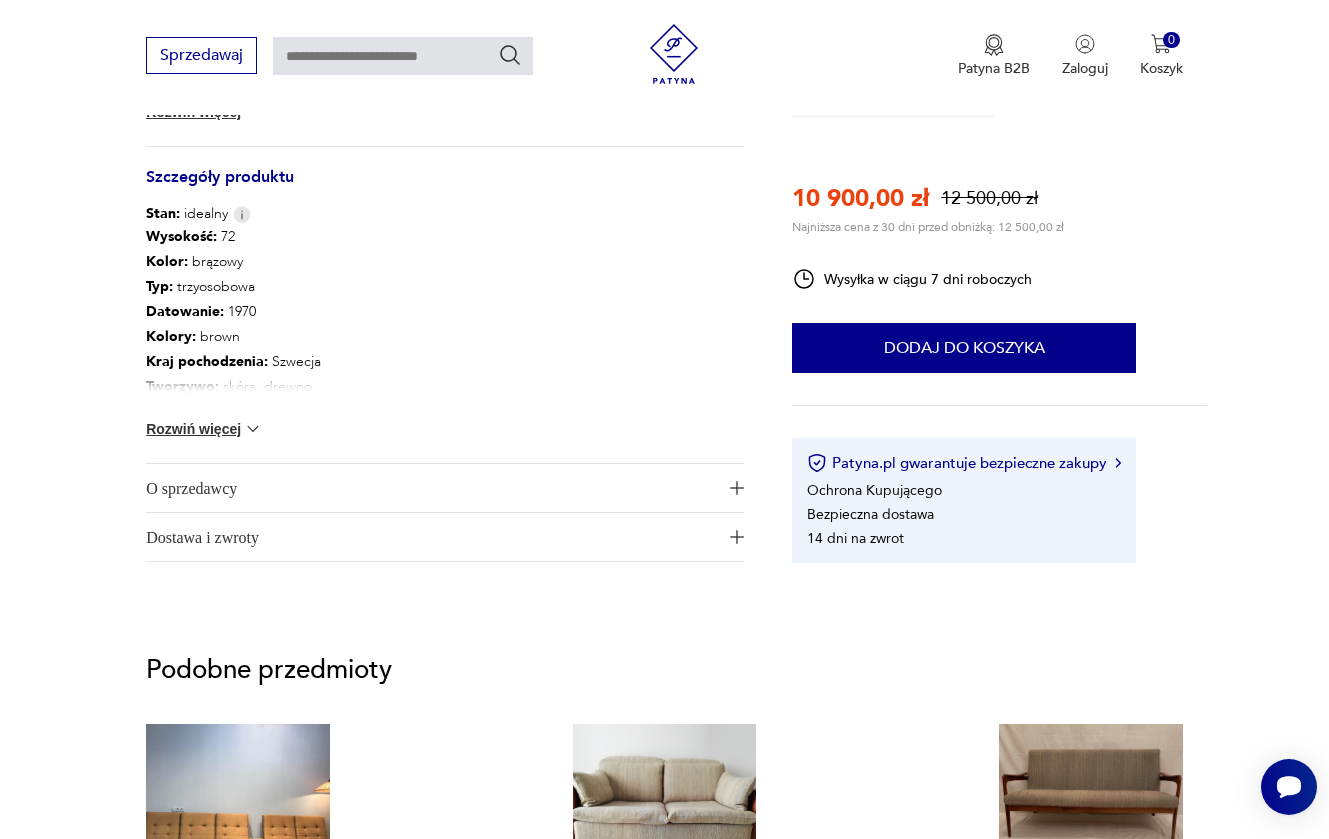 scroll, scrollTop: 1008, scrollLeft: 0, axis: vertical 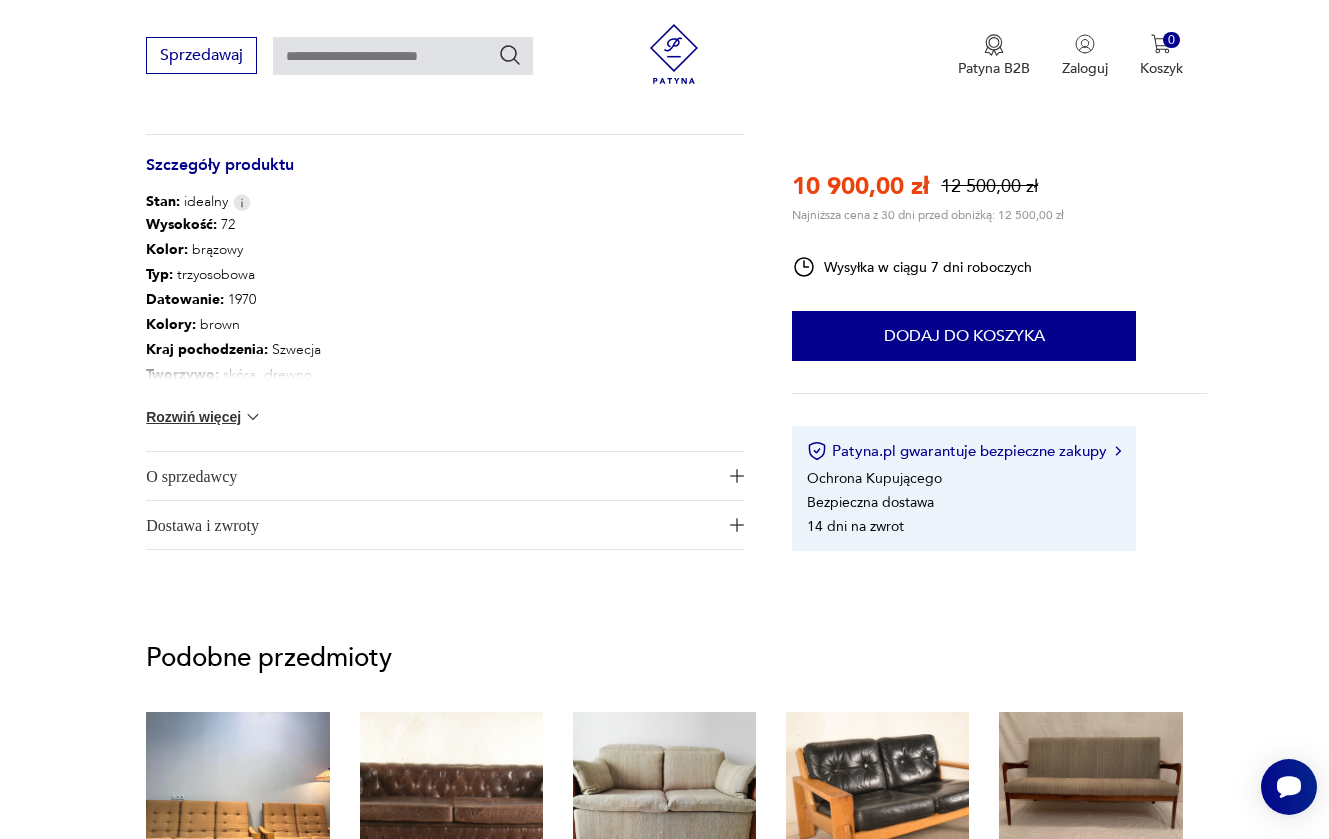 click on "Rozwiń więcej" at bounding box center [204, 417] 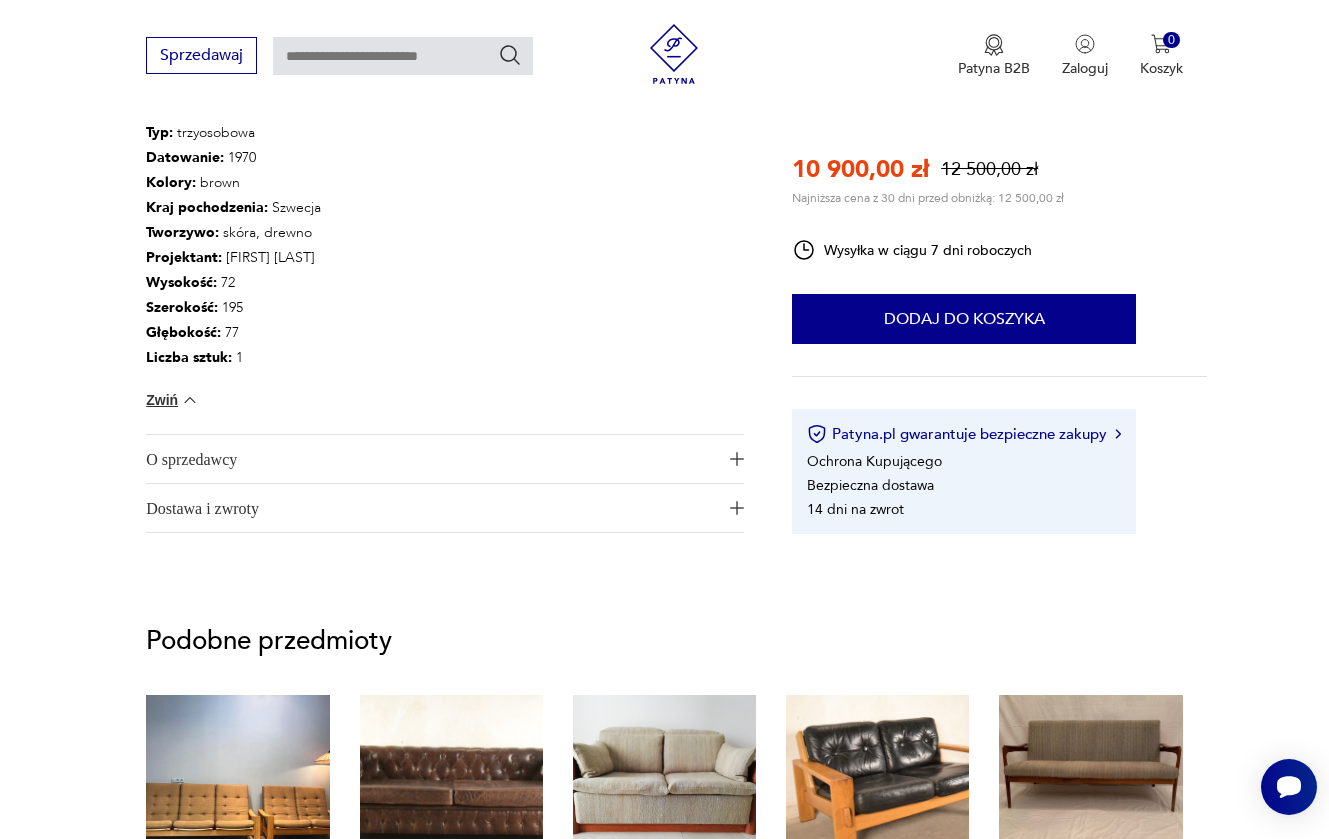 scroll, scrollTop: 1167, scrollLeft: 0, axis: vertical 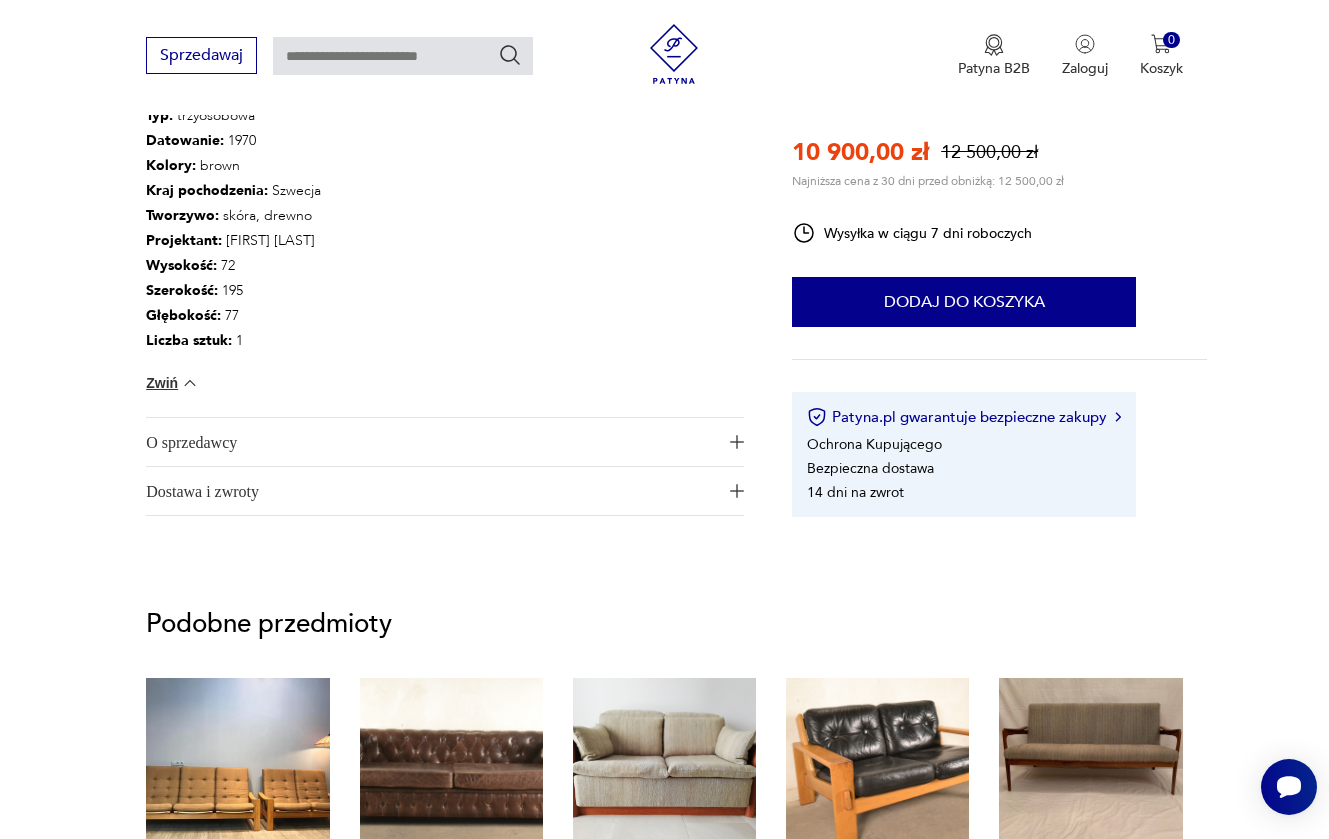 click on "O sprzedawcy" at bounding box center [431, 442] 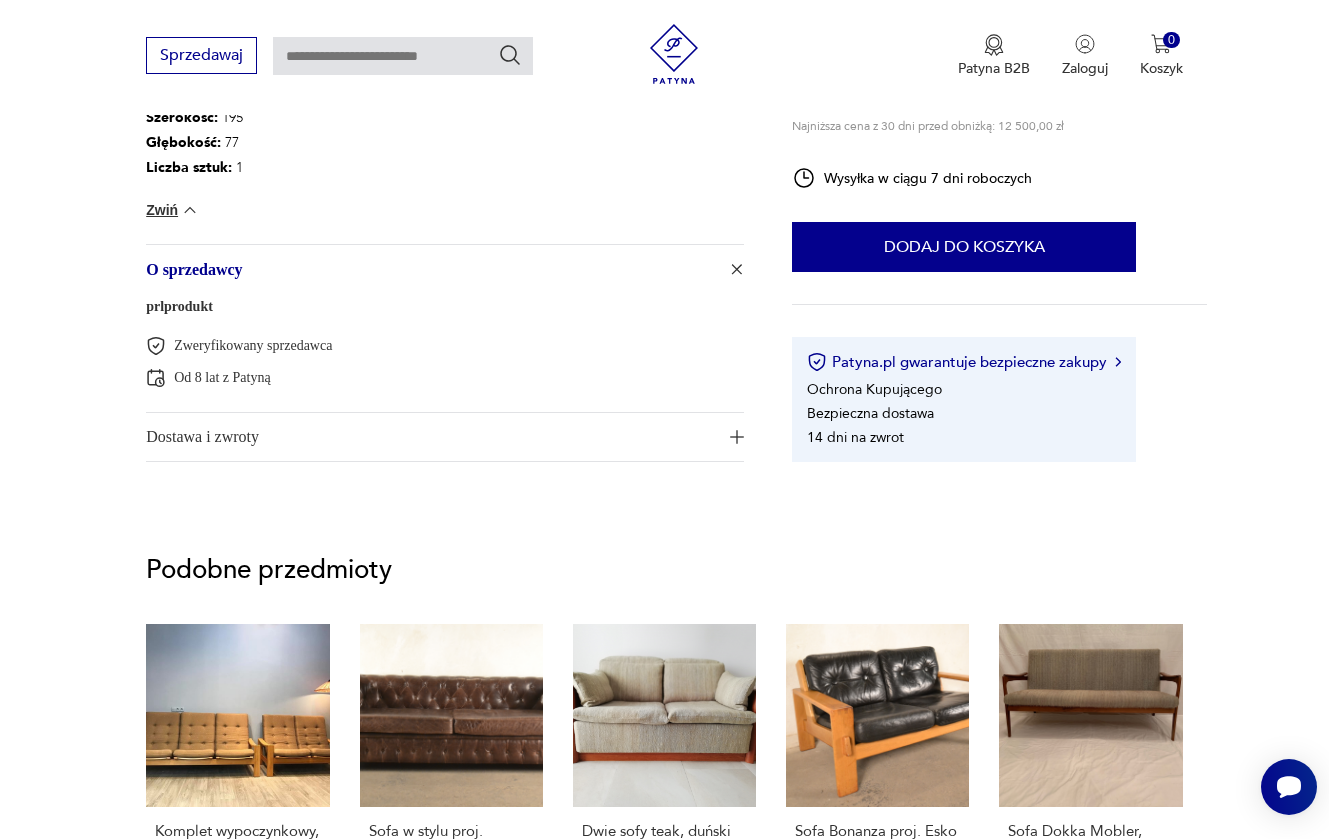 scroll, scrollTop: 1353, scrollLeft: 0, axis: vertical 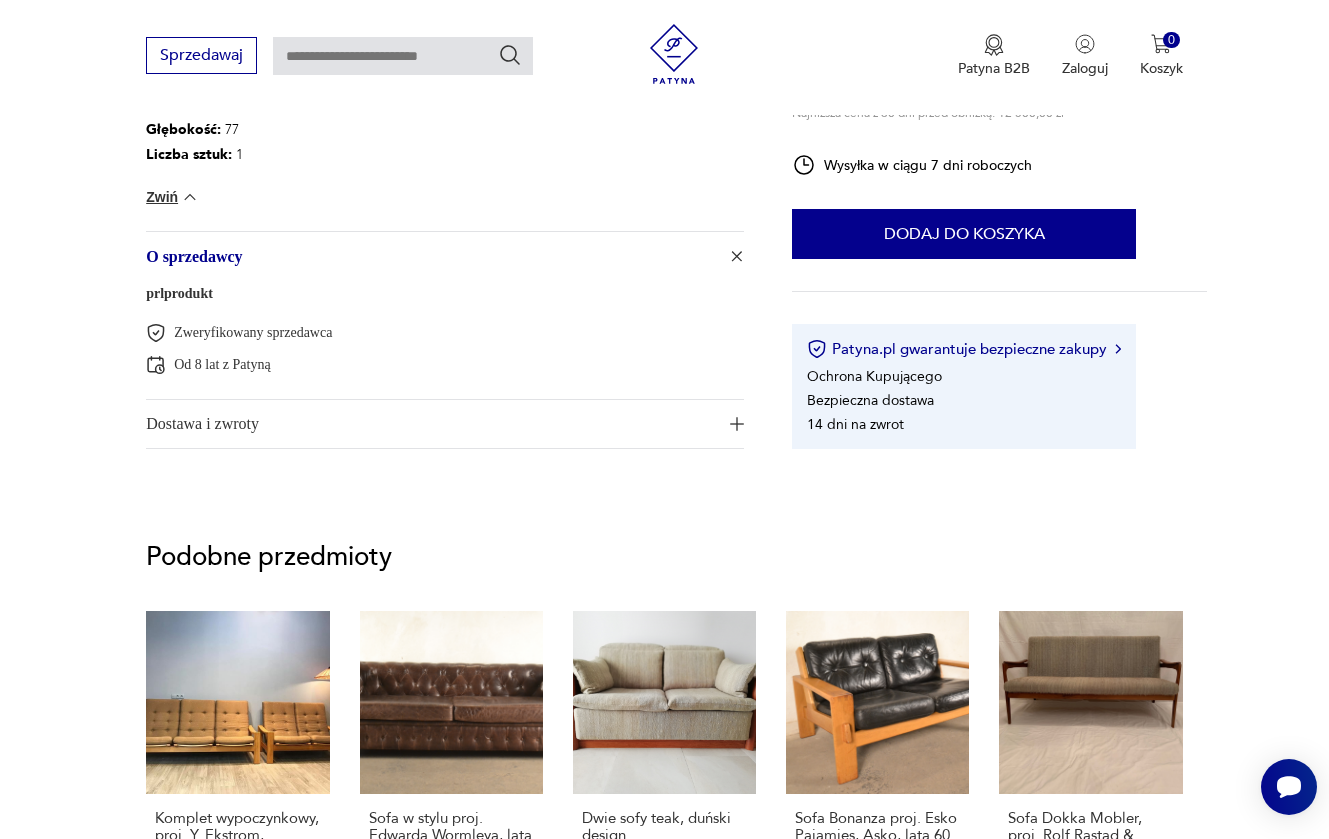 click on "Dostawa i zwroty" at bounding box center (431, 424) 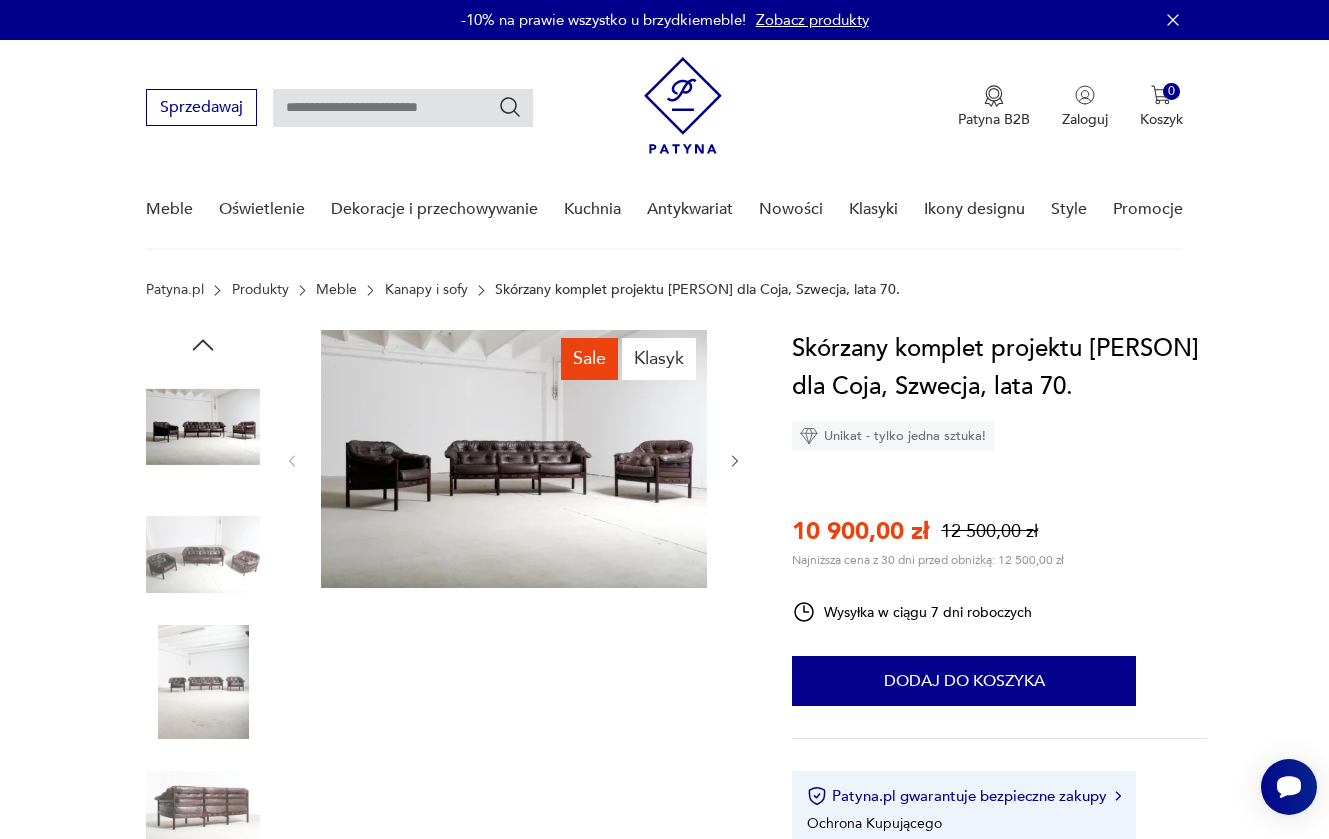 scroll, scrollTop: 0, scrollLeft: 0, axis: both 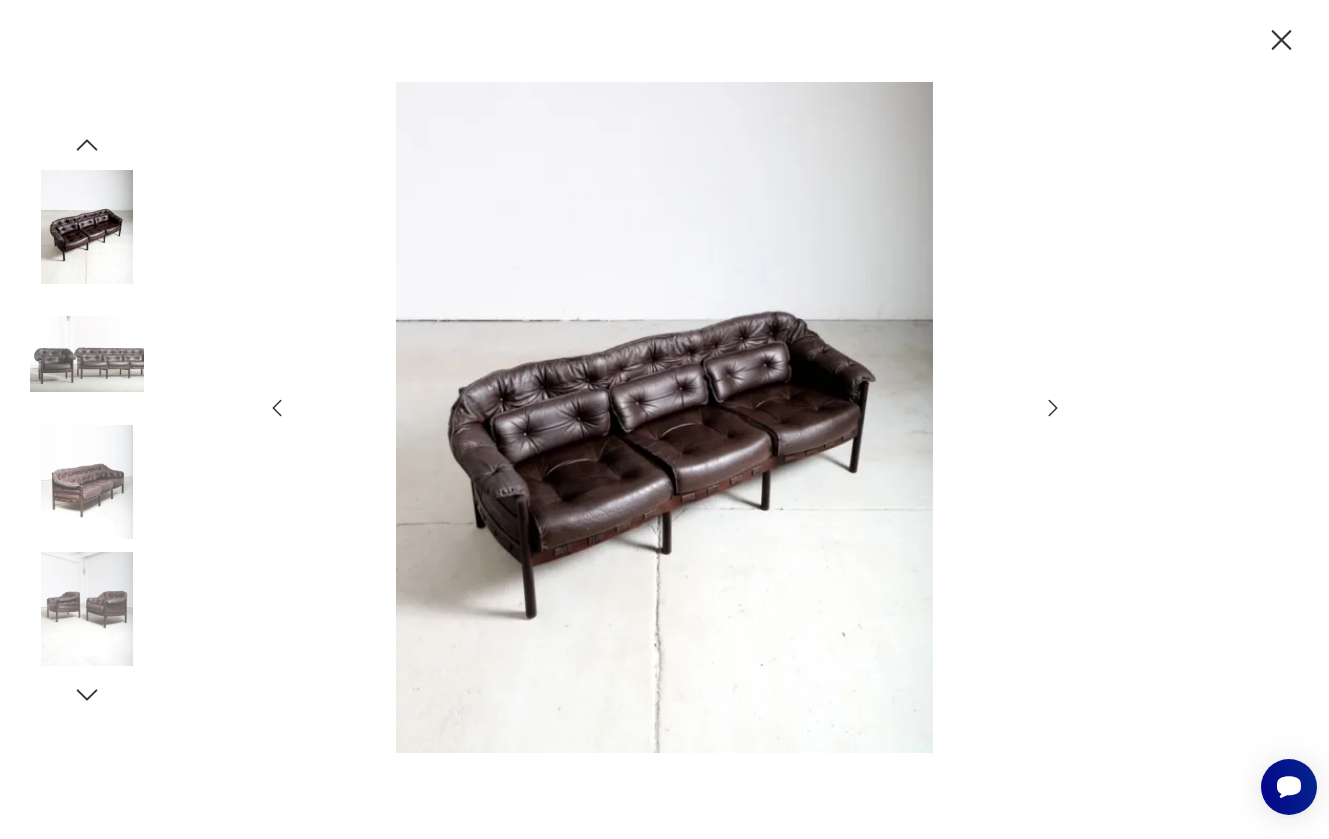 click 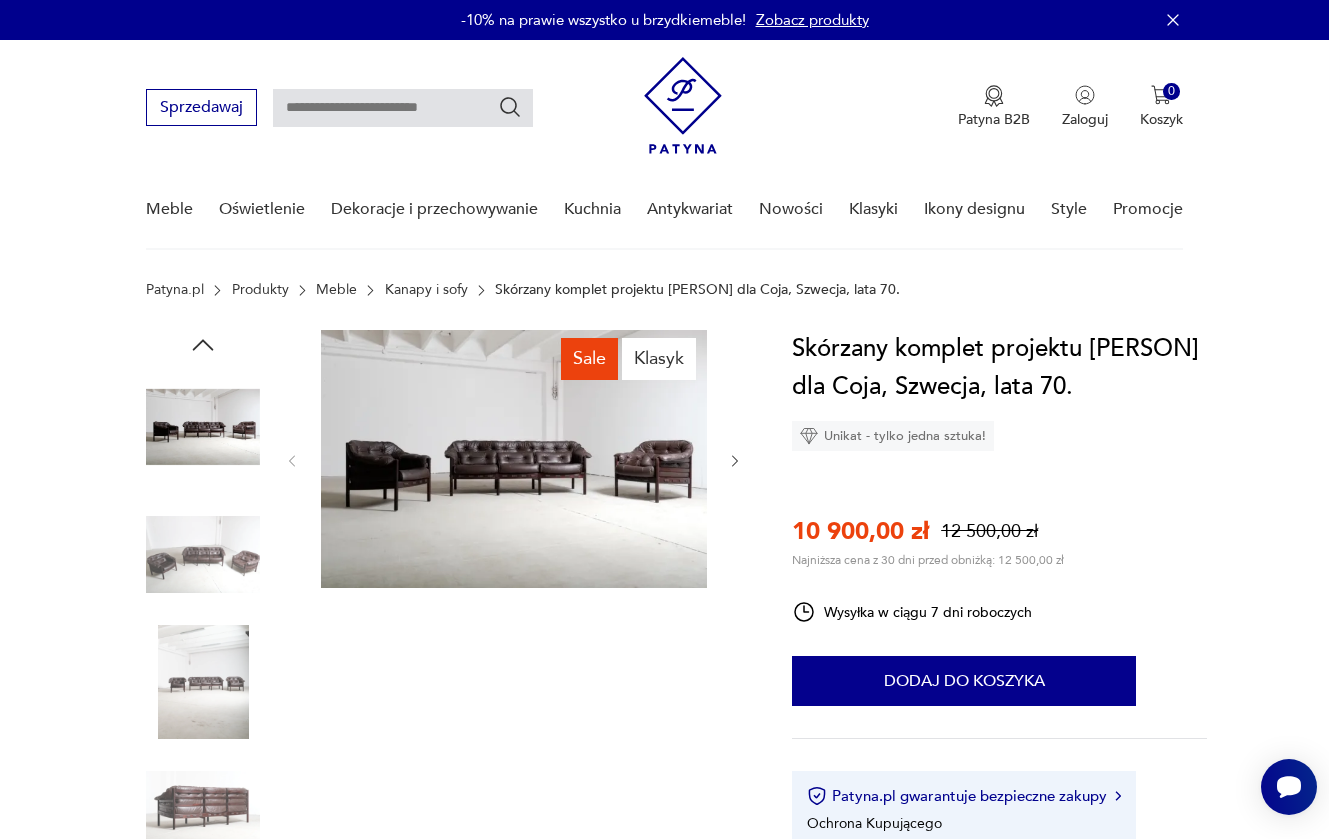 click at bounding box center [514, 459] 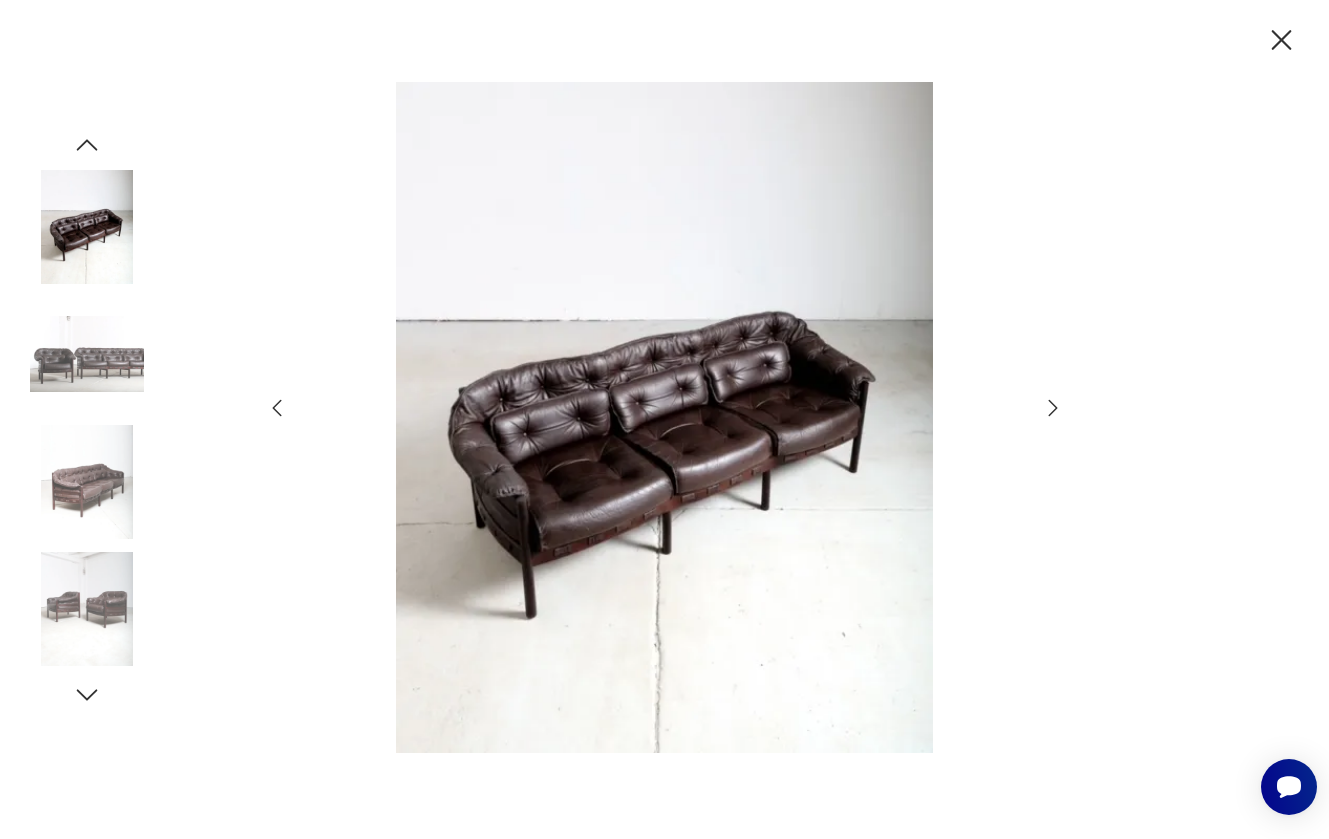 click at bounding box center [87, 482] 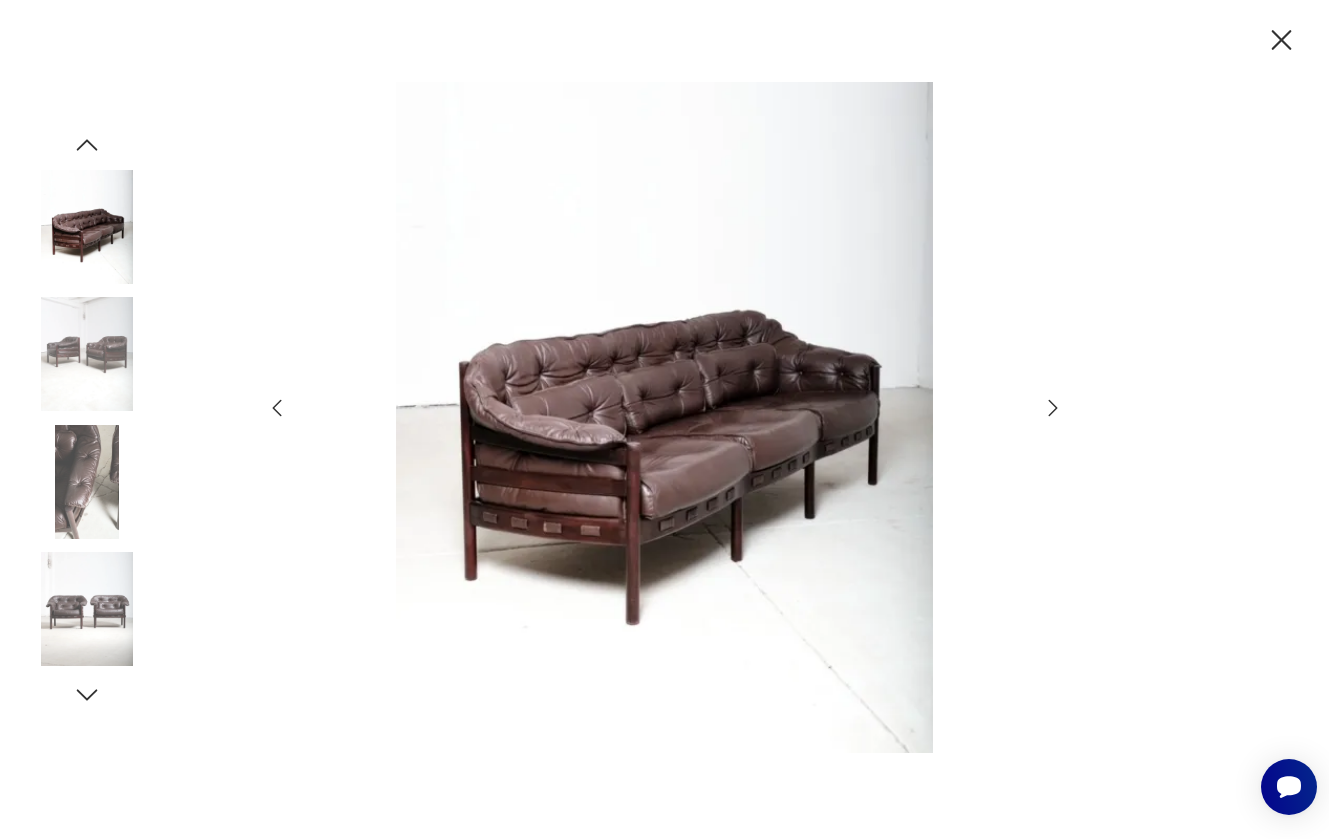 click at bounding box center [87, 609] 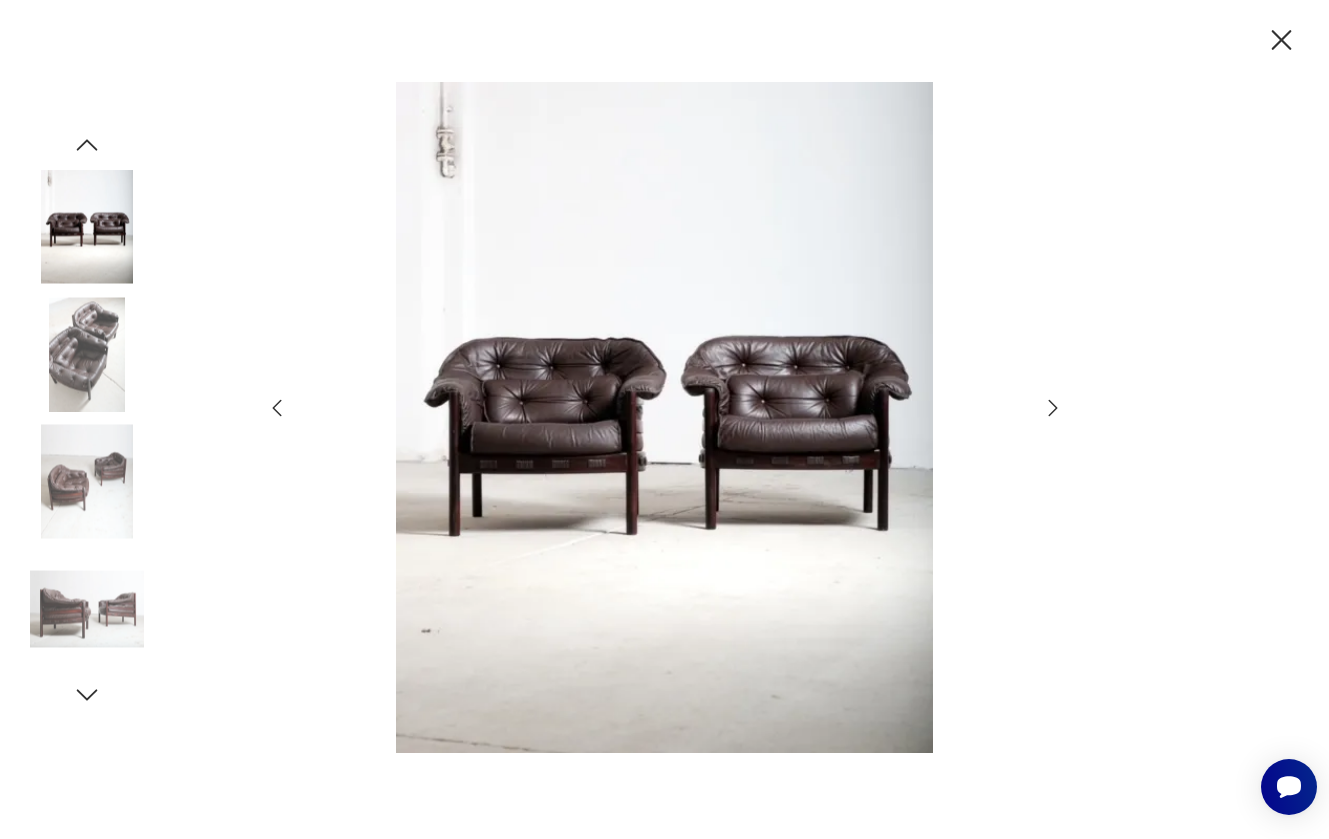 click at bounding box center (87, 609) 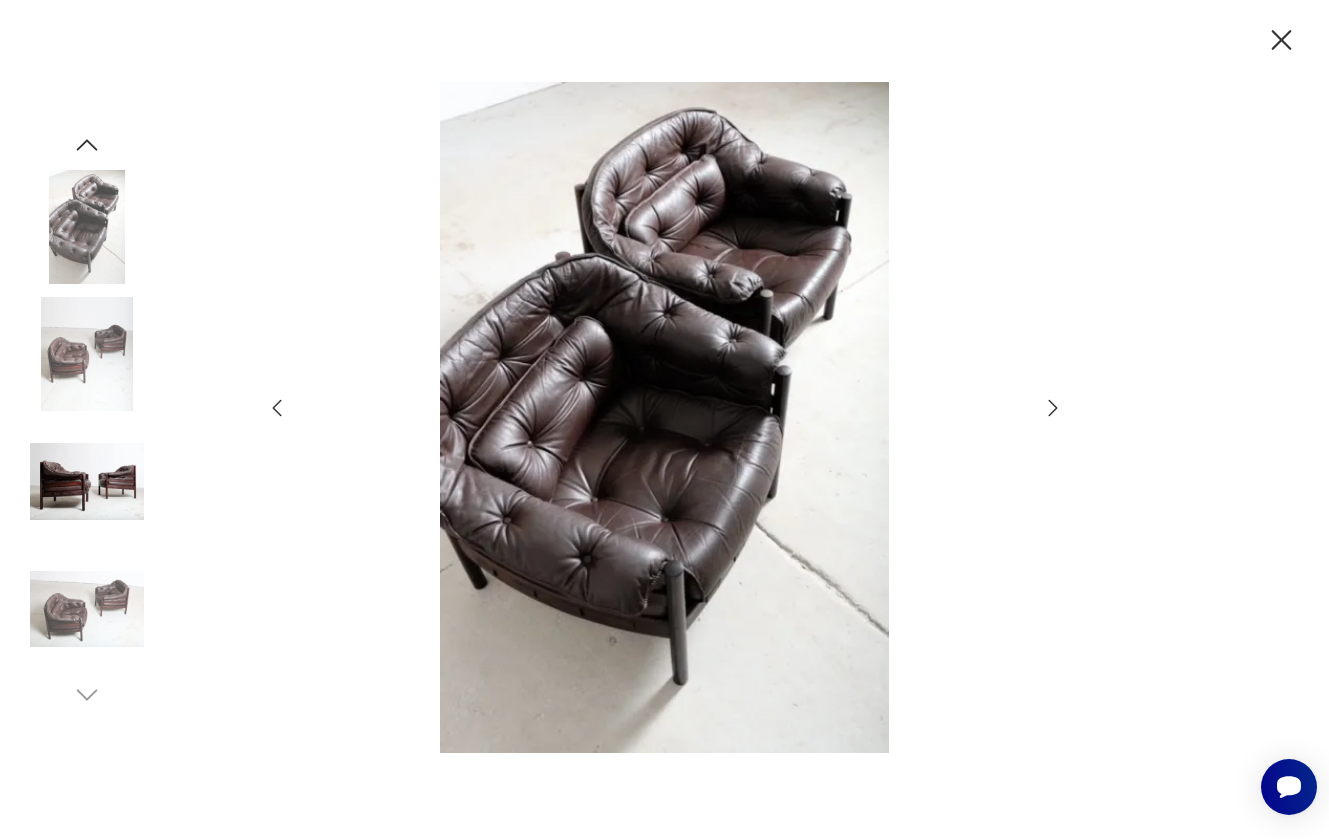 click at bounding box center [87, 482] 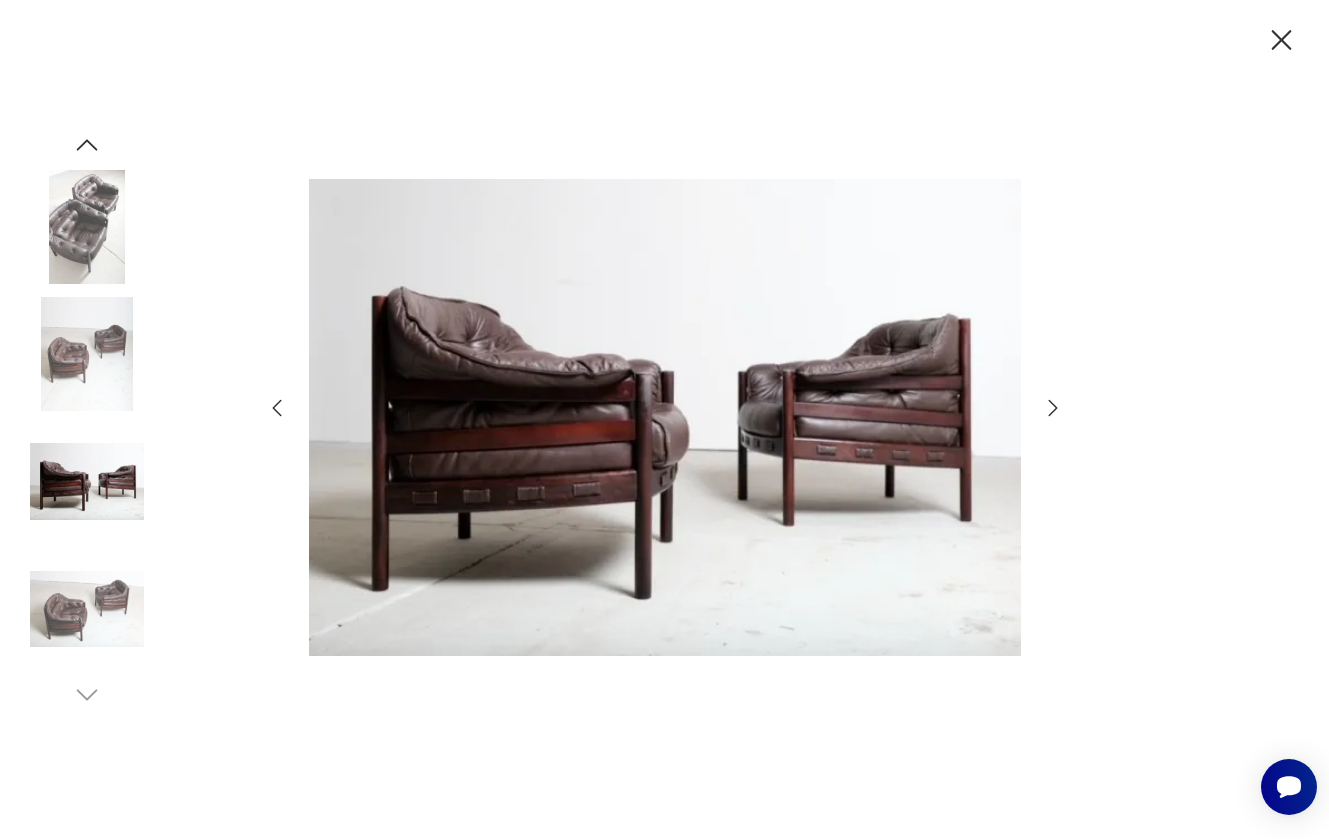 click at bounding box center (87, 609) 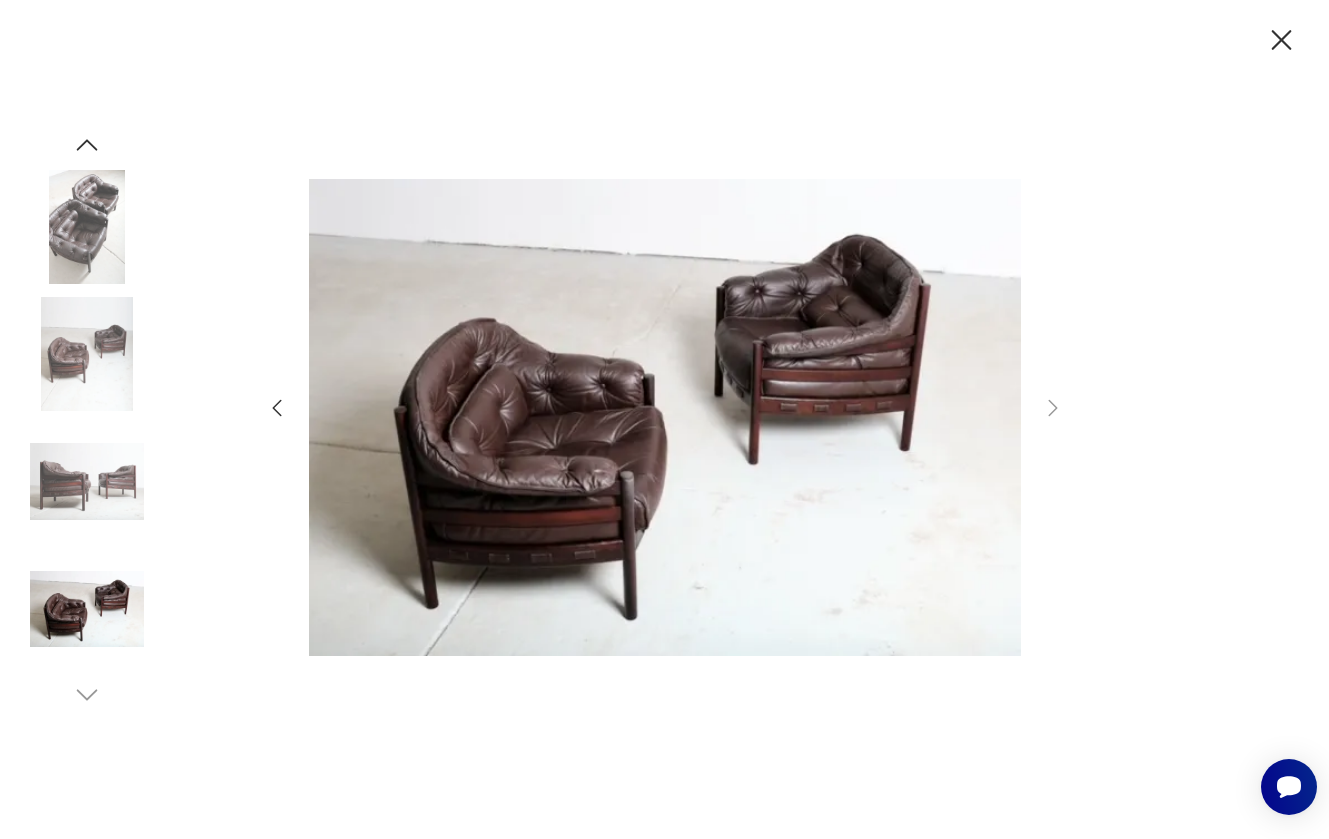 click 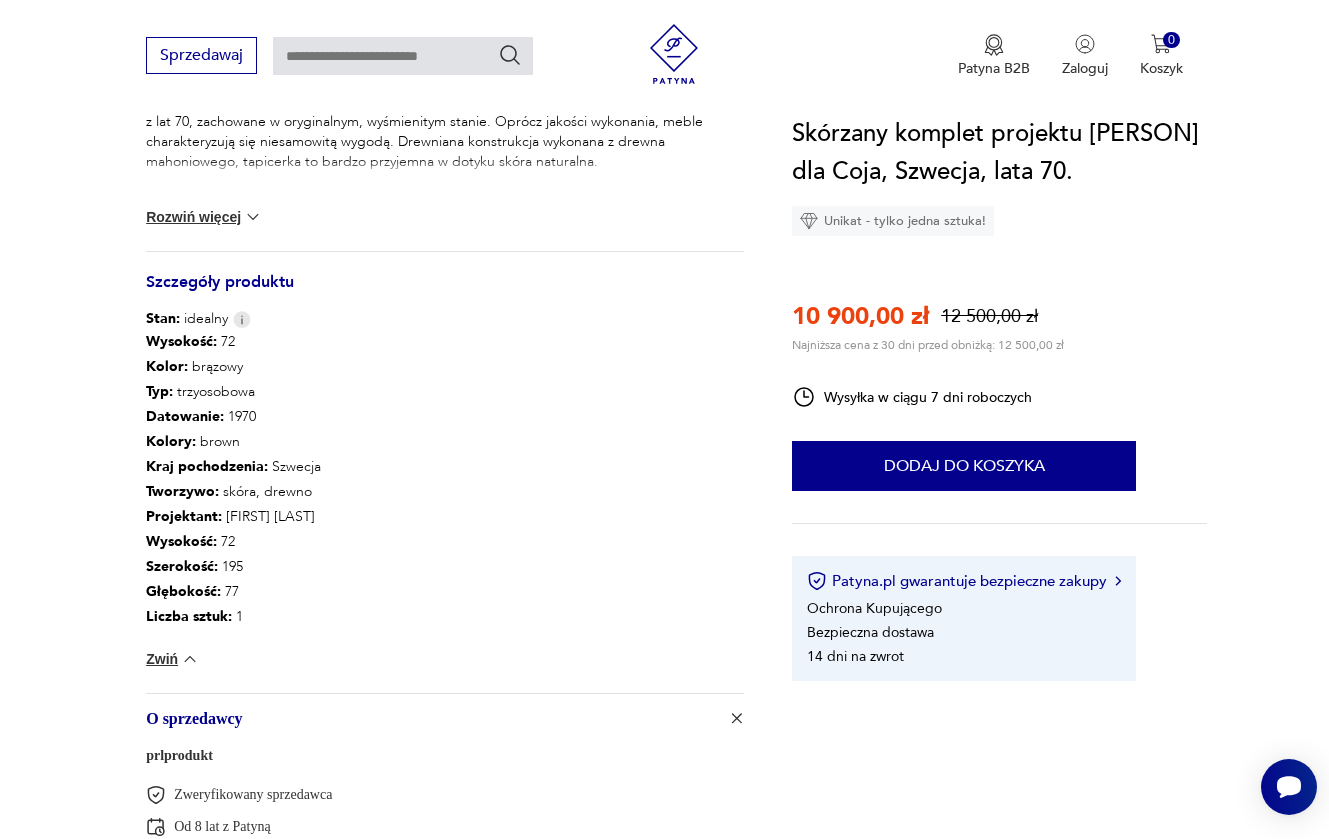 scroll, scrollTop: 1236, scrollLeft: 0, axis: vertical 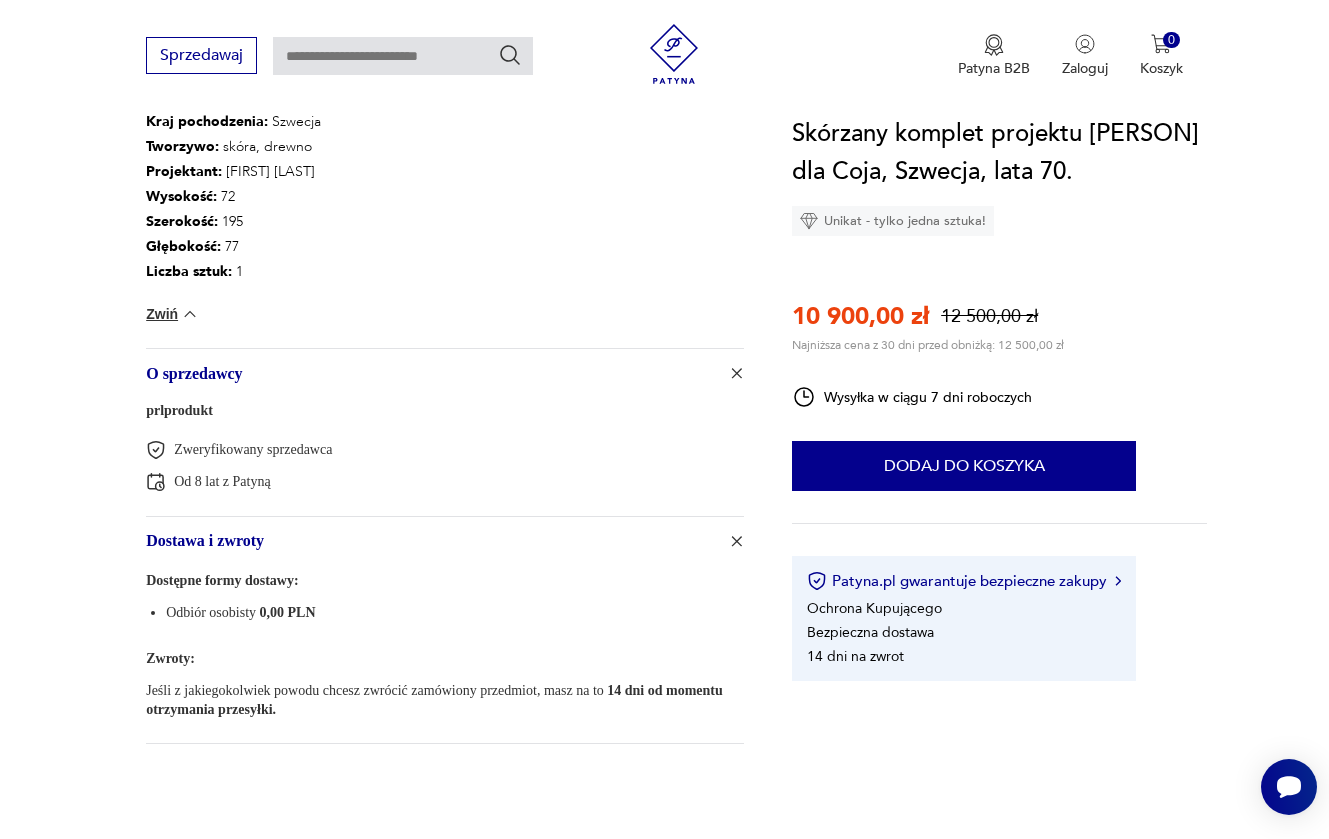 click on "O sprzedawcy" at bounding box center [431, 373] 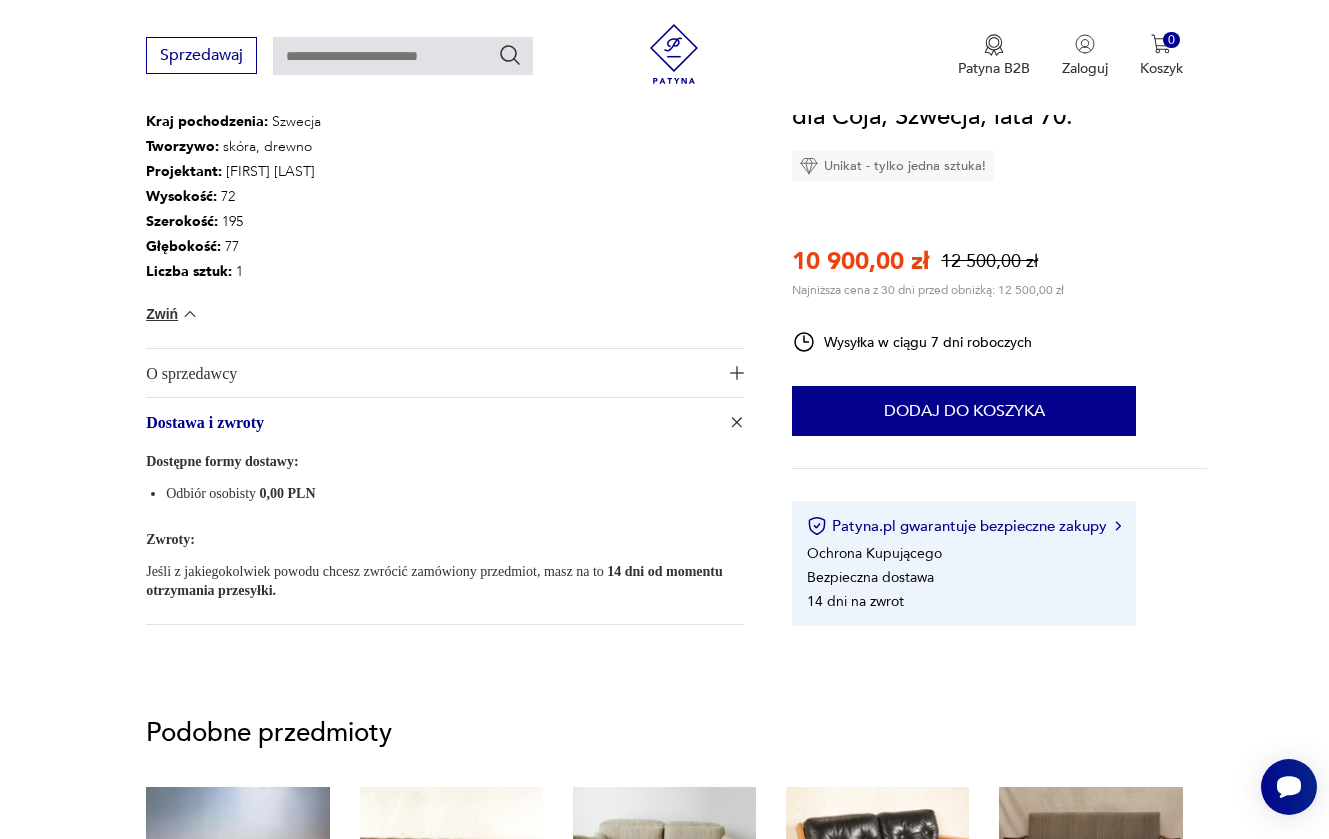 click on "O sprzedawcy" at bounding box center [431, 373] 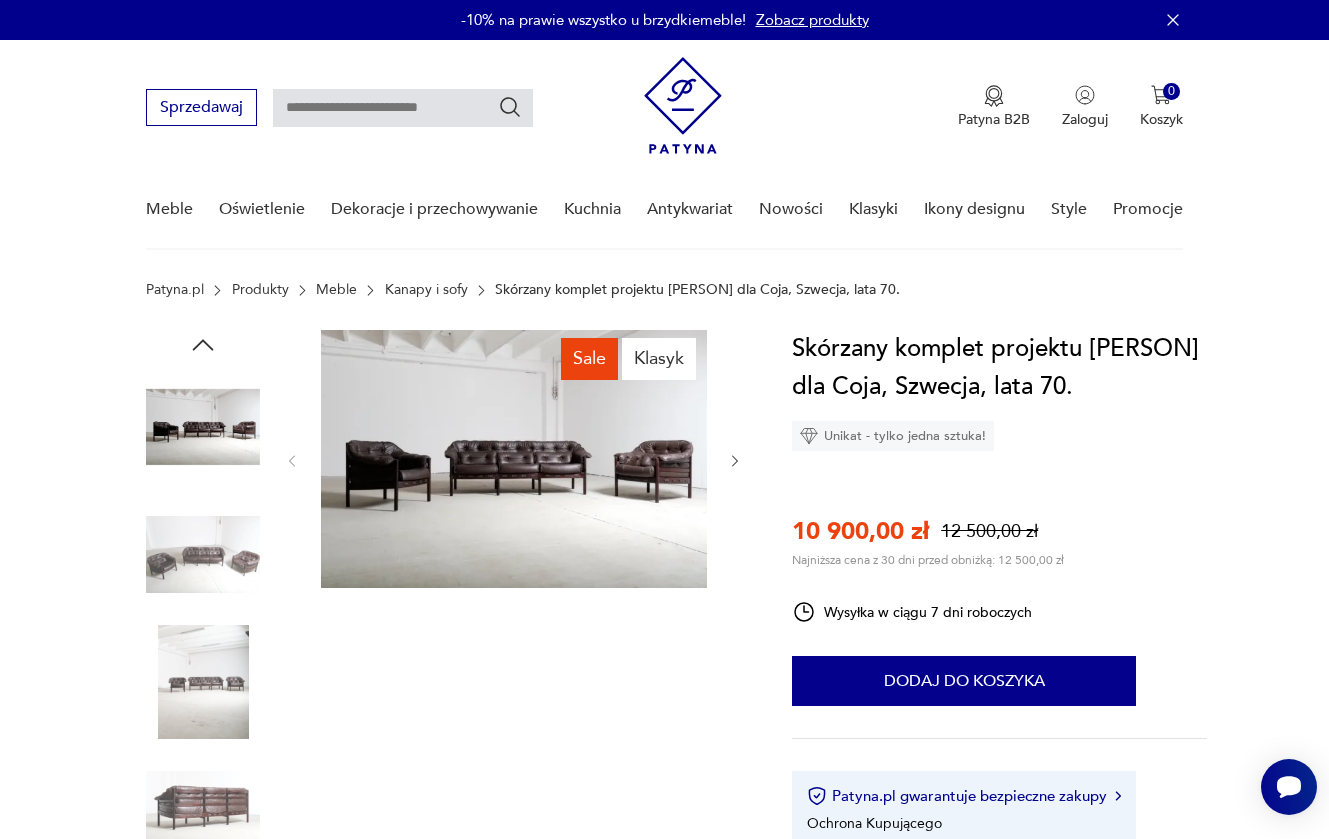 scroll, scrollTop: 0, scrollLeft: 0, axis: both 